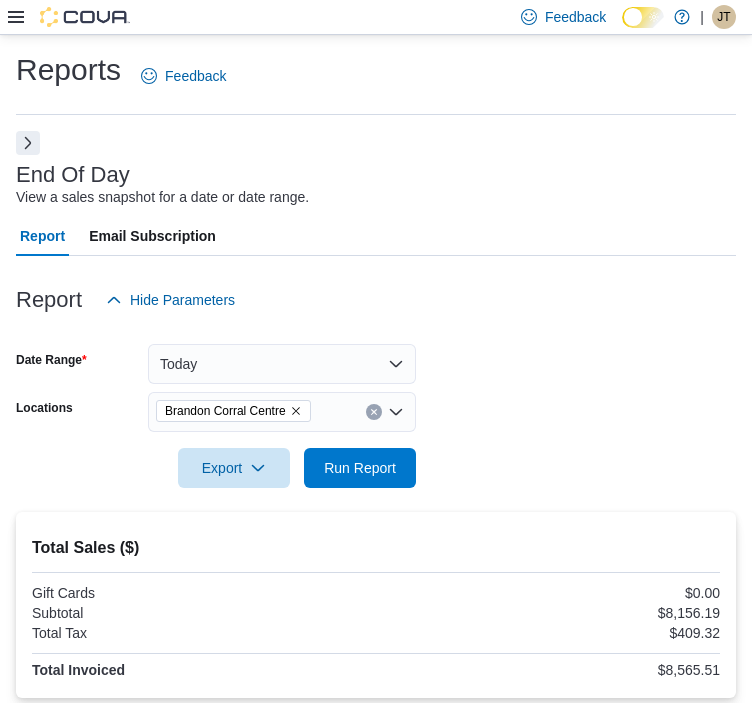 scroll, scrollTop: 0, scrollLeft: 0, axis: both 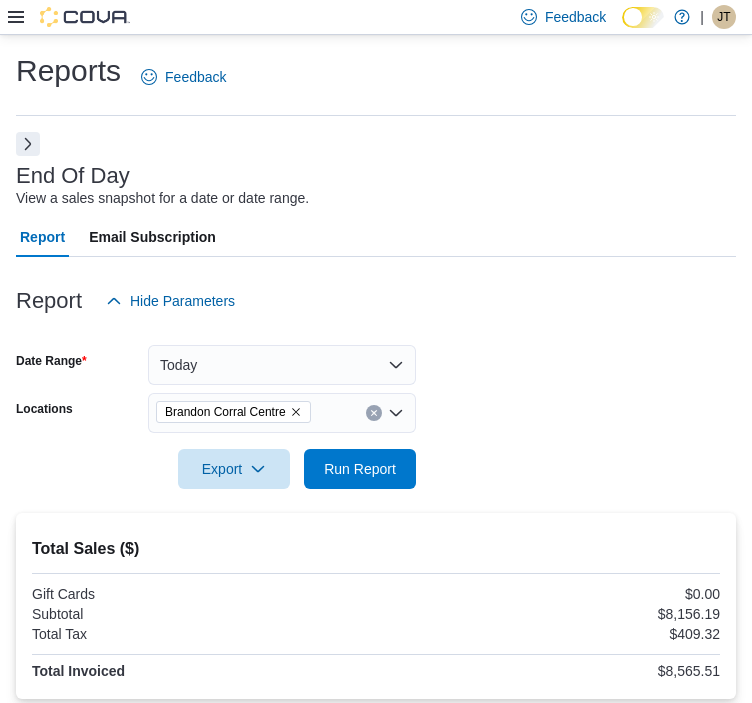 click 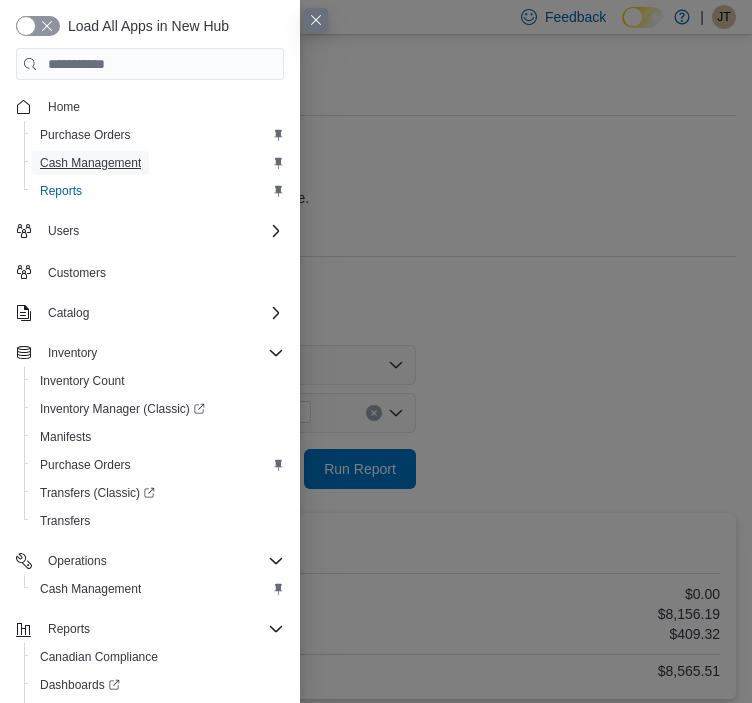 click on "Cash Management" at bounding box center [90, 163] 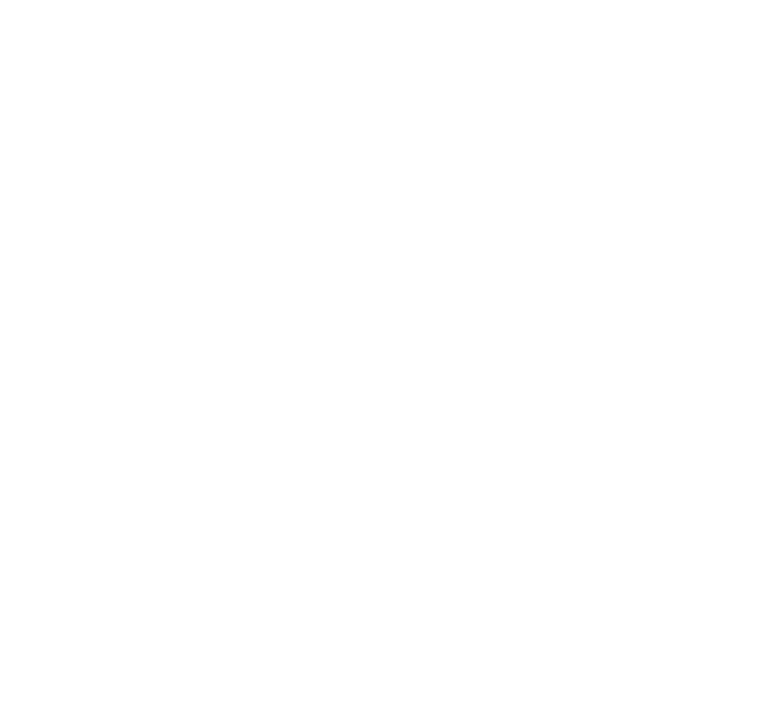 scroll, scrollTop: 0, scrollLeft: 0, axis: both 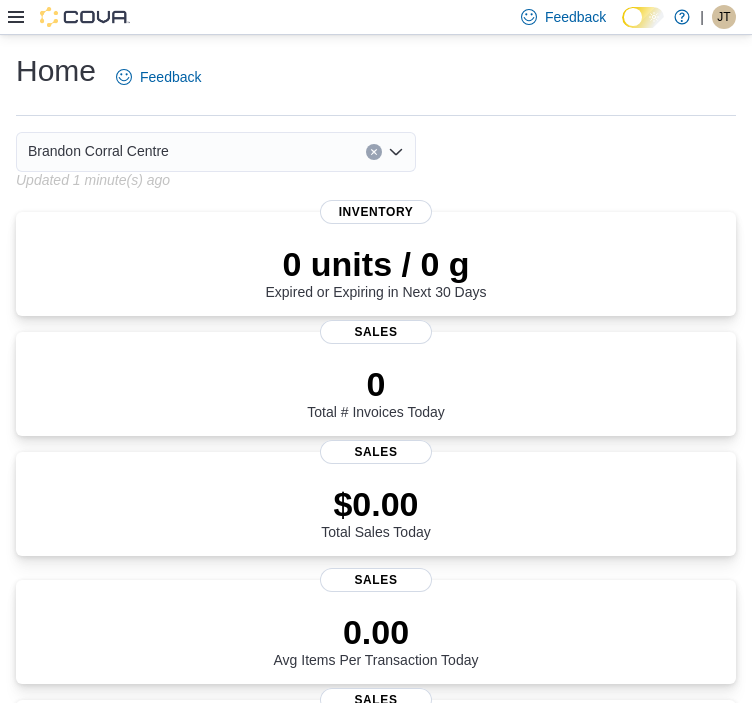 click 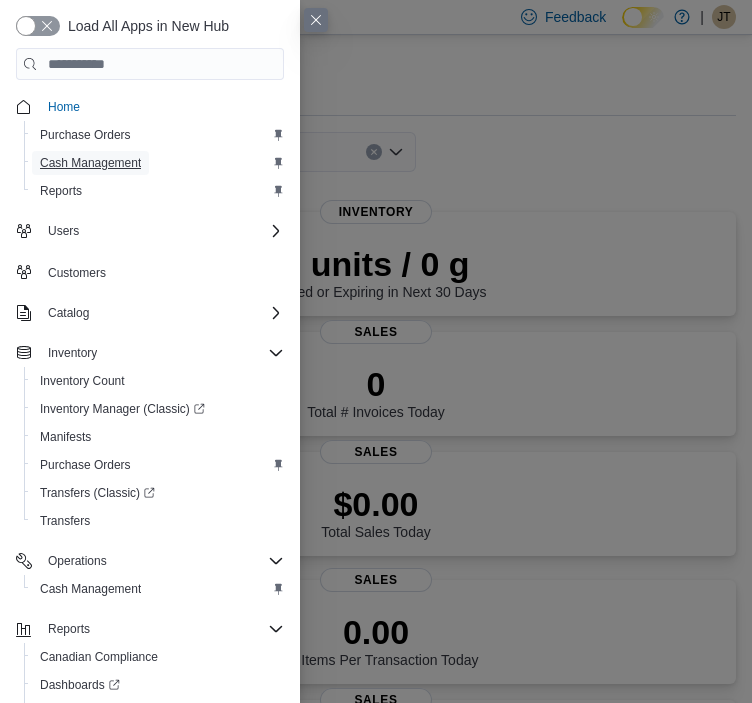 click on "Cash Management" at bounding box center [90, 163] 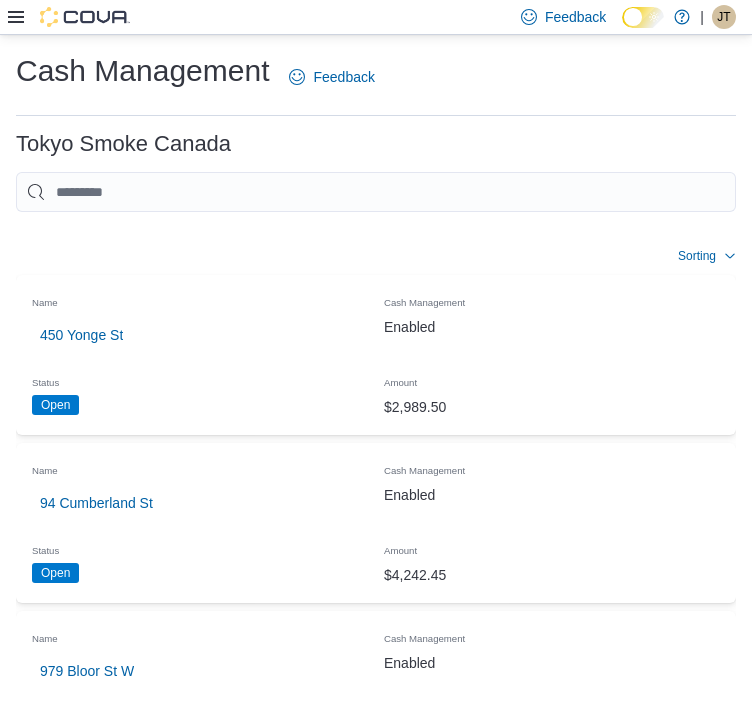 click on "Brandon Corral Centre" at bounding box center [110, 1175] 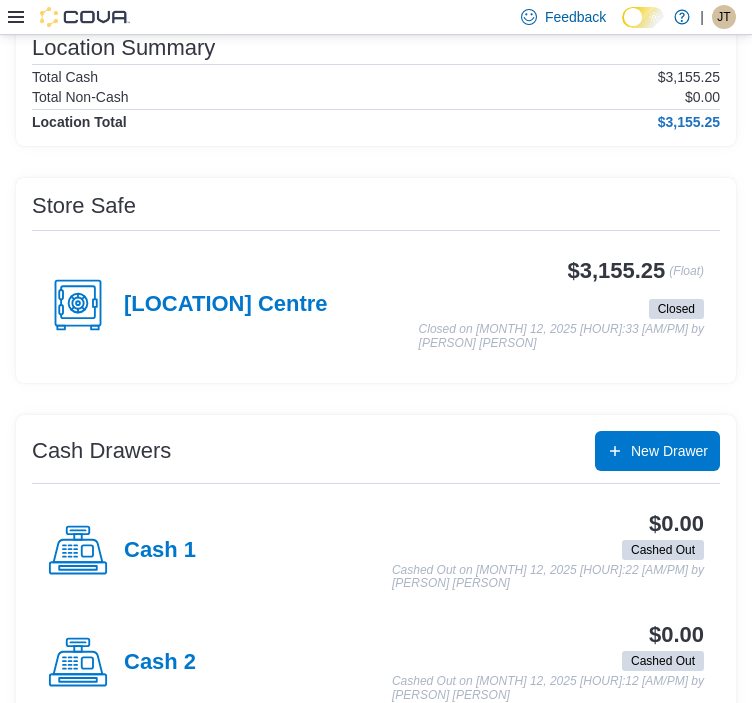 scroll, scrollTop: 200, scrollLeft: 0, axis: vertical 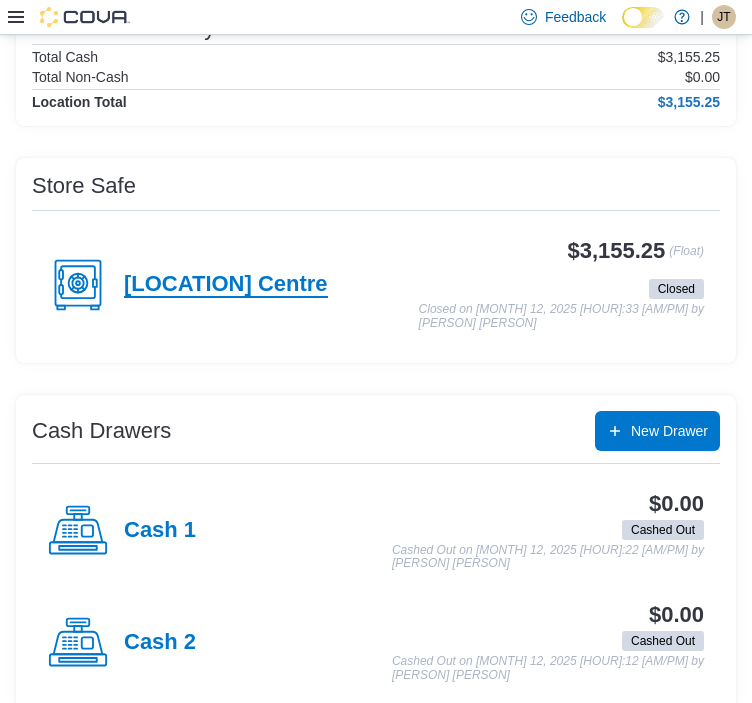 click on "[LOCATION] Centre" at bounding box center (226, 285) 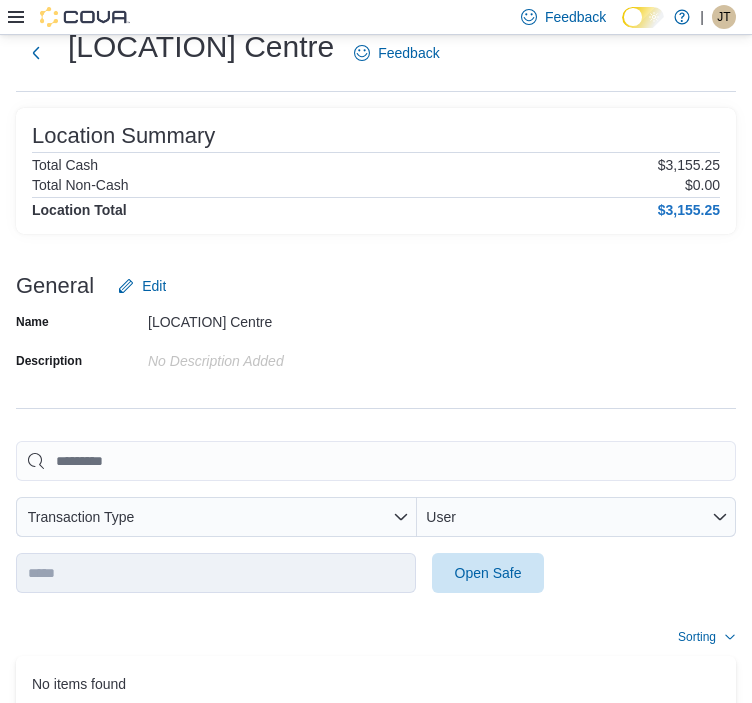 scroll, scrollTop: 98, scrollLeft: 0, axis: vertical 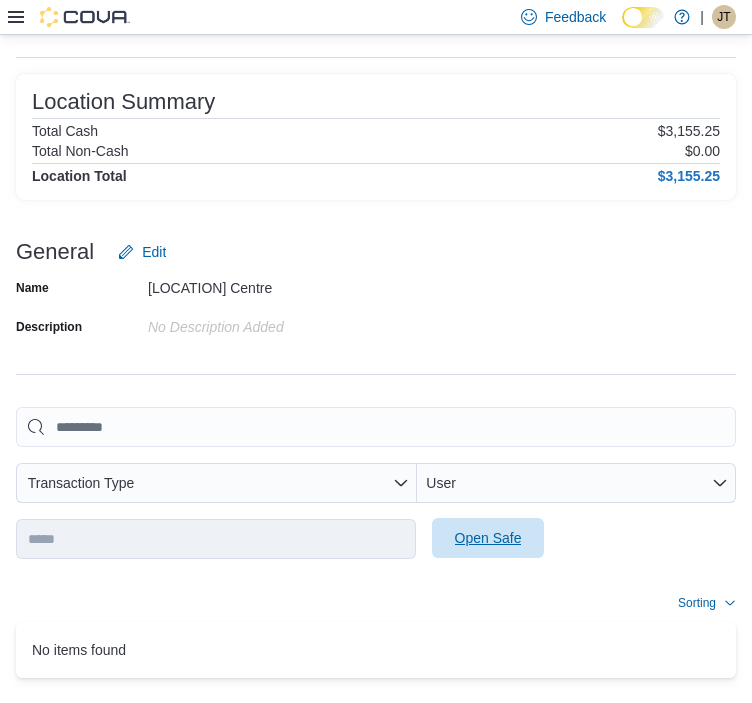 click on "Open Safe" at bounding box center (488, 538) 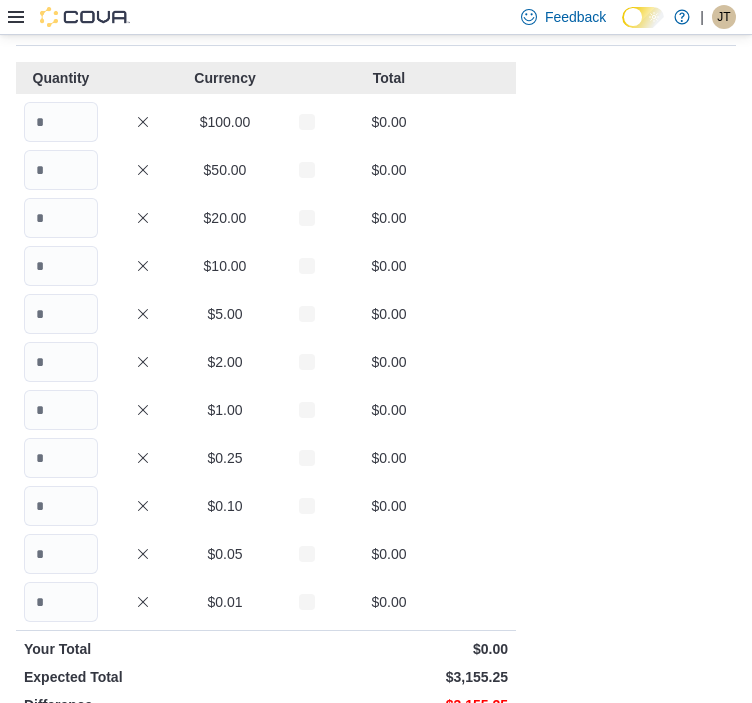 scroll, scrollTop: 0, scrollLeft: 0, axis: both 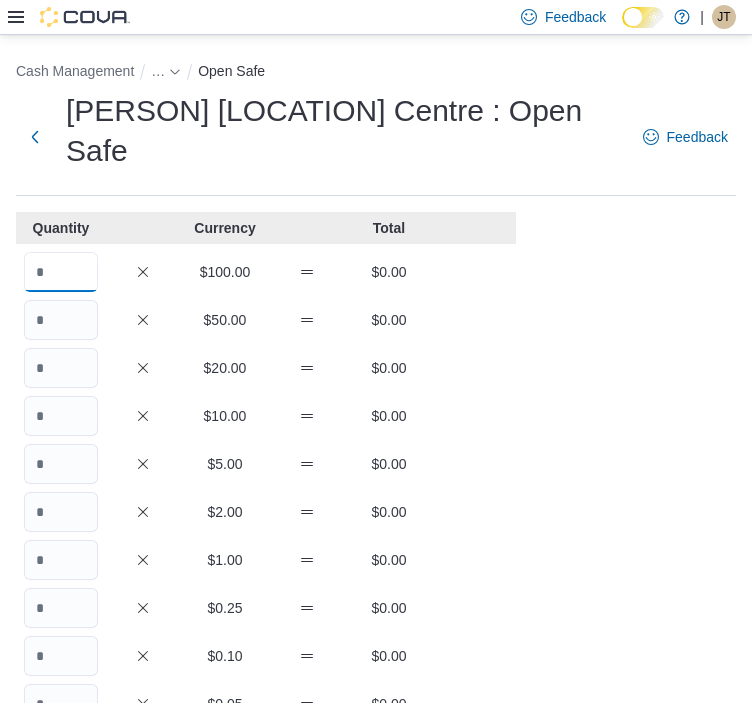 click at bounding box center (61, 272) 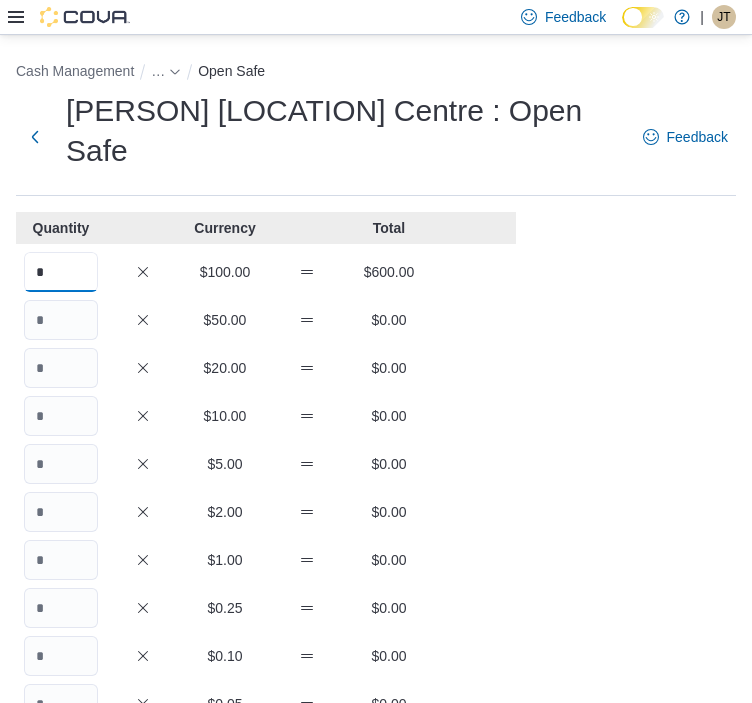 type on "*" 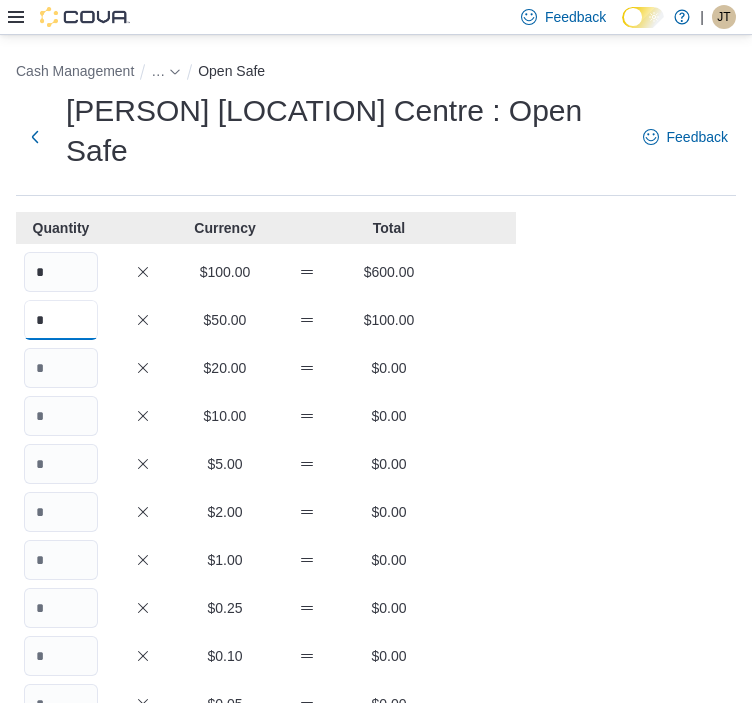 type on "*" 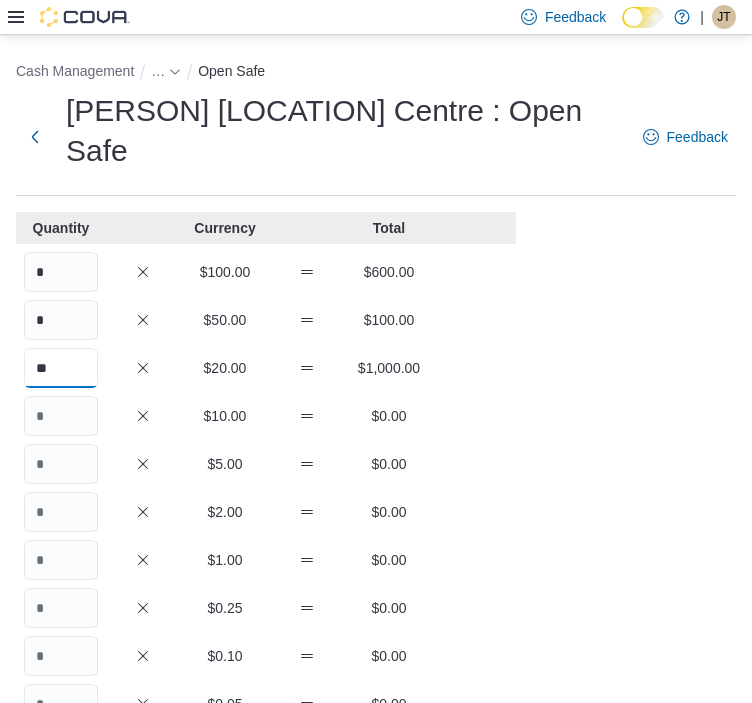 type on "**" 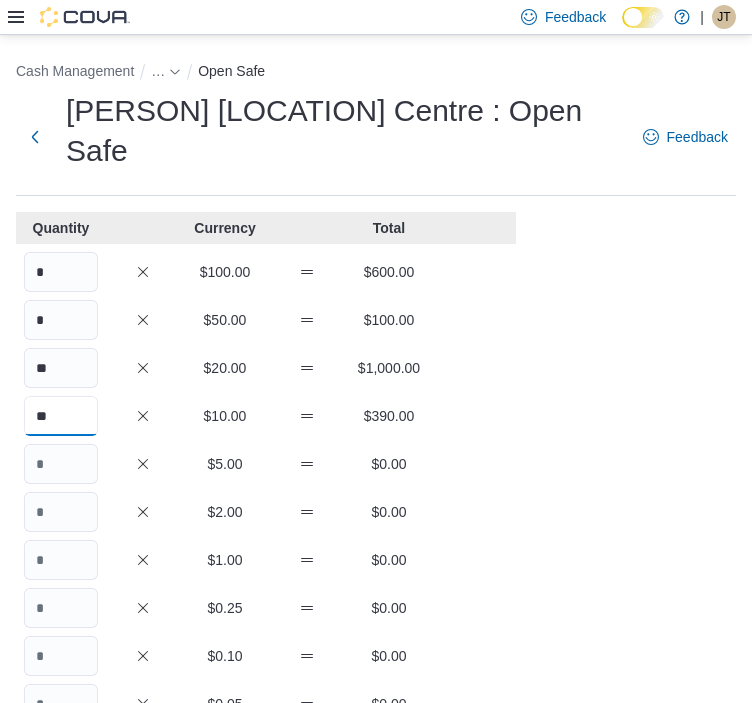 type on "**" 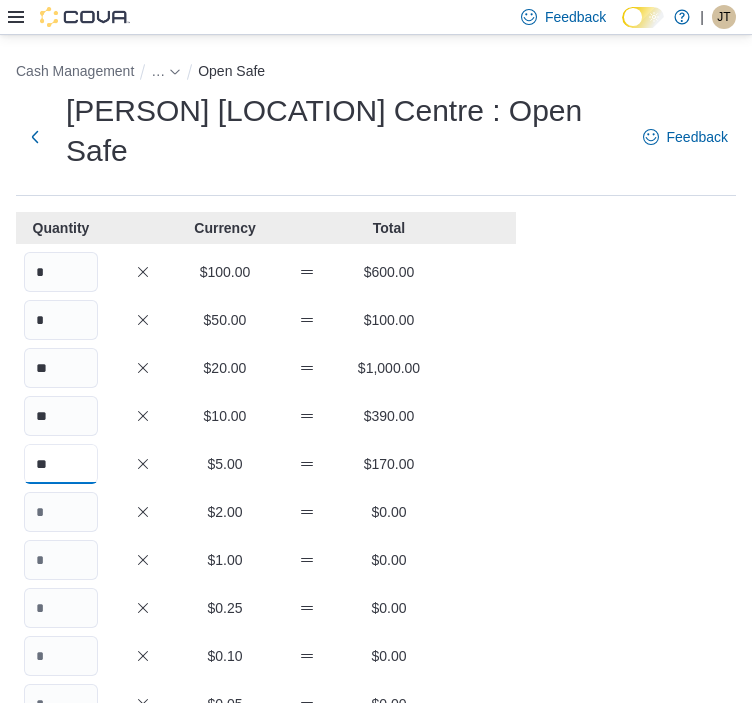 type on "**" 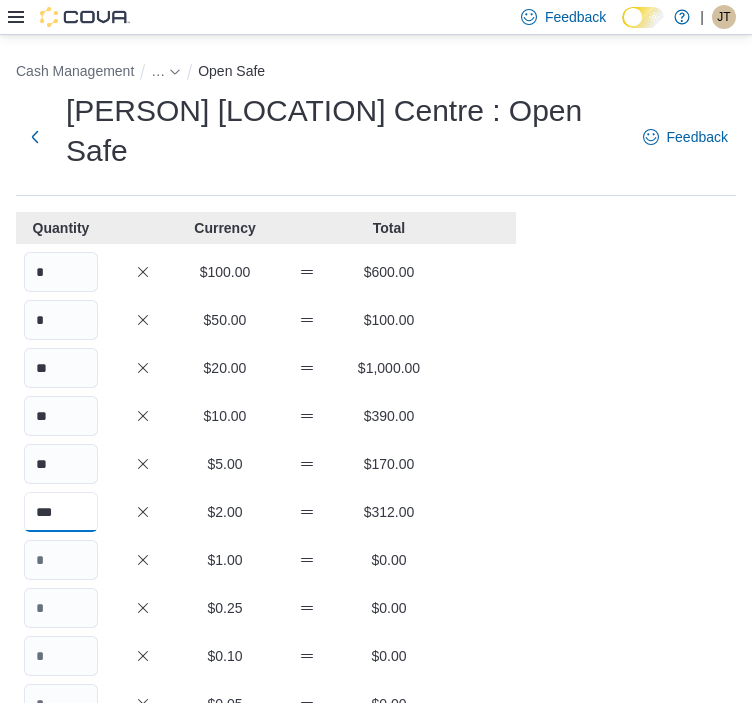 type on "***" 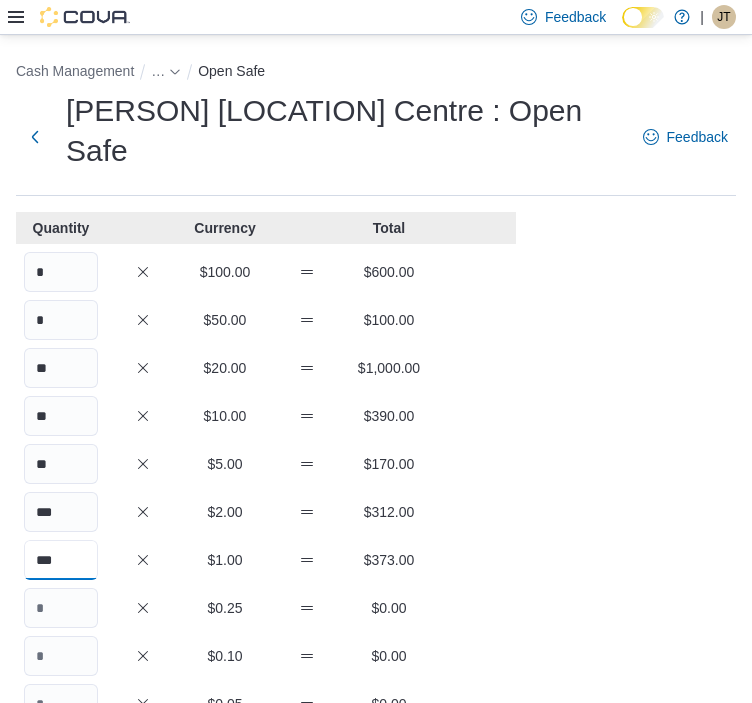 type on "***" 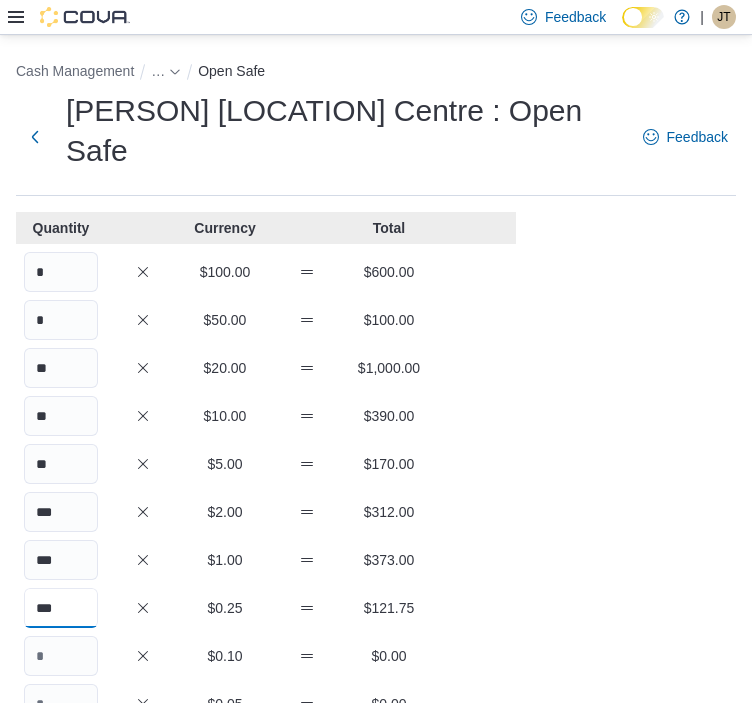 type on "***" 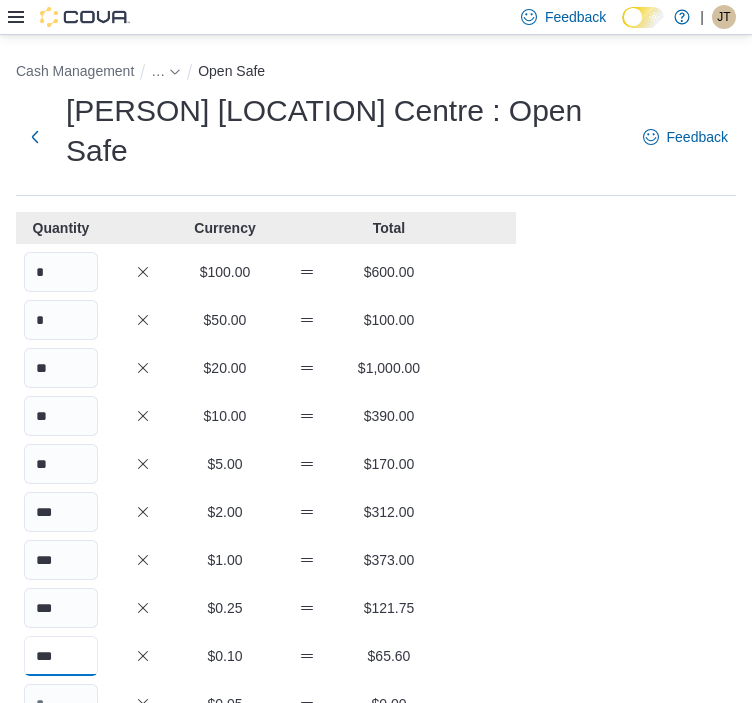 type on "***" 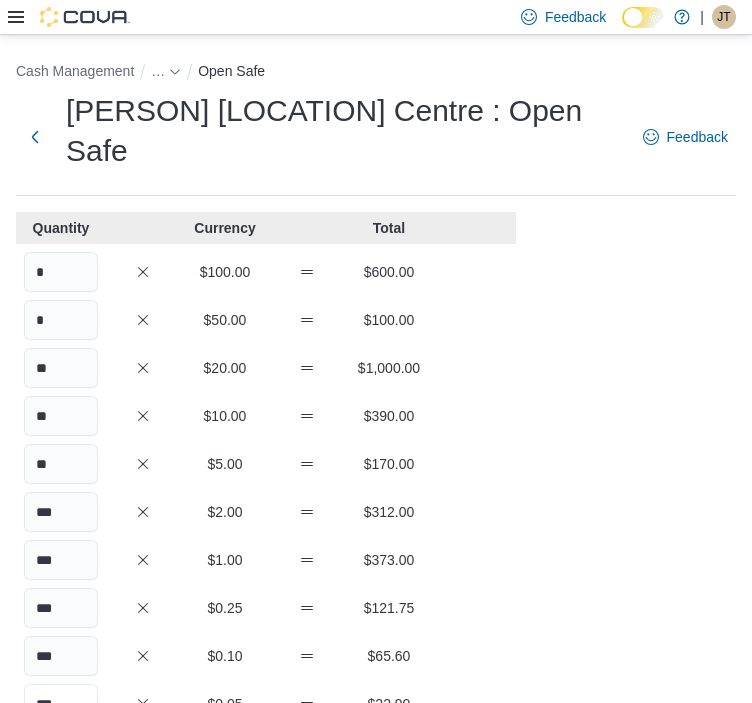 type on "***" 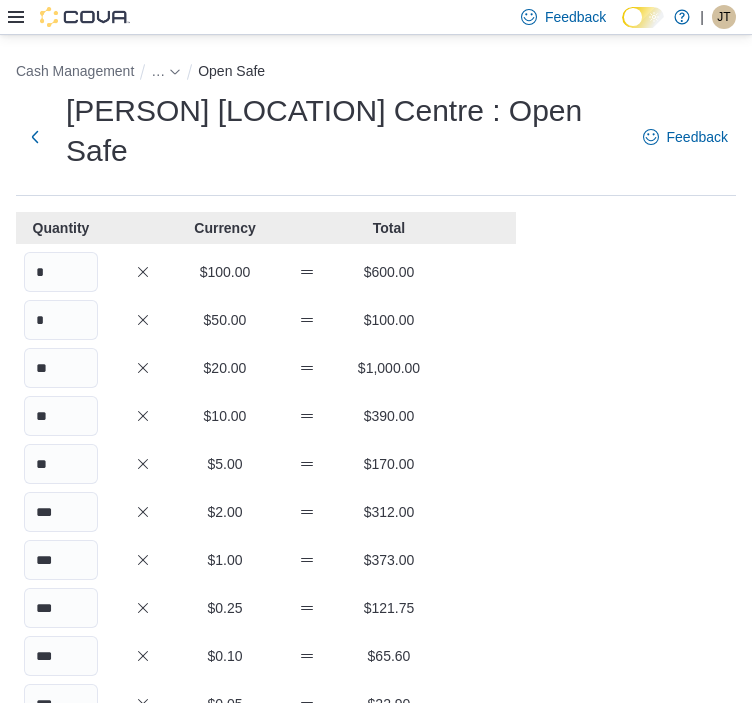 click on "*** $2.00 $312.00" at bounding box center [266, 512] 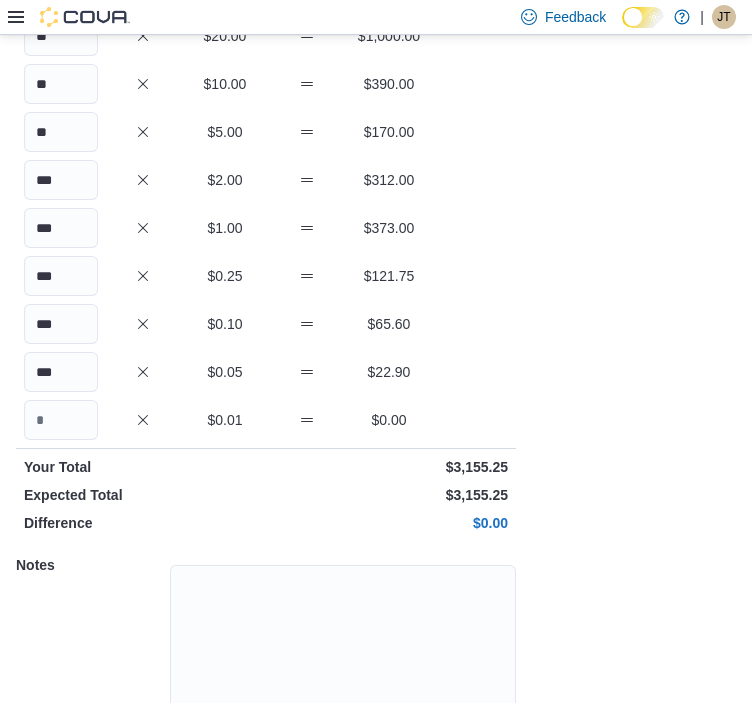 scroll, scrollTop: 379, scrollLeft: 0, axis: vertical 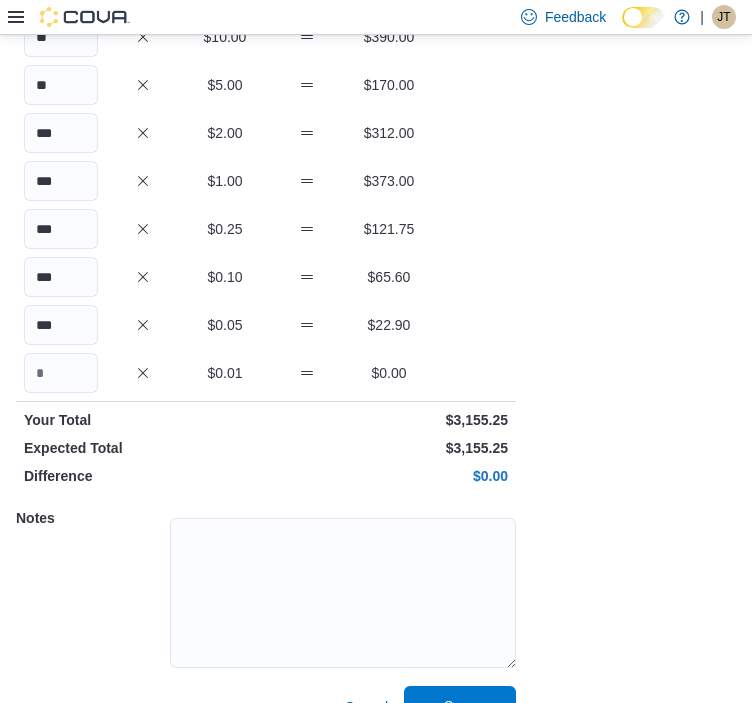 click on "Save" at bounding box center [460, 706] 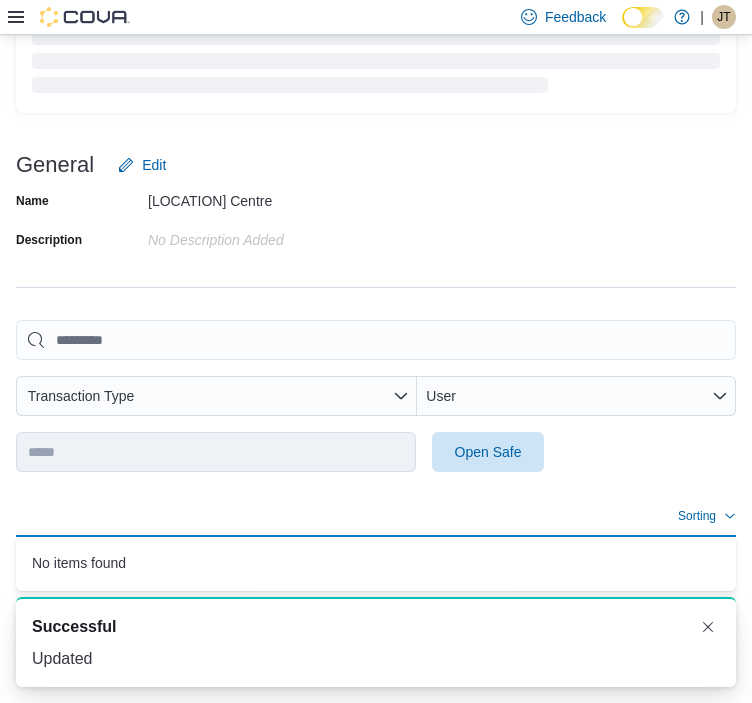 scroll, scrollTop: 98, scrollLeft: 0, axis: vertical 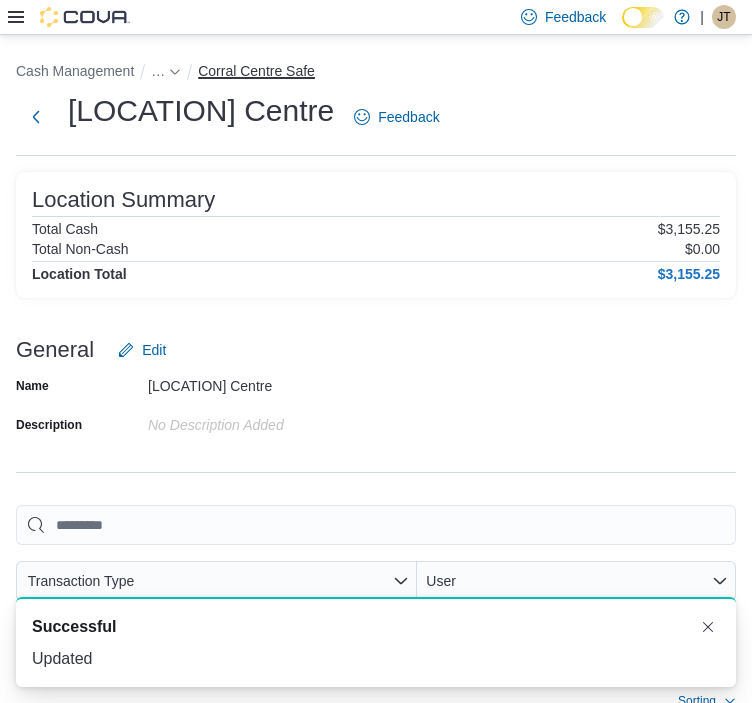 click on "Corral Centre Safe" at bounding box center [256, 71] 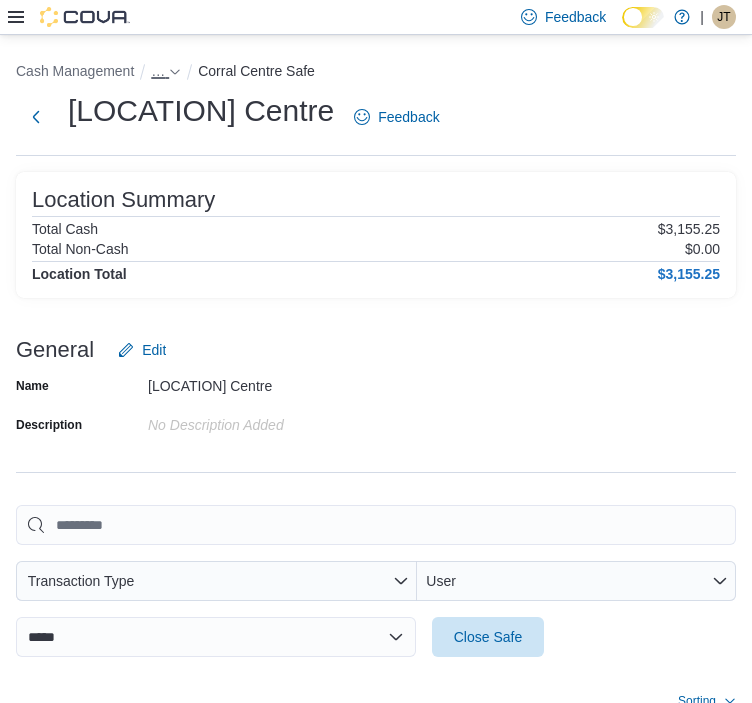 click on "…" at bounding box center [166, 71] 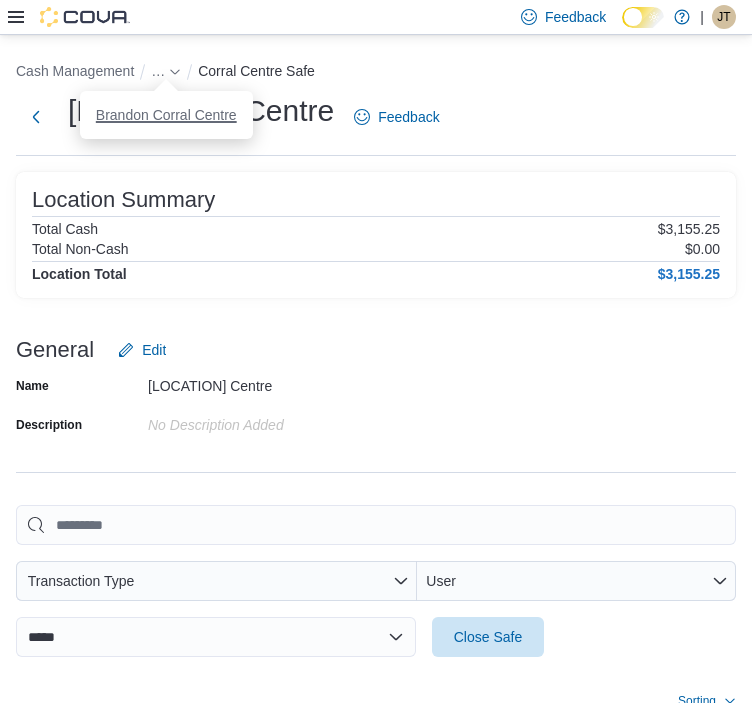click on "Brandon Corral Centre" at bounding box center (166, 115) 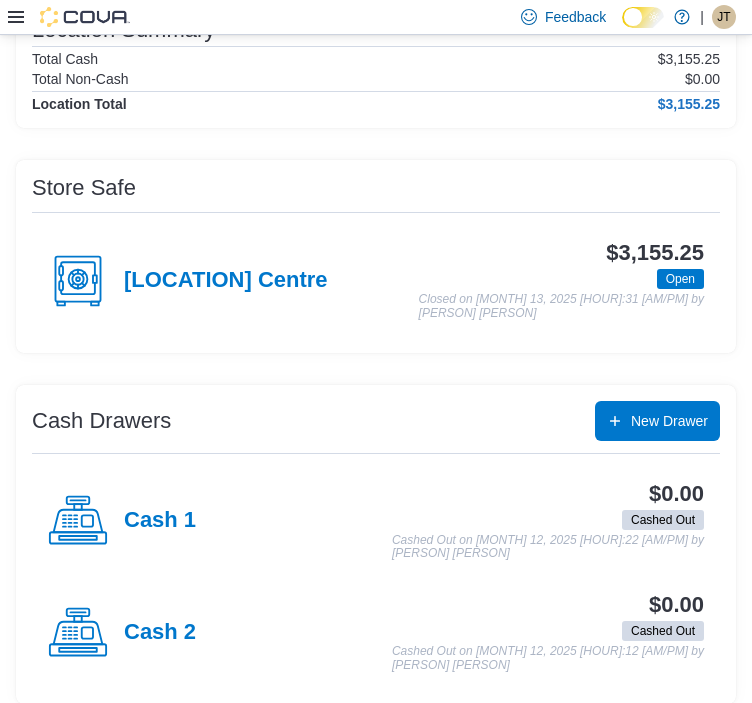 scroll, scrollTop: 214, scrollLeft: 0, axis: vertical 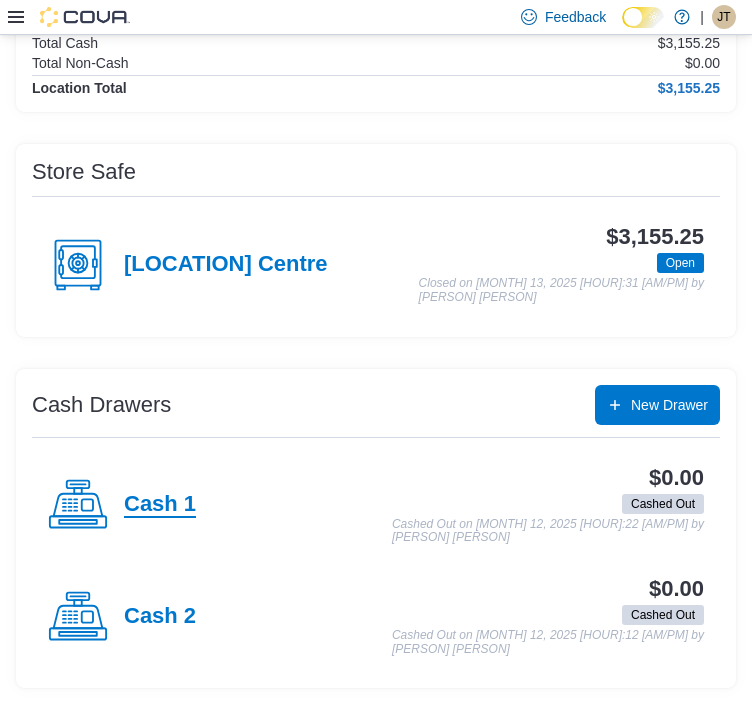 click on "Cash 1" at bounding box center [160, 505] 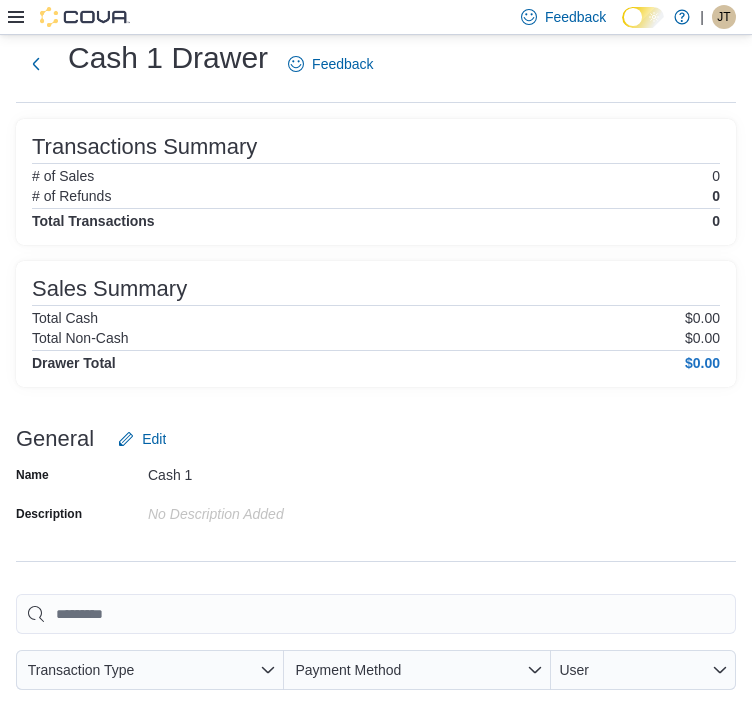 scroll, scrollTop: 100, scrollLeft: 0, axis: vertical 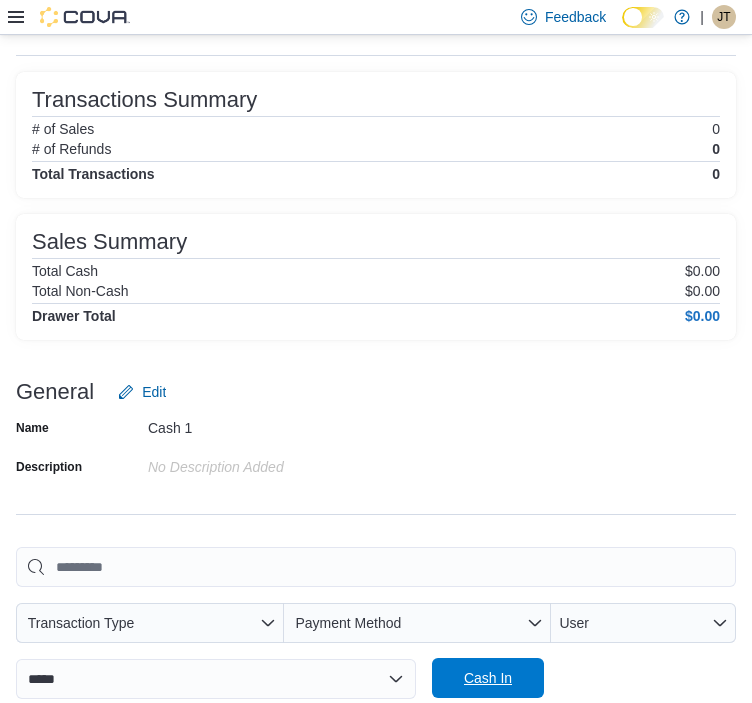 click on "Cash In" at bounding box center (488, 678) 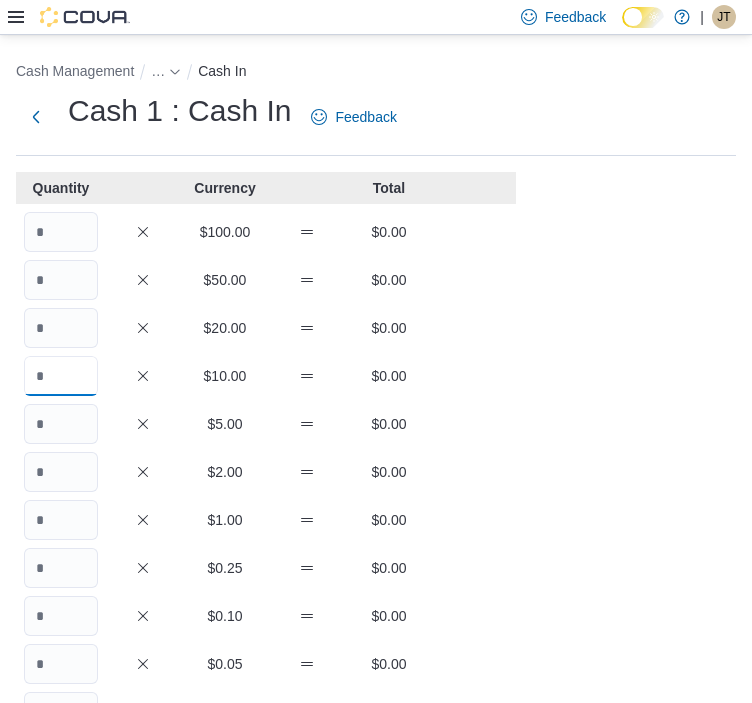 click at bounding box center [61, 376] 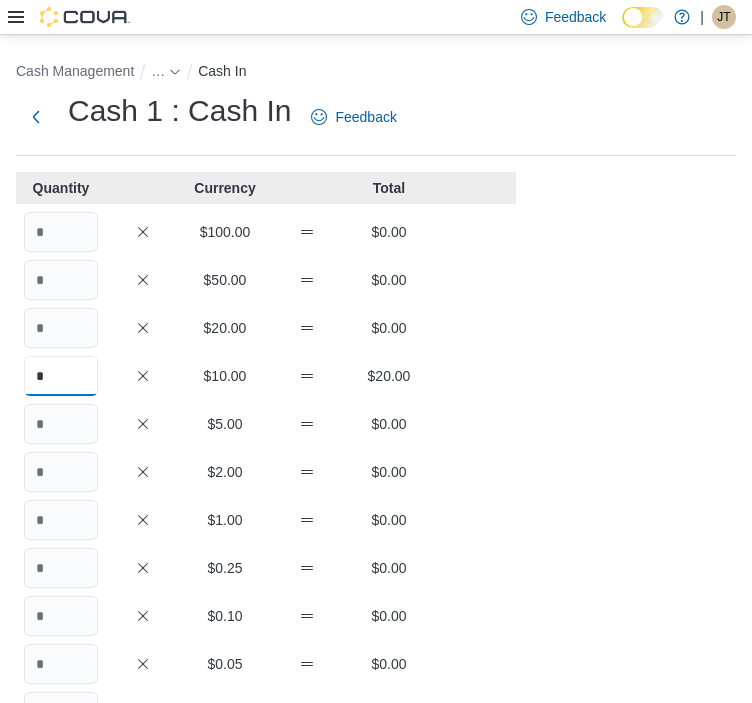 type on "*" 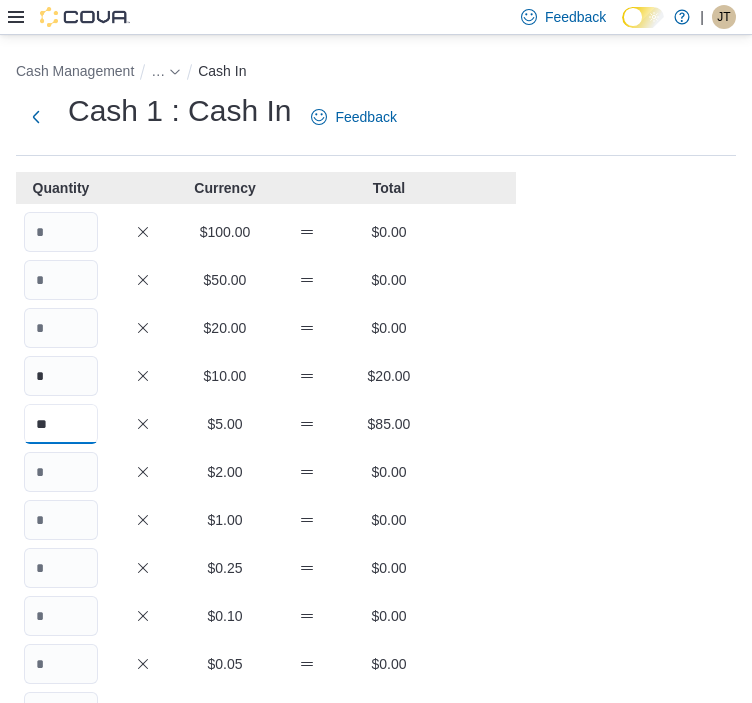 type on "**" 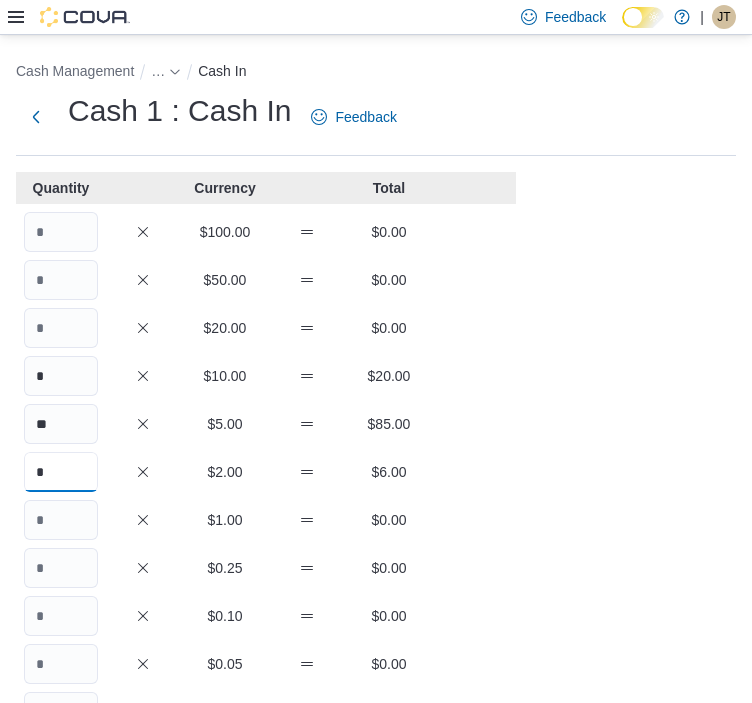 type on "*" 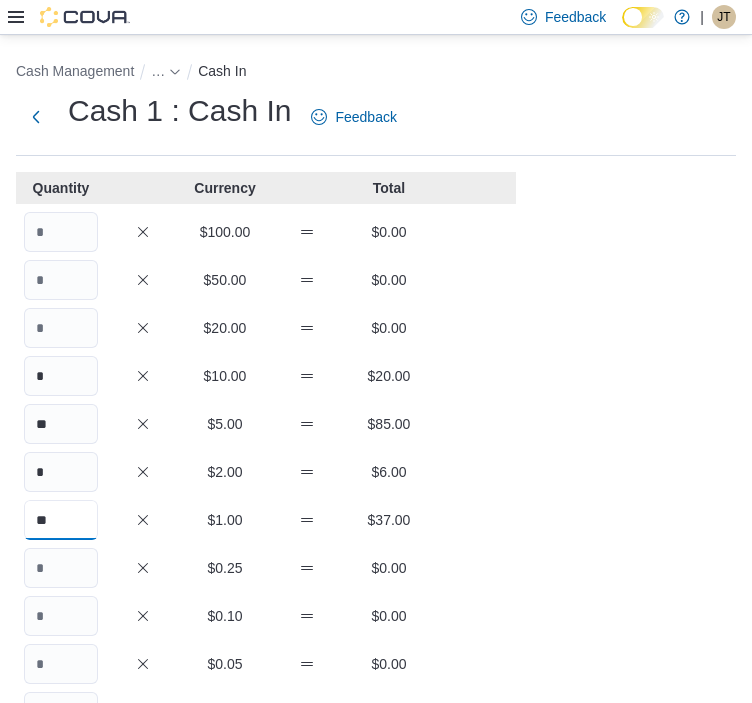 type on "**" 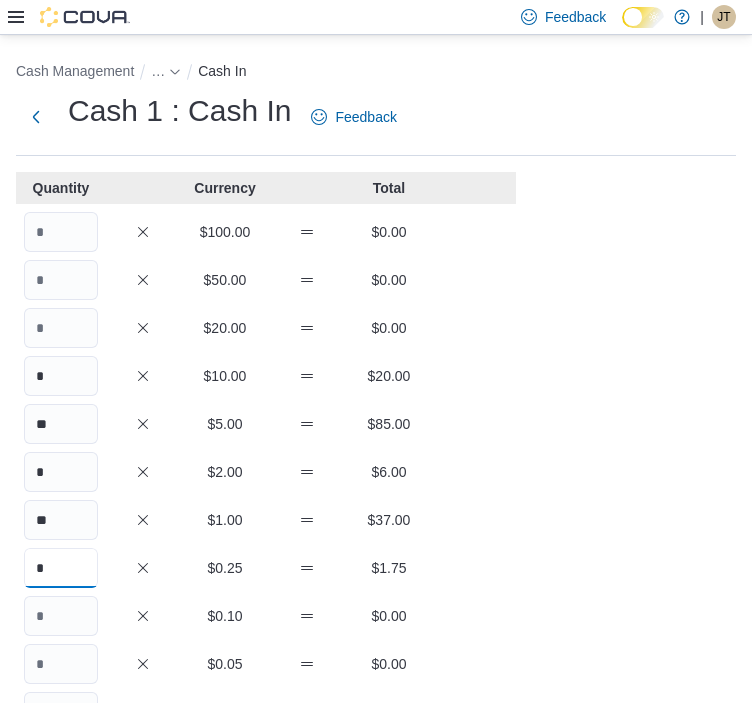 type on "*" 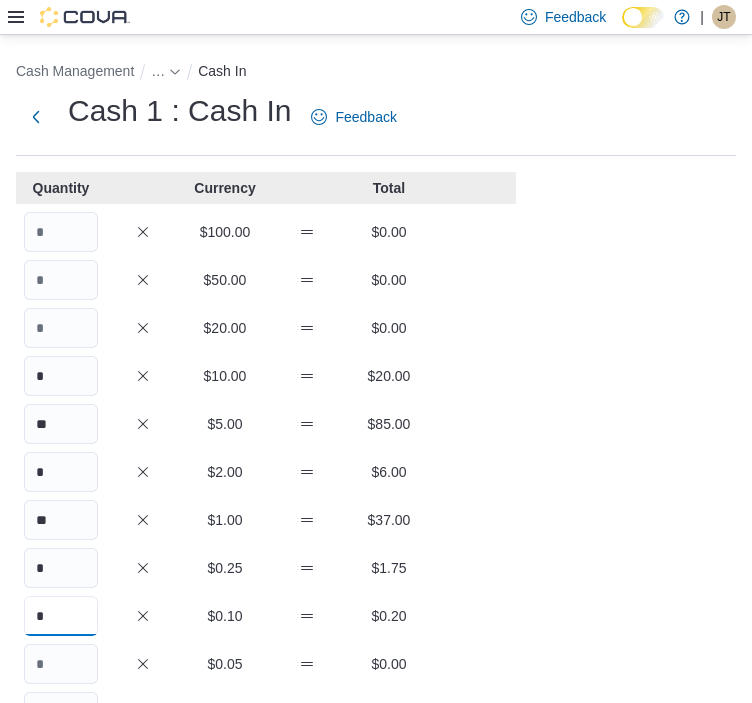 type on "*" 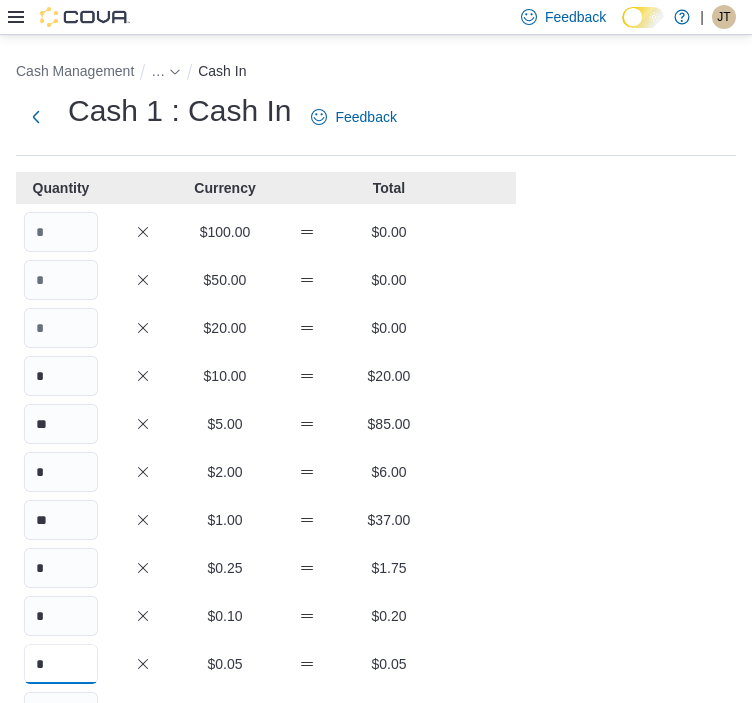 type on "*" 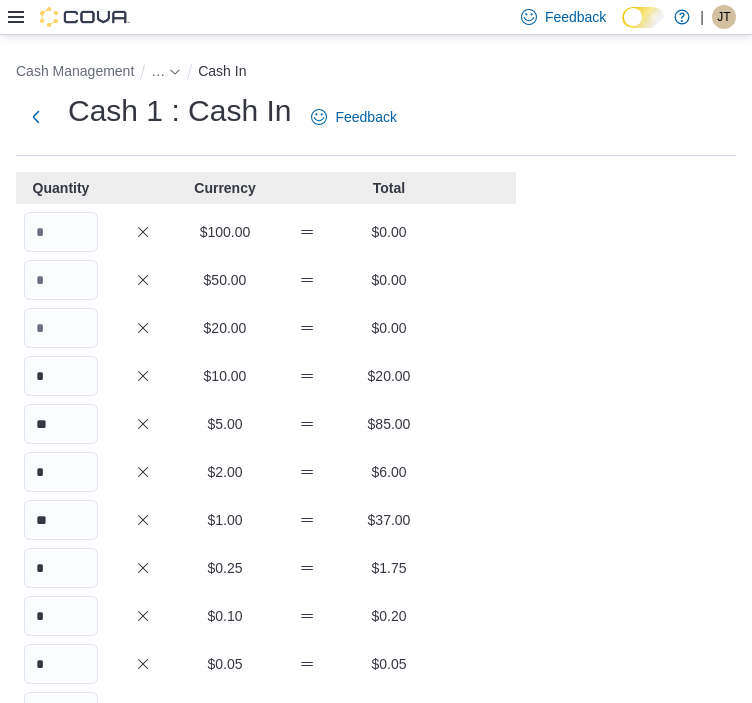 click on "** $5.00 $85.00" at bounding box center (266, 424) 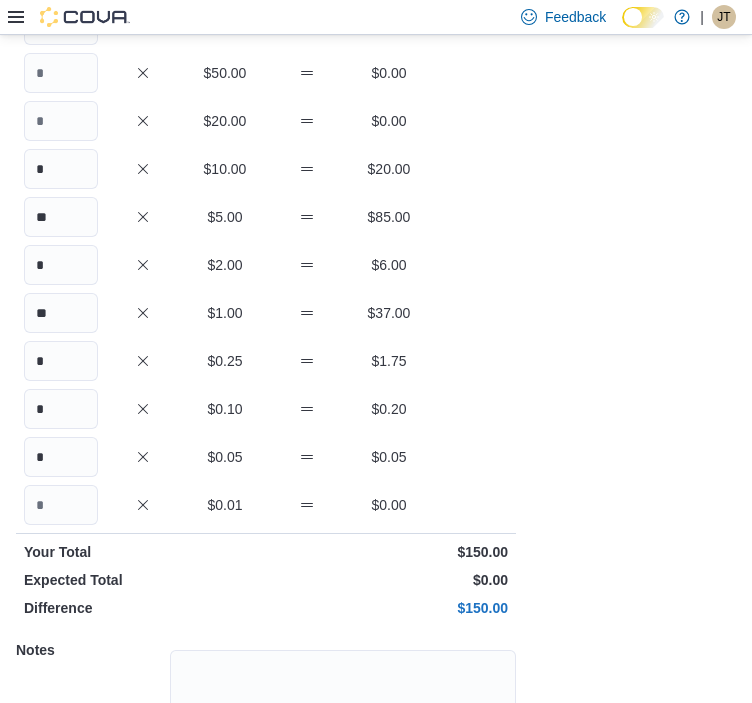 scroll, scrollTop: 379, scrollLeft: 0, axis: vertical 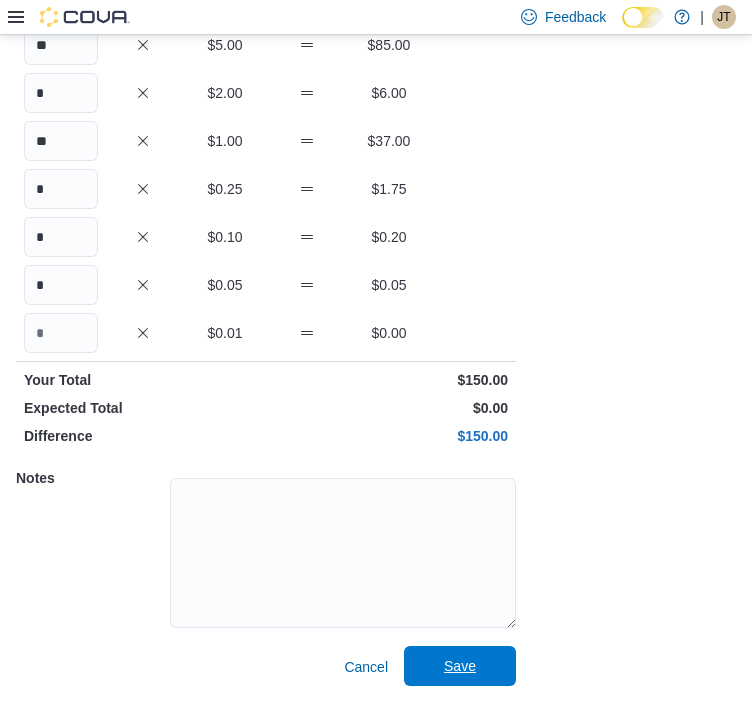 click on "Save" at bounding box center [460, 666] 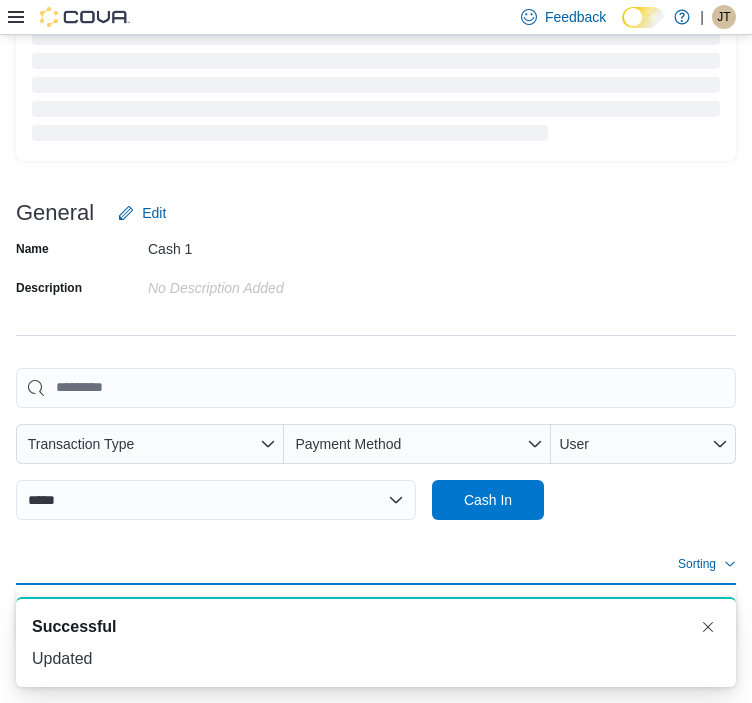 scroll, scrollTop: 240, scrollLeft: 0, axis: vertical 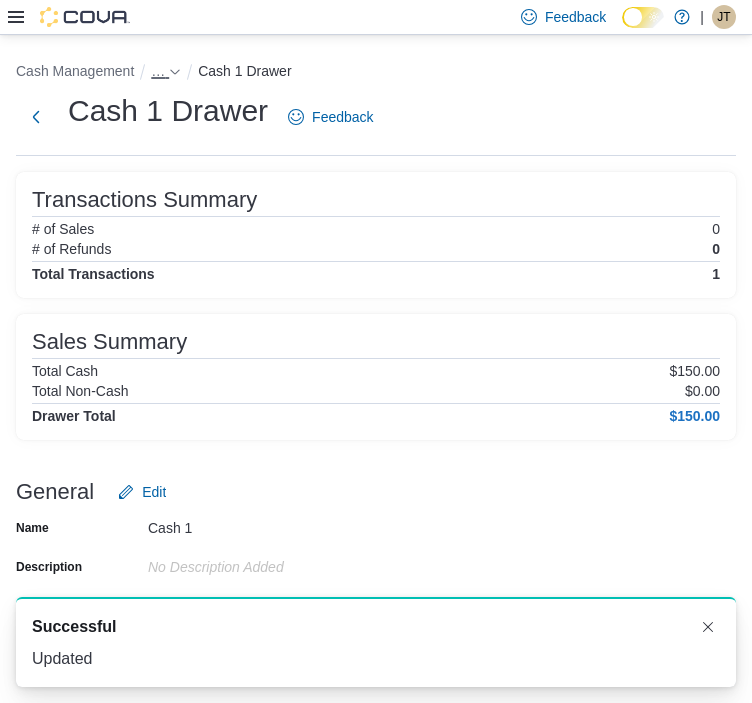 click on "…" at bounding box center (158, 71) 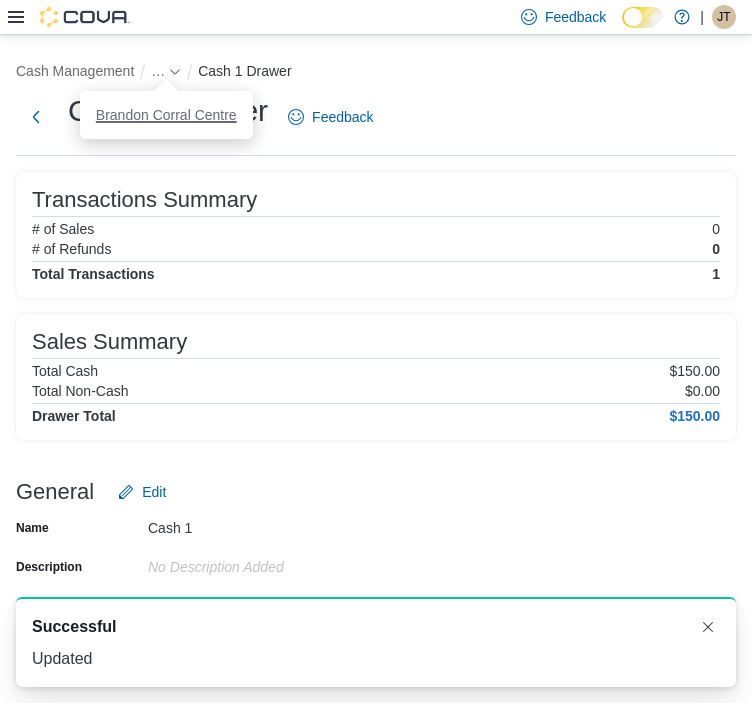 click on "Brandon Corral Centre" at bounding box center (166, 115) 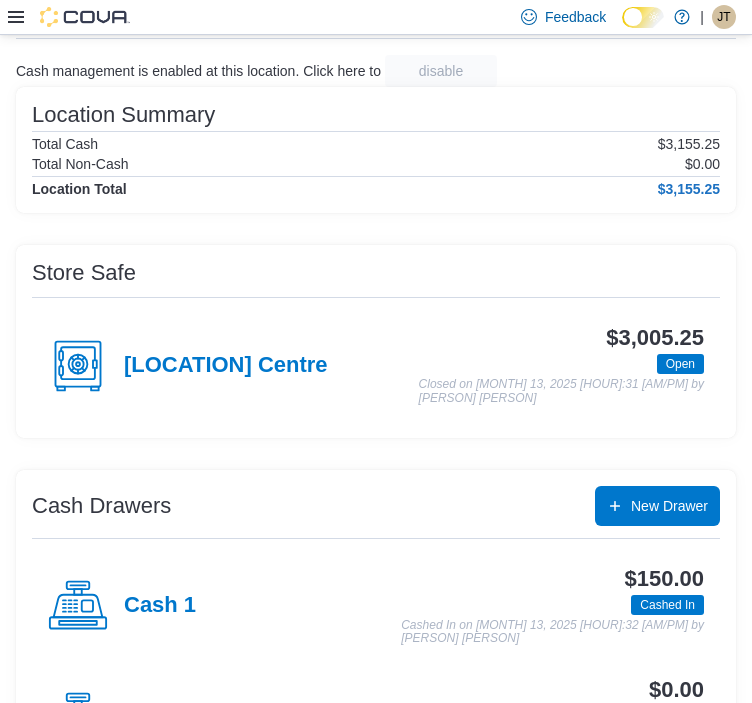 scroll, scrollTop: 214, scrollLeft: 0, axis: vertical 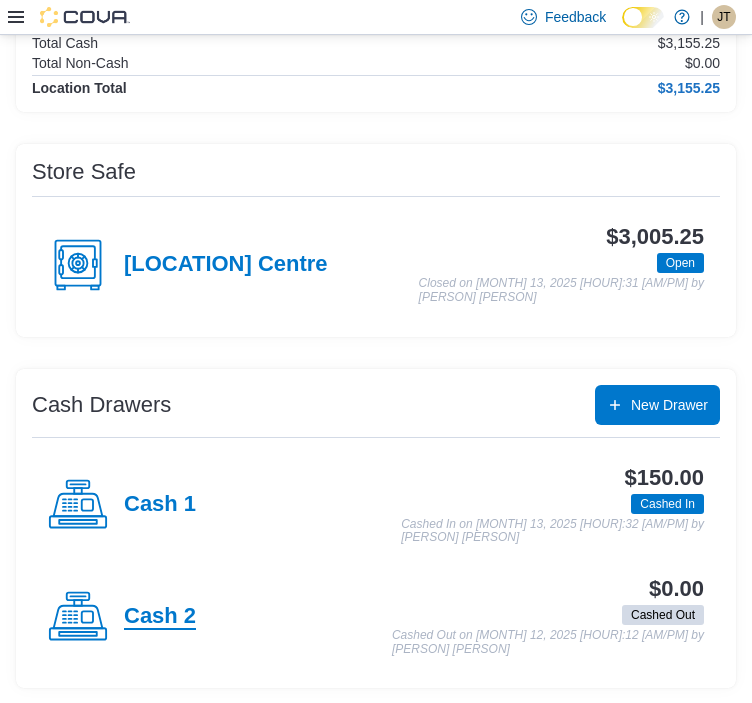 click on "Cash 2" at bounding box center [160, 617] 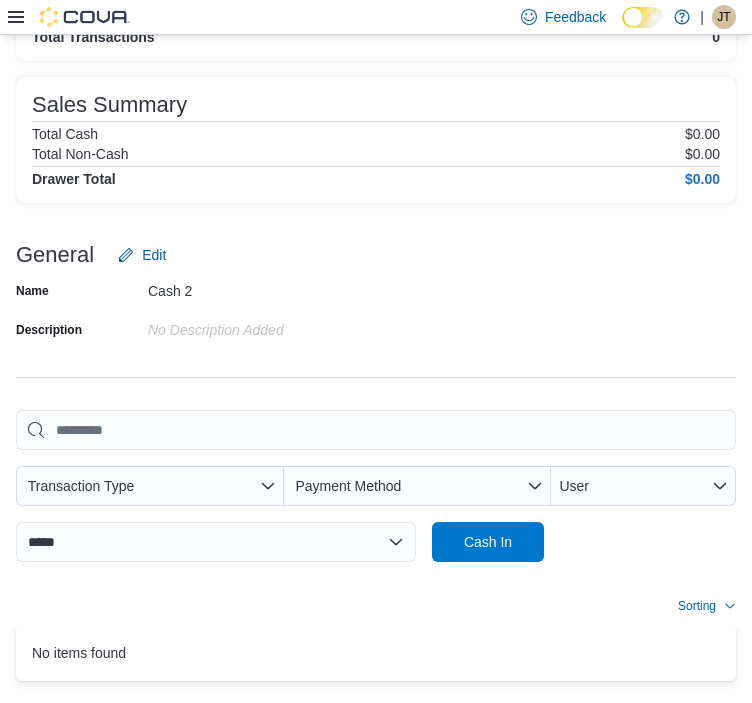 scroll, scrollTop: 240, scrollLeft: 0, axis: vertical 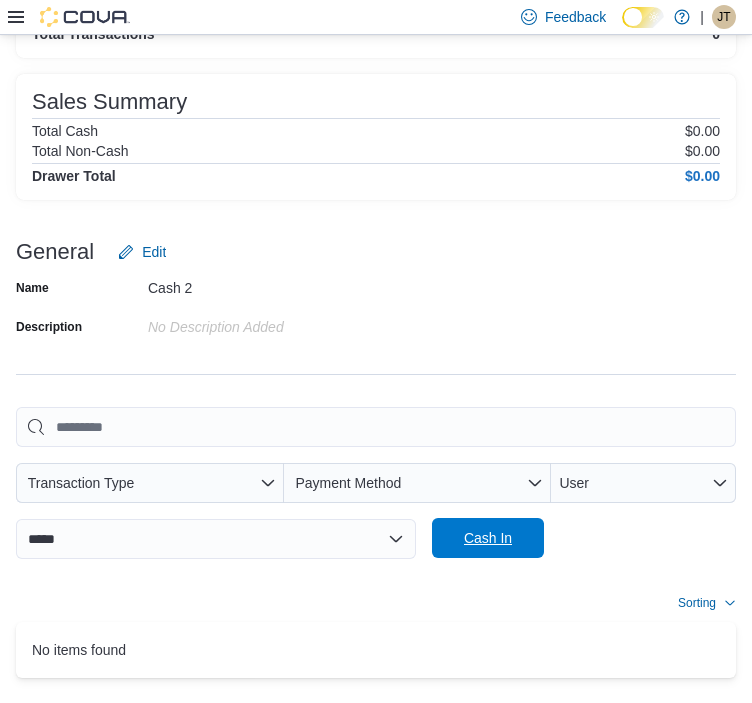 click on "Cash In" at bounding box center (488, 538) 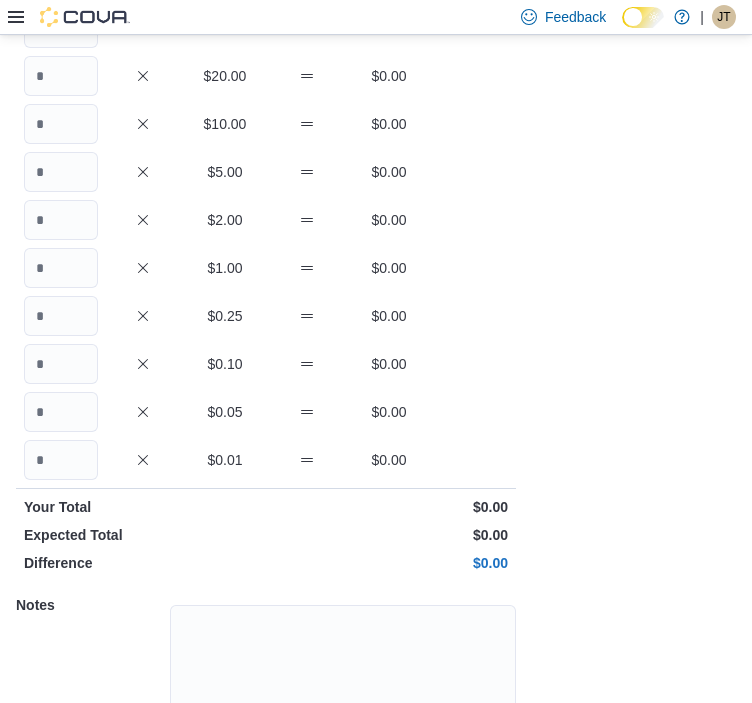 scroll, scrollTop: 119, scrollLeft: 0, axis: vertical 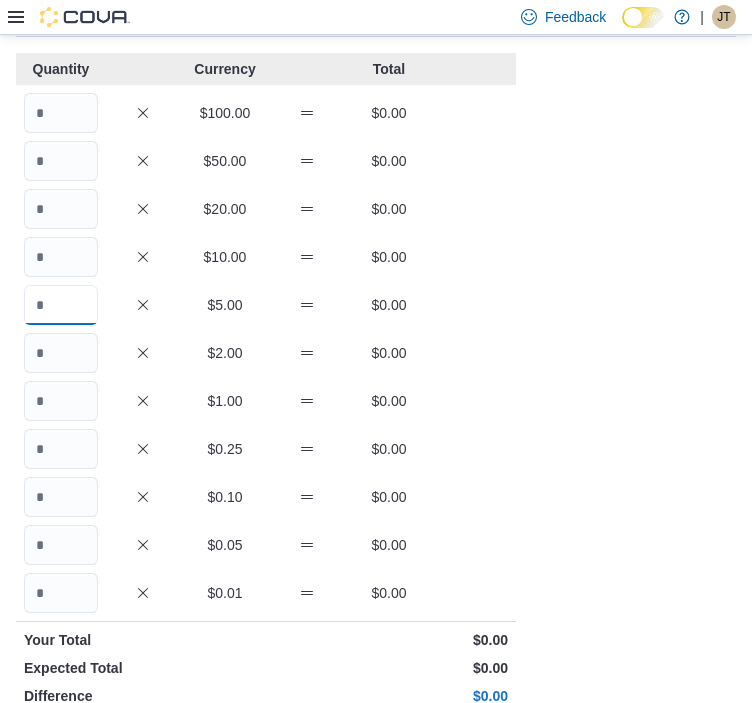 click at bounding box center (61, 305) 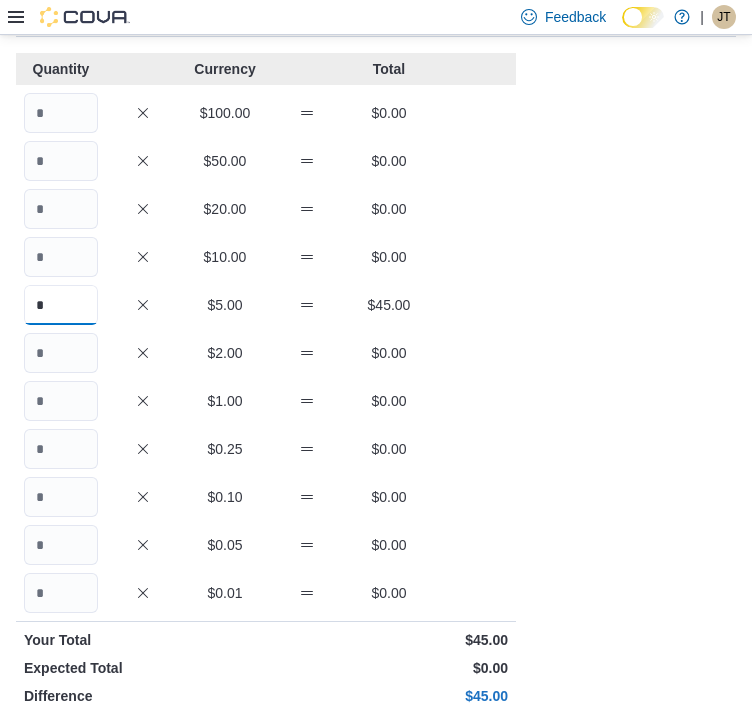 type on "*" 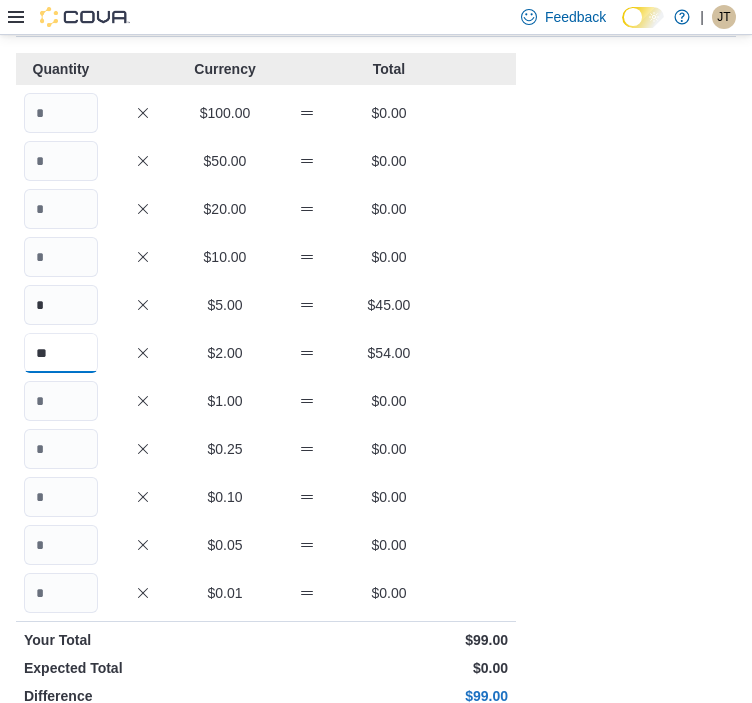 type on "**" 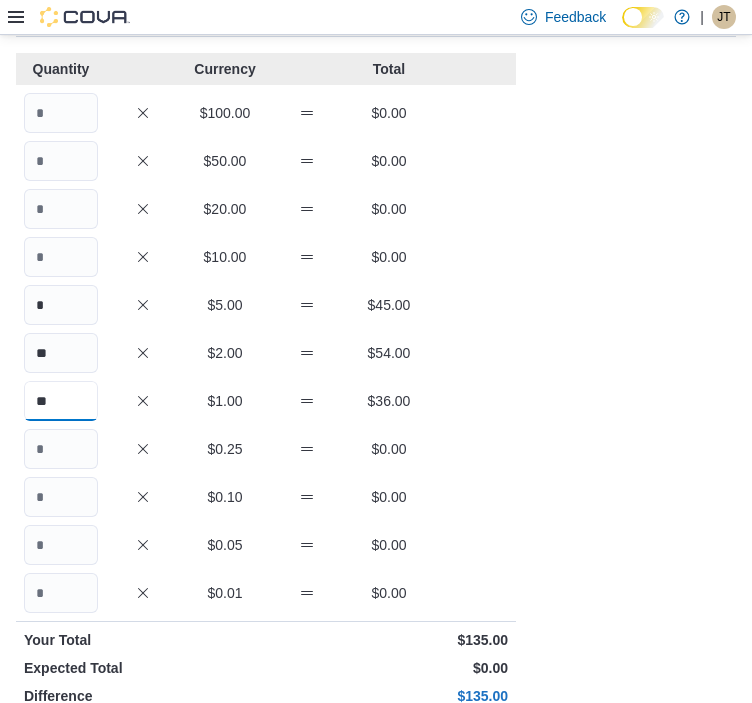 type on "**" 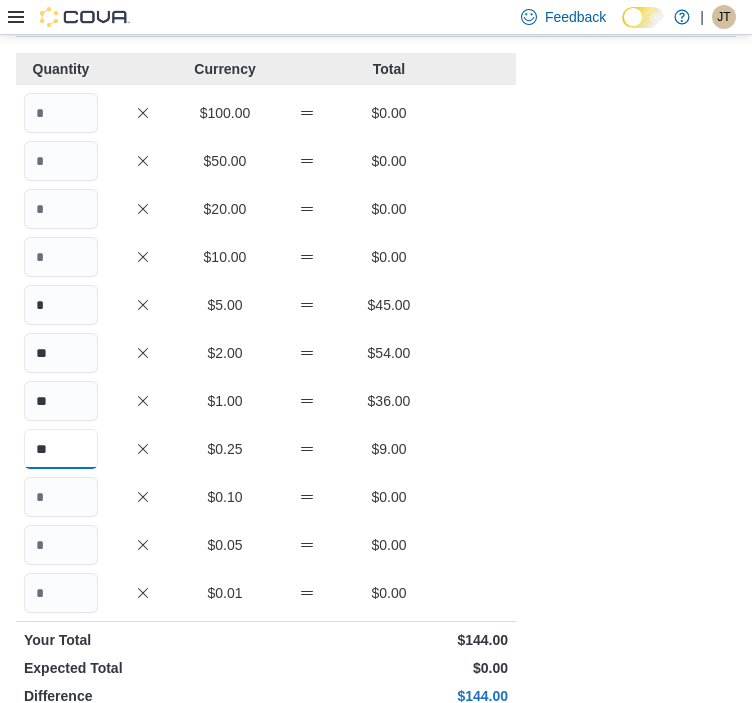 type on "**" 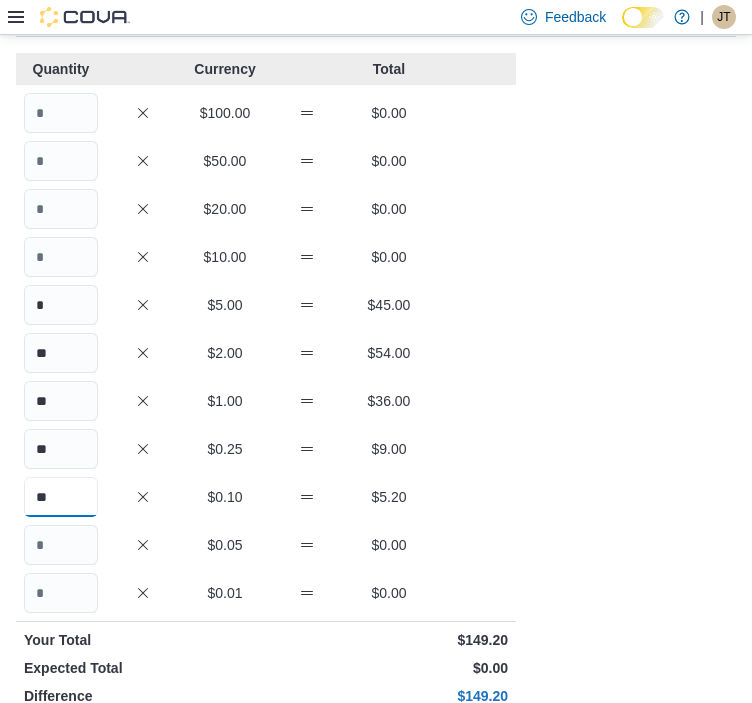 type on "**" 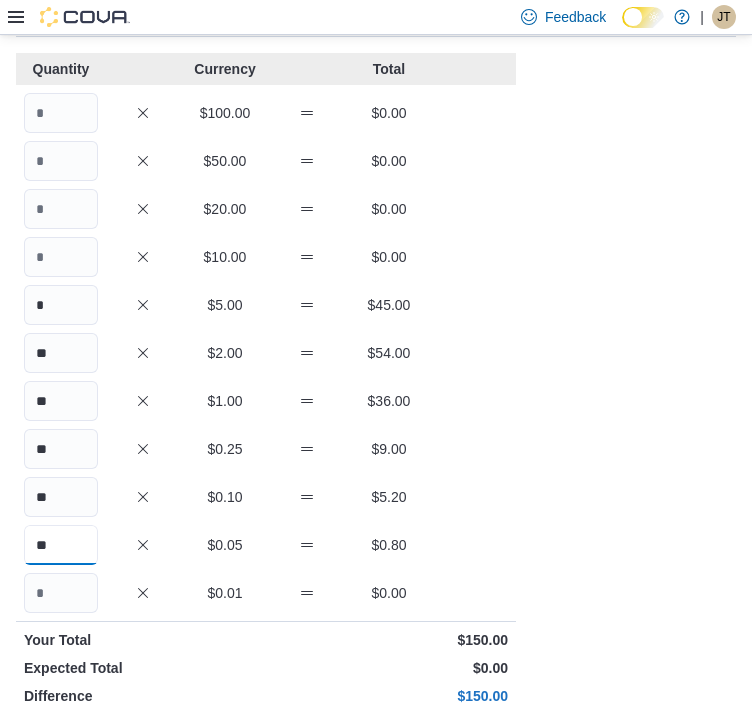 type on "**" 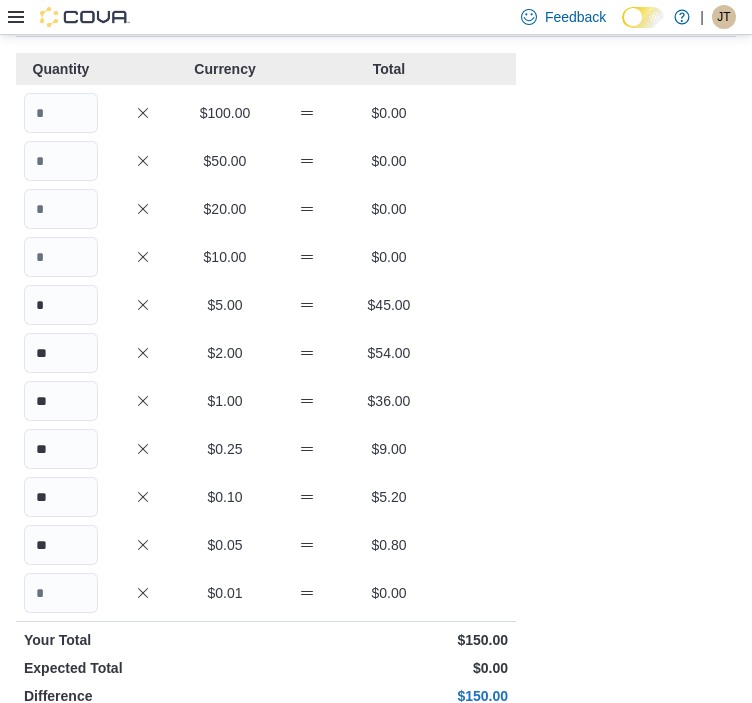 click on "Cash Management …   Cash In Cash 2 : Cash In Feedback   Quantity Currency Total $100.00 $0.00 $50.00 $0.00 $20.00 $0.00 $10.00 $0.00 * $5.00 $45.00 ** $2.00 $54.00 ** $1.00 $36.00 ** $0.25 $9.00 ** $0.10 $5.20 ** $0.05 $0.80 $0.01 $0.00 Your Total $150.00 Expected Total $0.00 Difference $150.00 Notes Cancel Save" at bounding box center (376, 439) 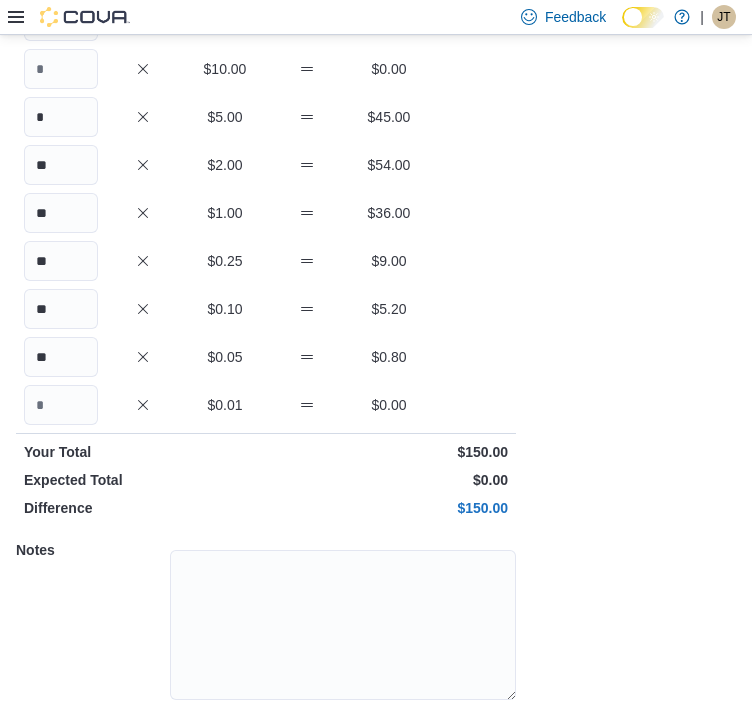 scroll, scrollTop: 379, scrollLeft: 0, axis: vertical 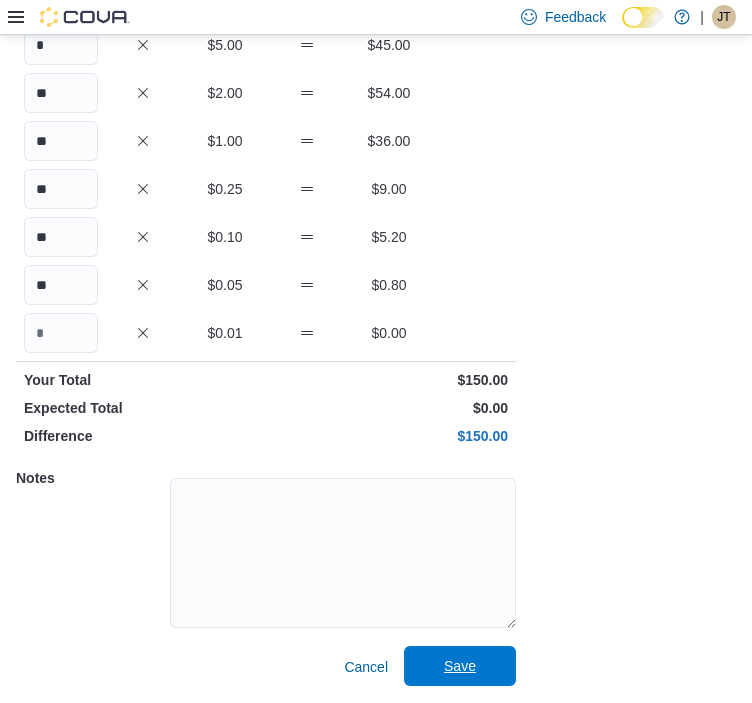 click on "Save" at bounding box center (460, 666) 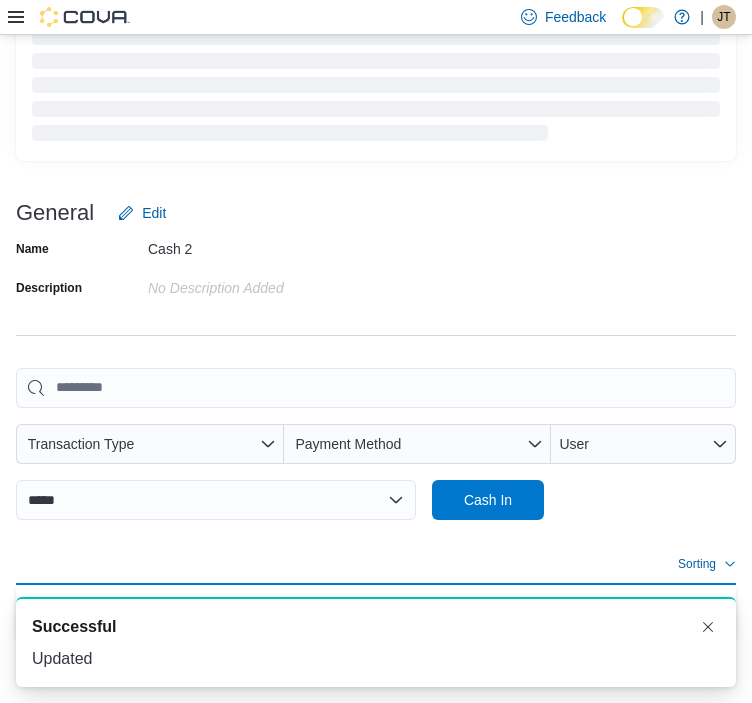 scroll, scrollTop: 240, scrollLeft: 0, axis: vertical 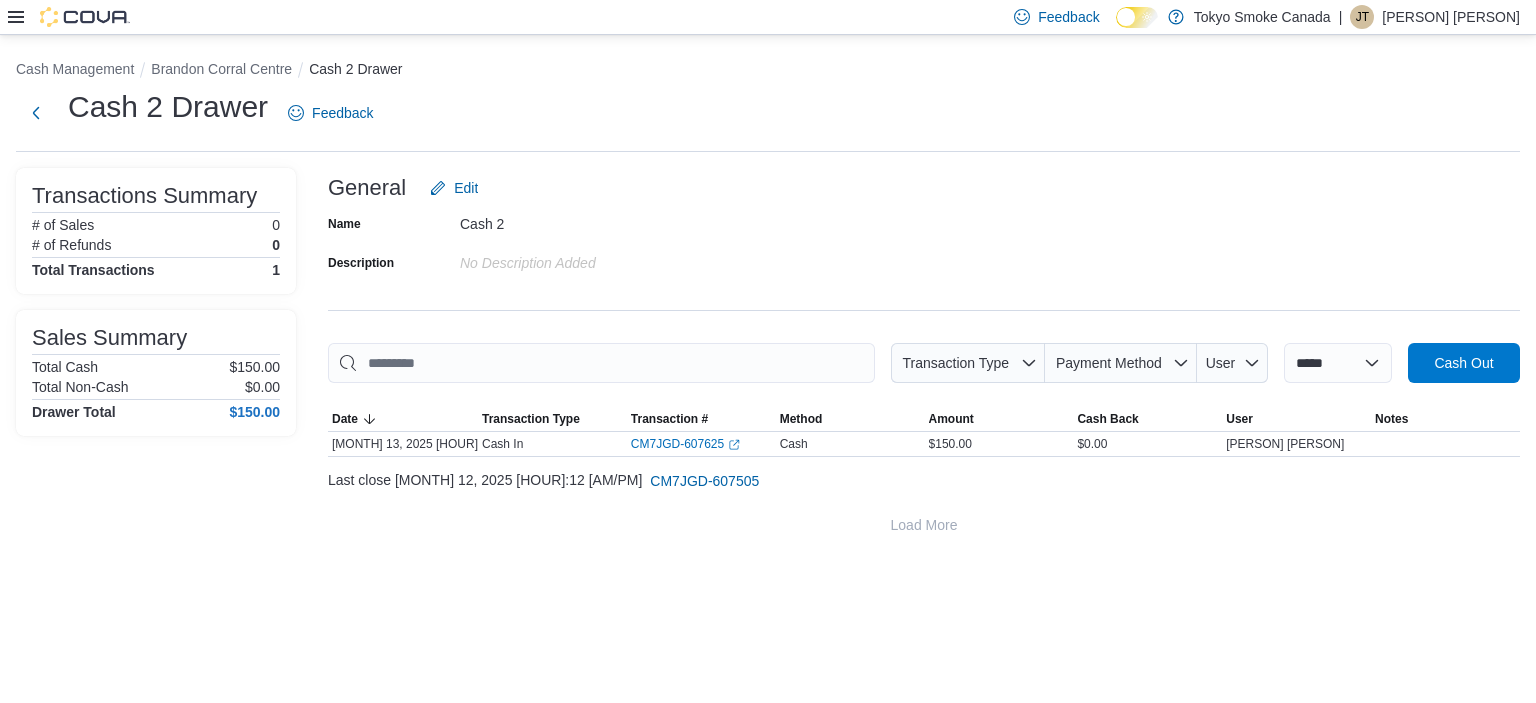click 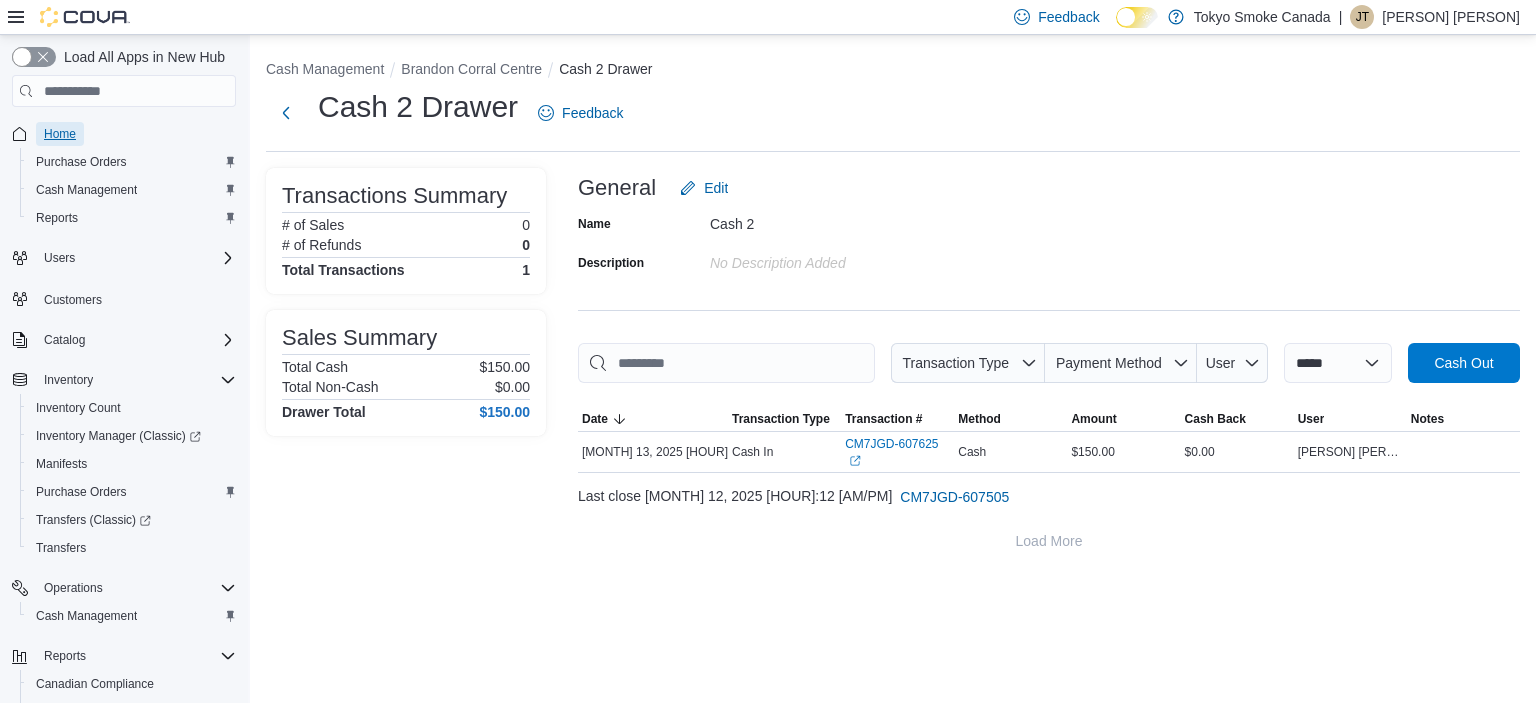 click on "Home" at bounding box center [60, 134] 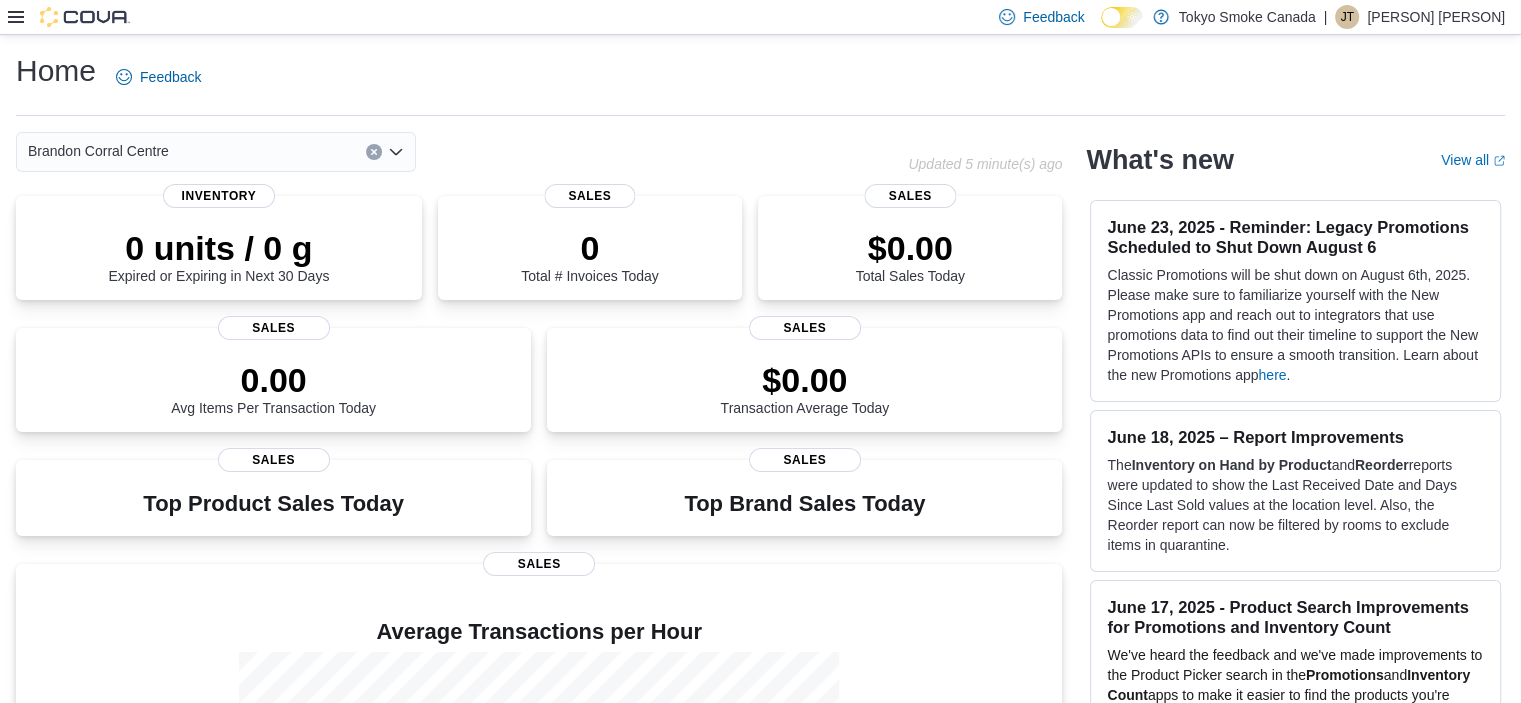 click 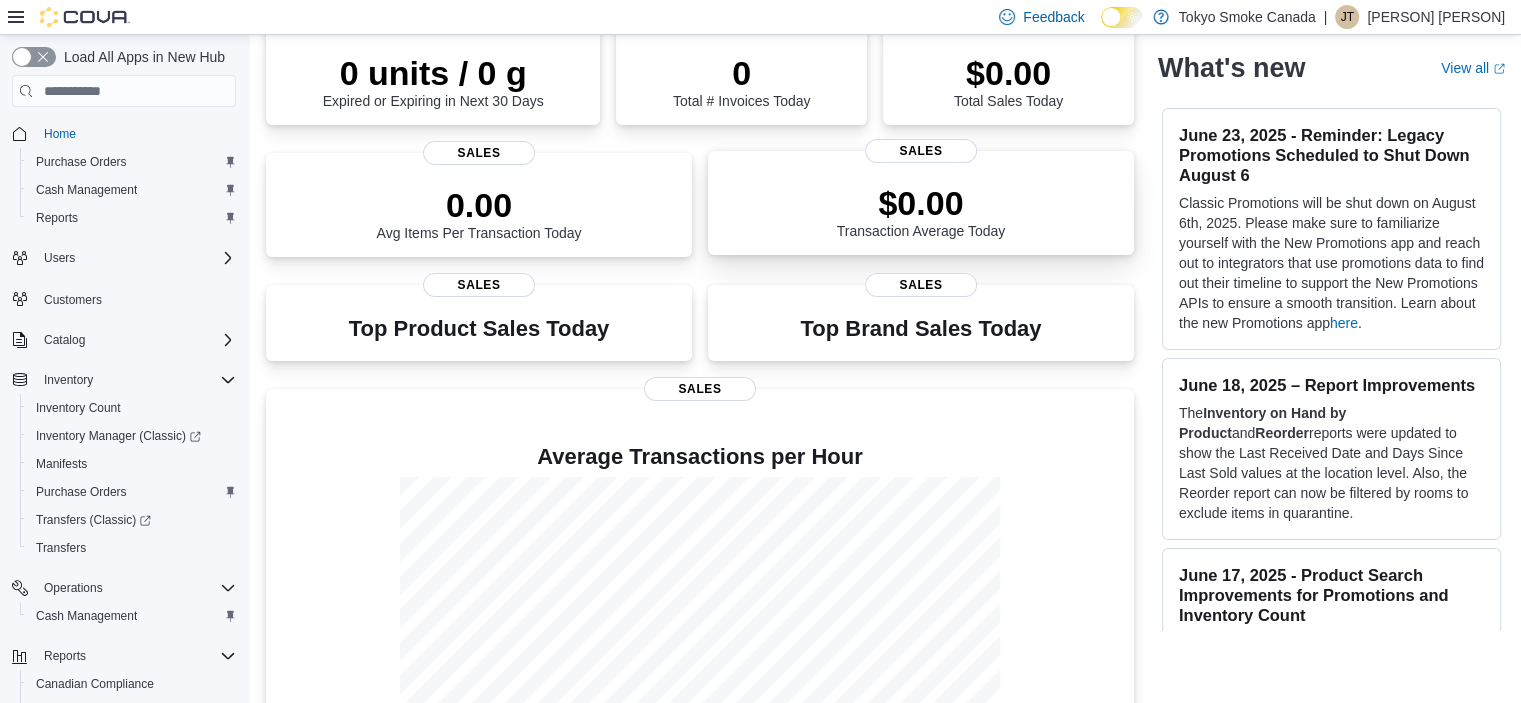 scroll, scrollTop: 0, scrollLeft: 0, axis: both 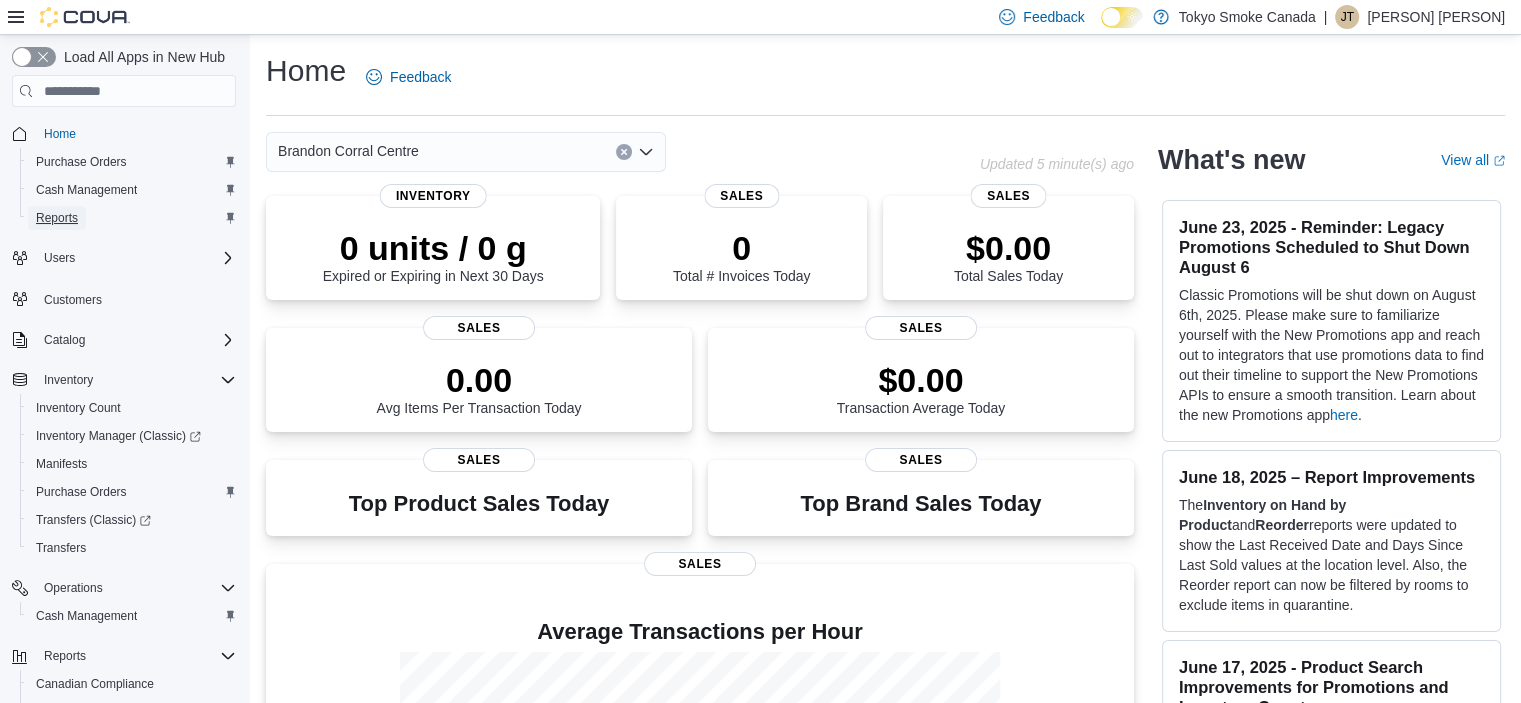click on "Reports" at bounding box center [57, 218] 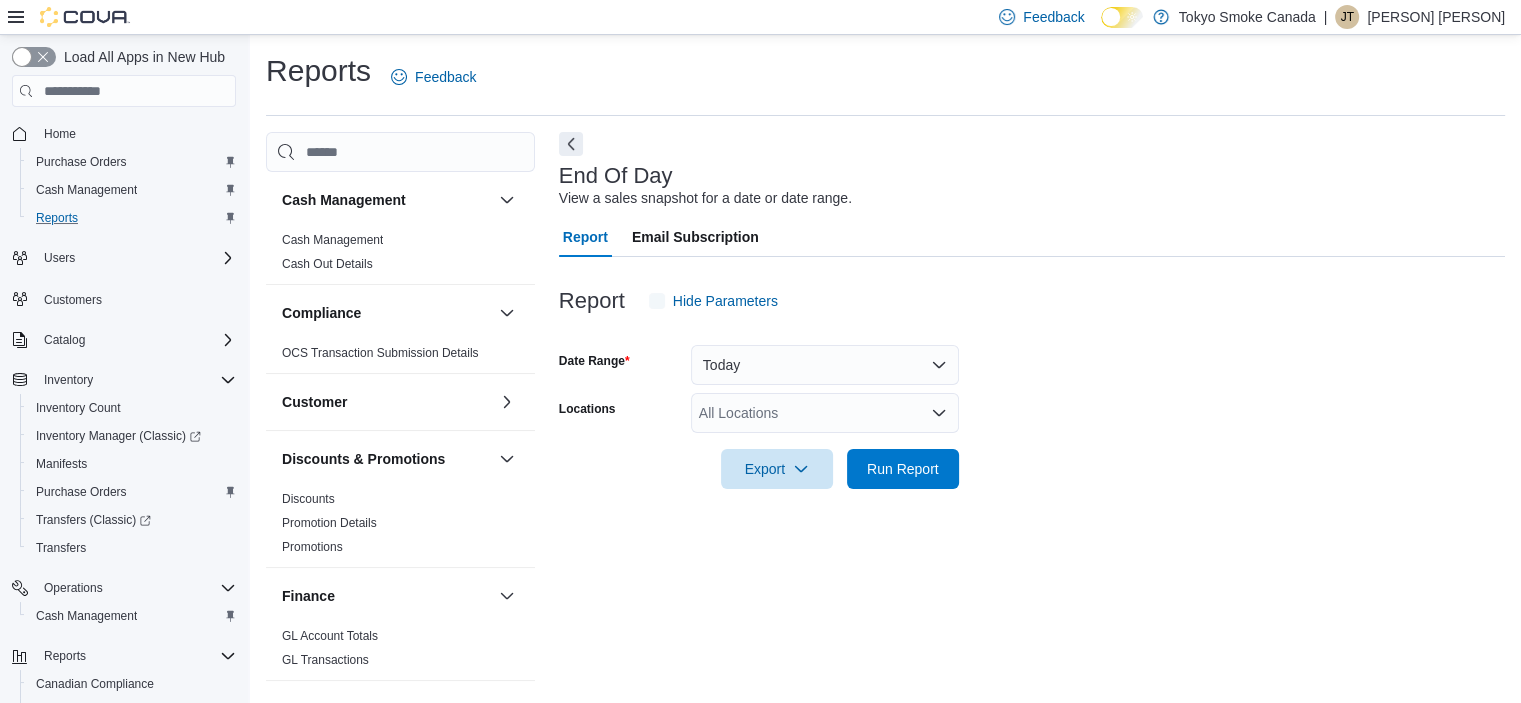 scroll, scrollTop: 12, scrollLeft: 0, axis: vertical 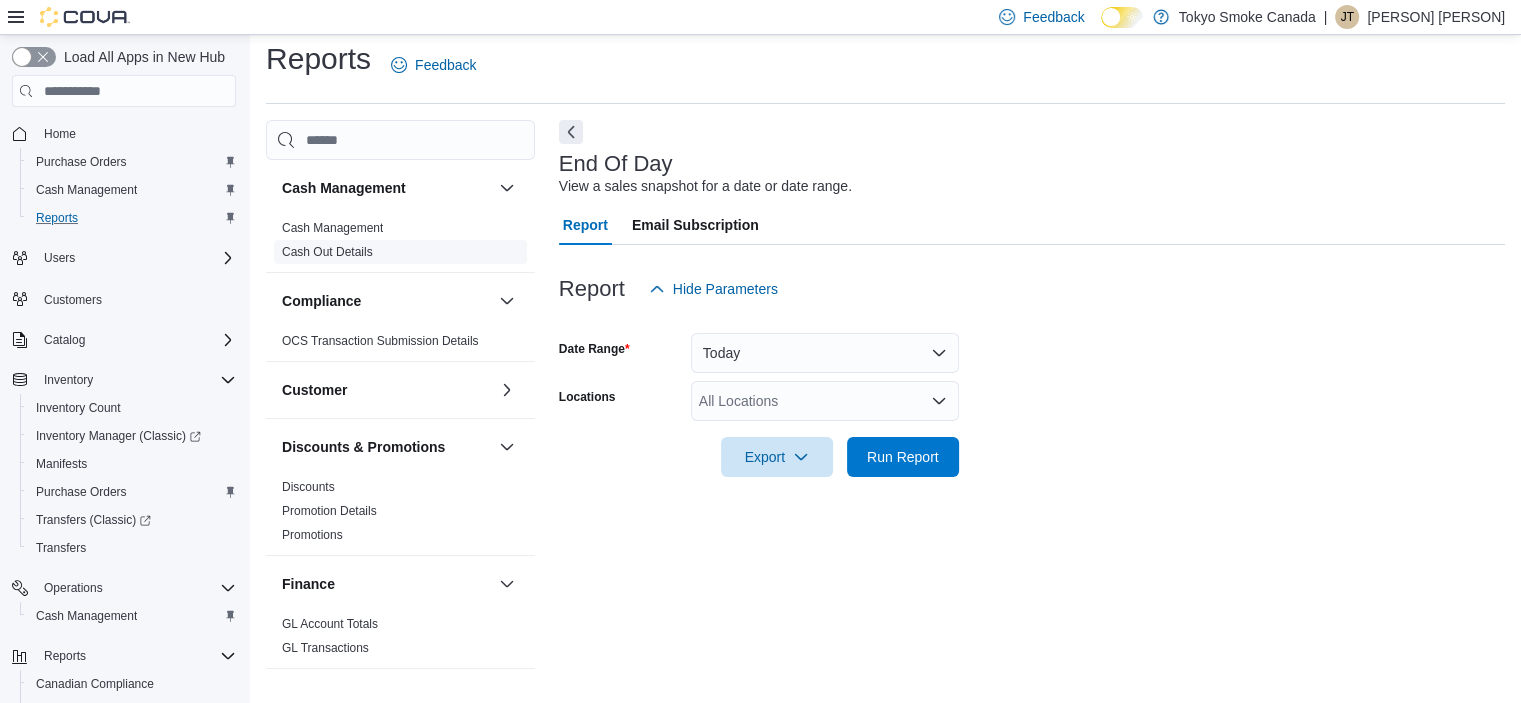 click on "Cash Out Details" at bounding box center (327, 252) 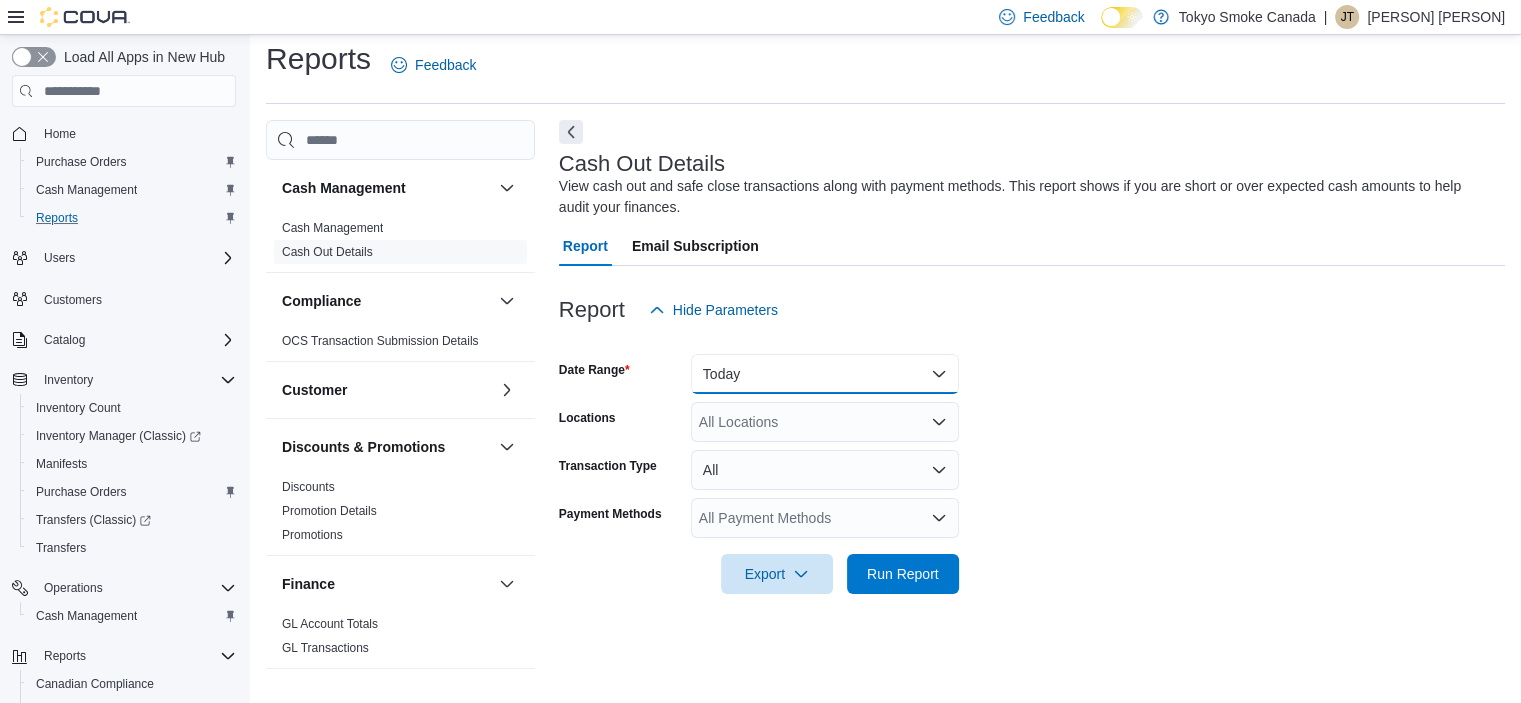 click on "Today" at bounding box center (825, 374) 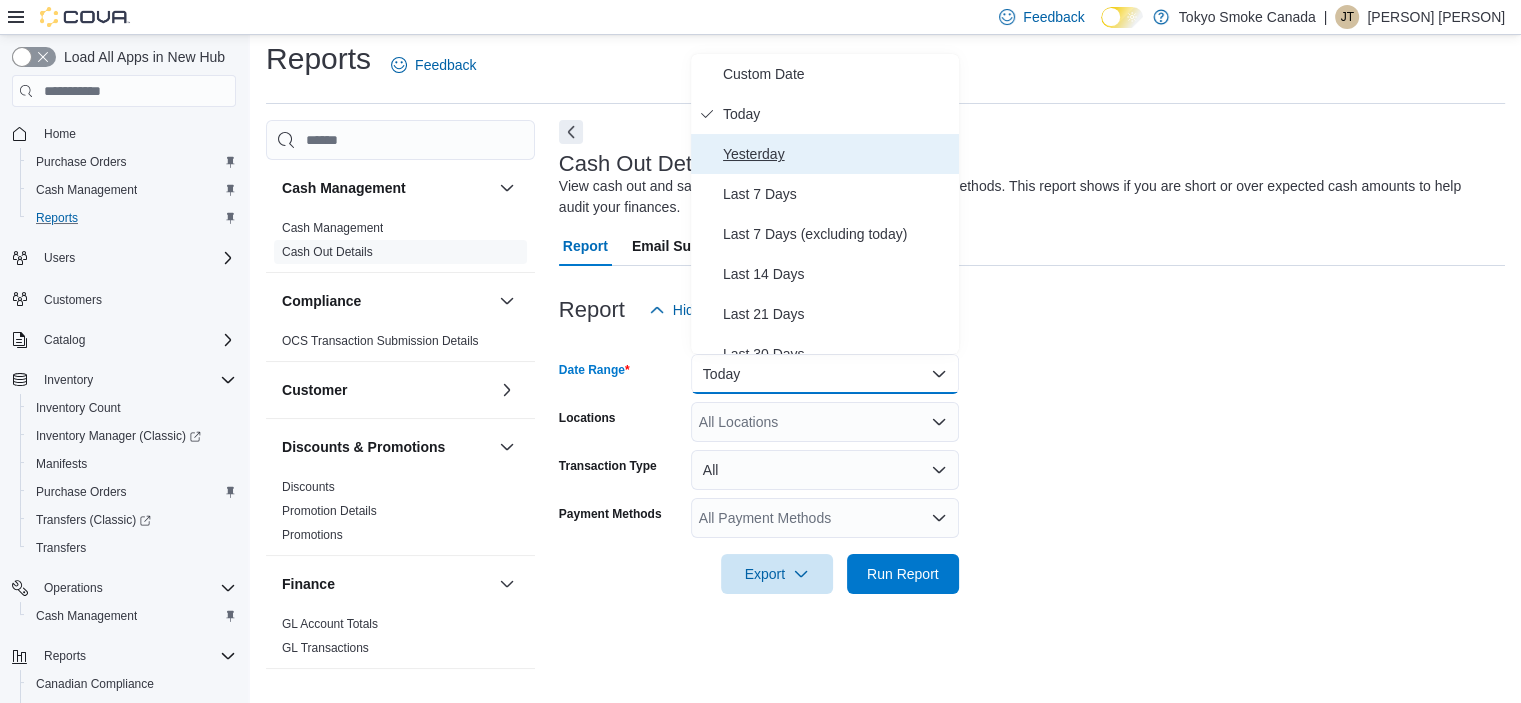 click on "Yesterday" at bounding box center [837, 154] 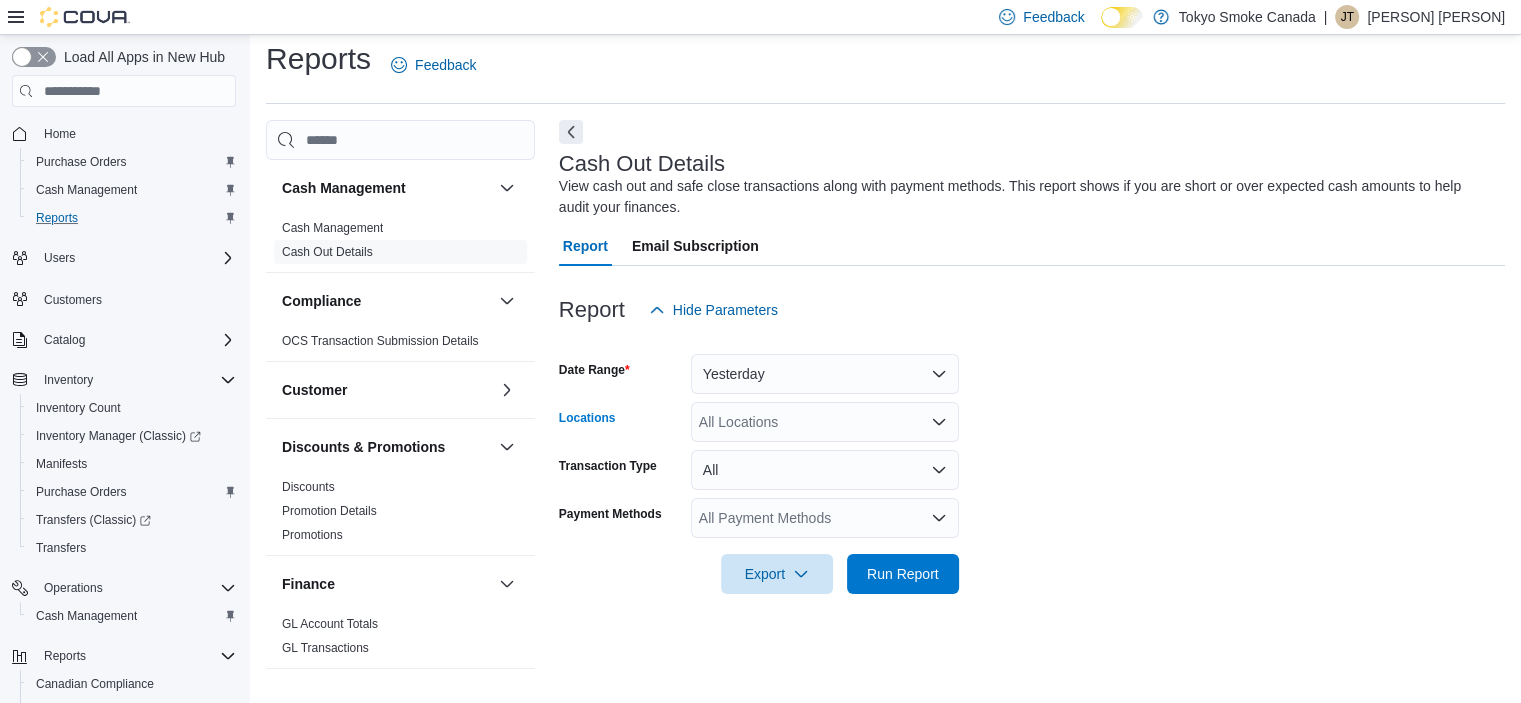click on "All Locations" at bounding box center (825, 422) 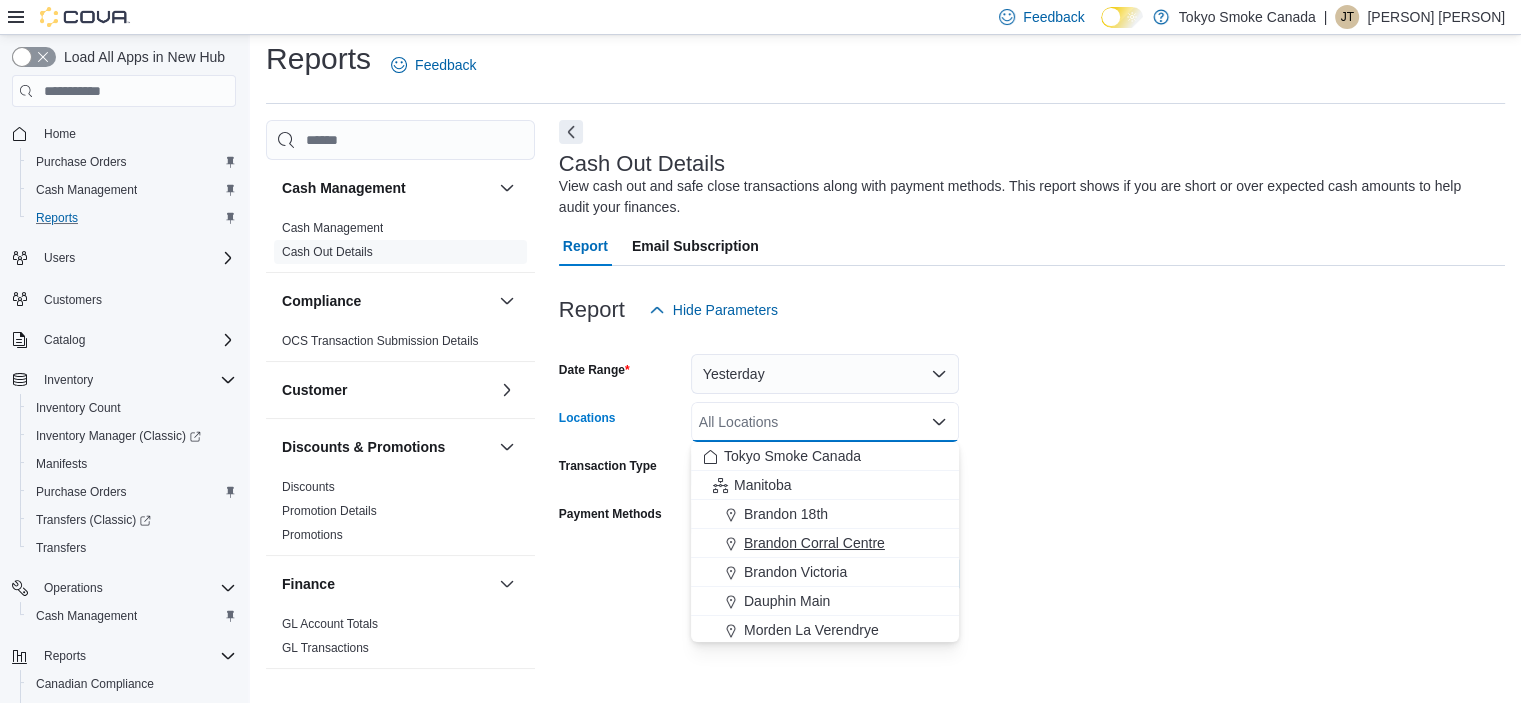 click on "Brandon Corral Centre" at bounding box center (814, 543) 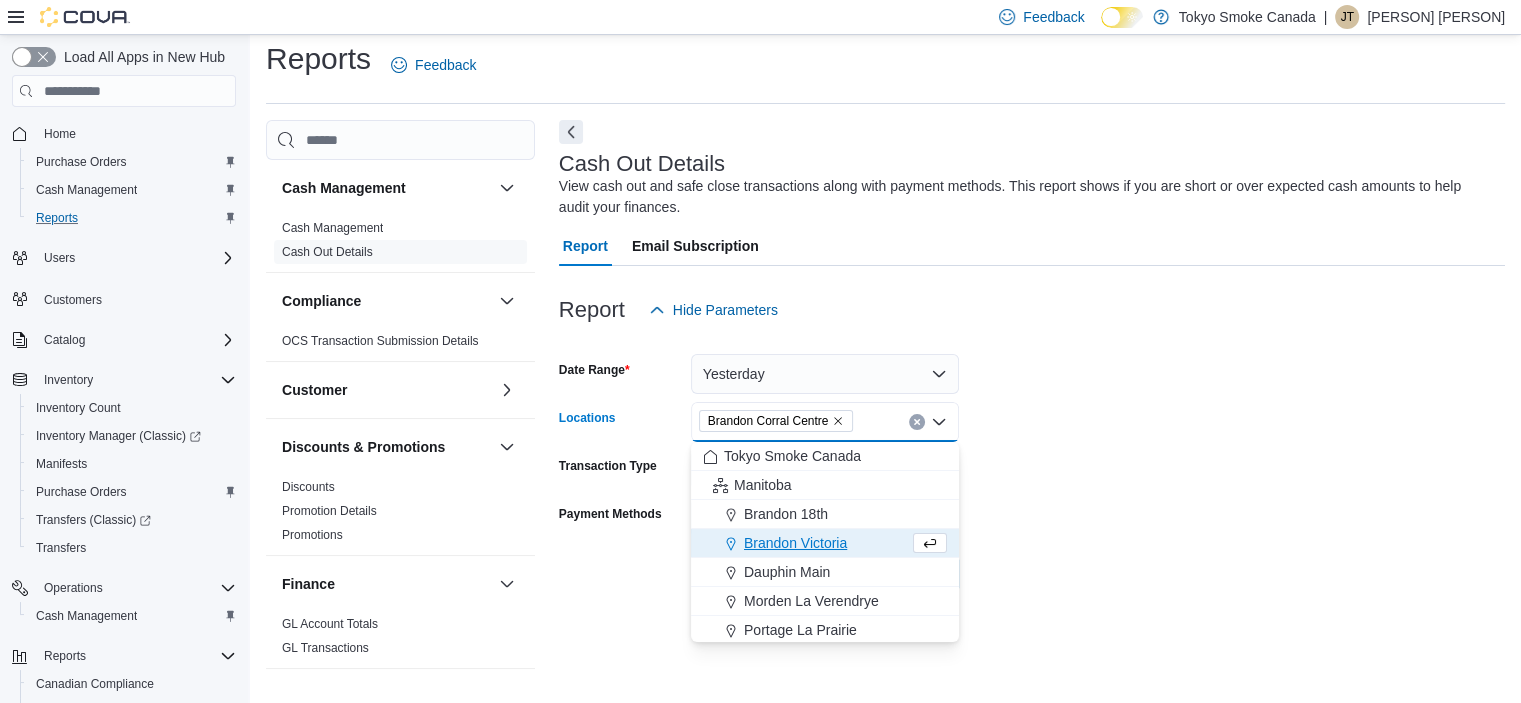 click on "Date Range Yesterday Locations [PERSON] [LOCATION] Centre Combo box. Selected. [PERSON] [LOCATION] Centre. Press Backspace to delete [PERSON] [LOCATION] Centre. Combo box input. All Locations. Type some text or, to display a list of choices, press Down Arrow. To exit the list of choices, press Escape. Transaction Type All Payment Methods All Payment Methods Export  Run Report" at bounding box center (1032, 462) 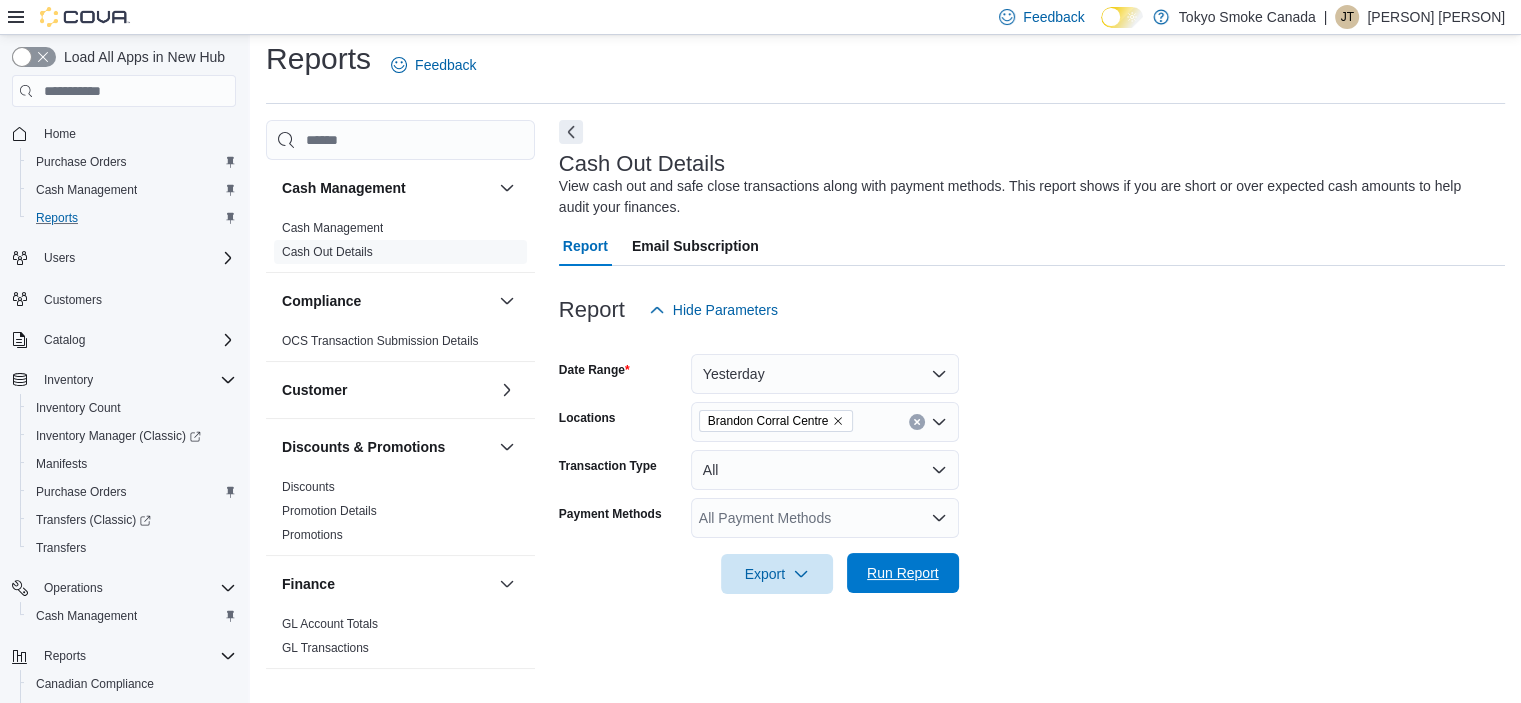 click on "Run Report" at bounding box center (903, 573) 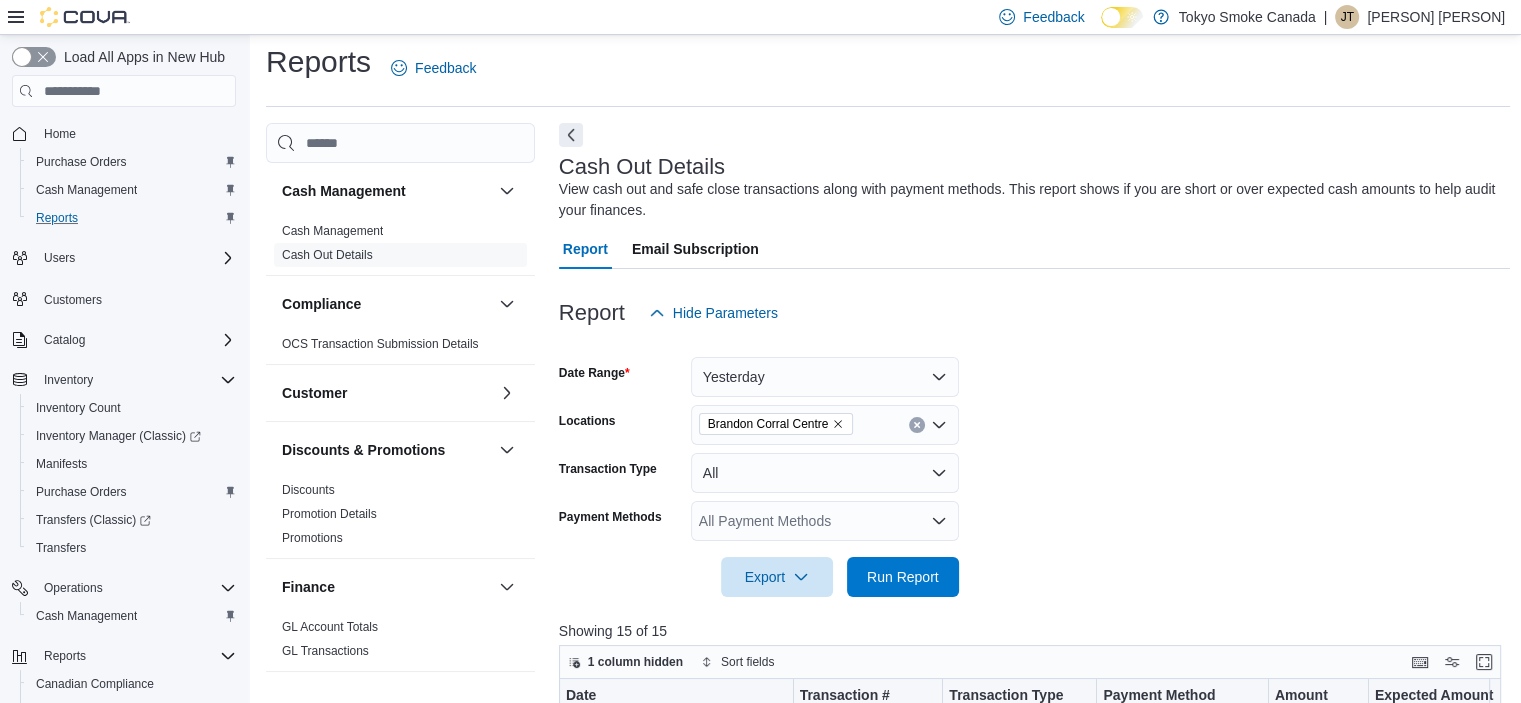 scroll, scrollTop: 0, scrollLeft: 0, axis: both 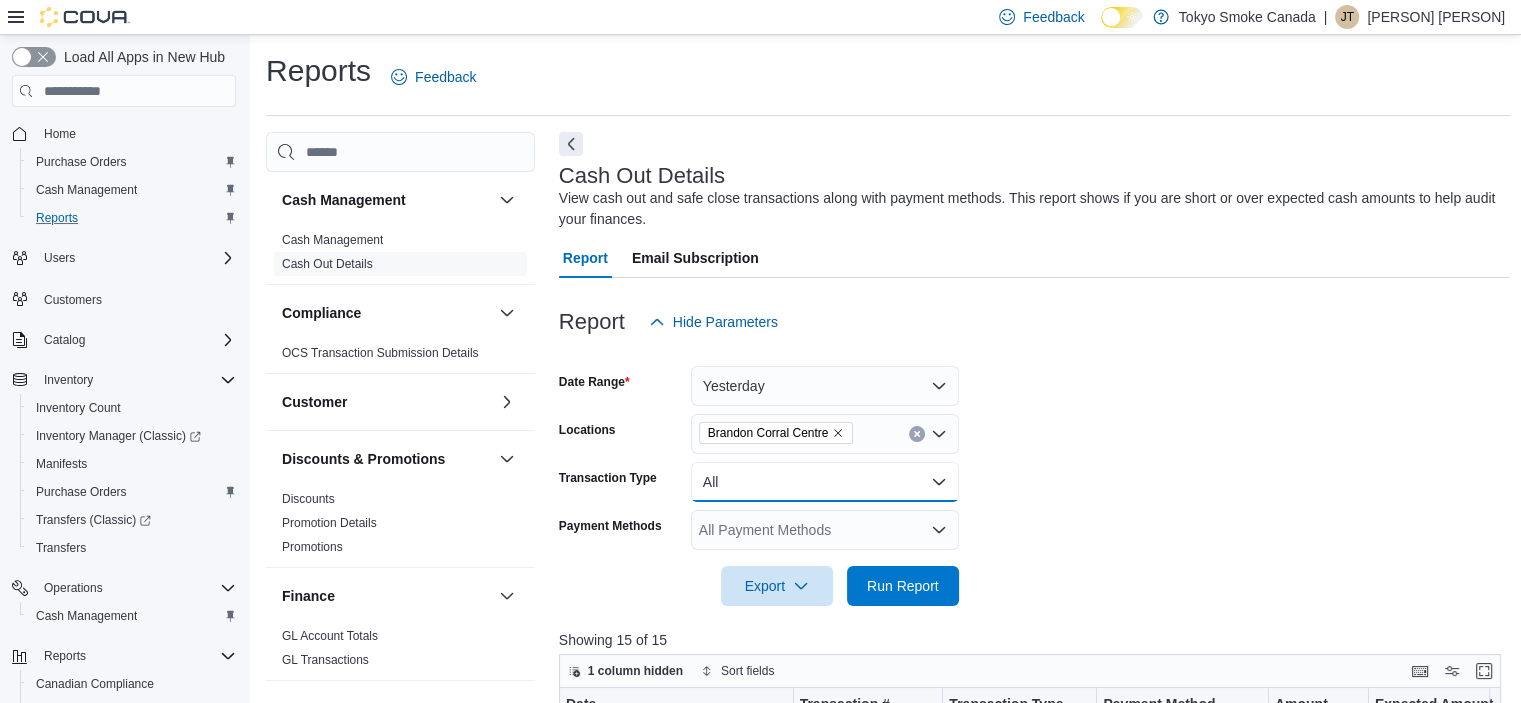 click on "All" at bounding box center (825, 482) 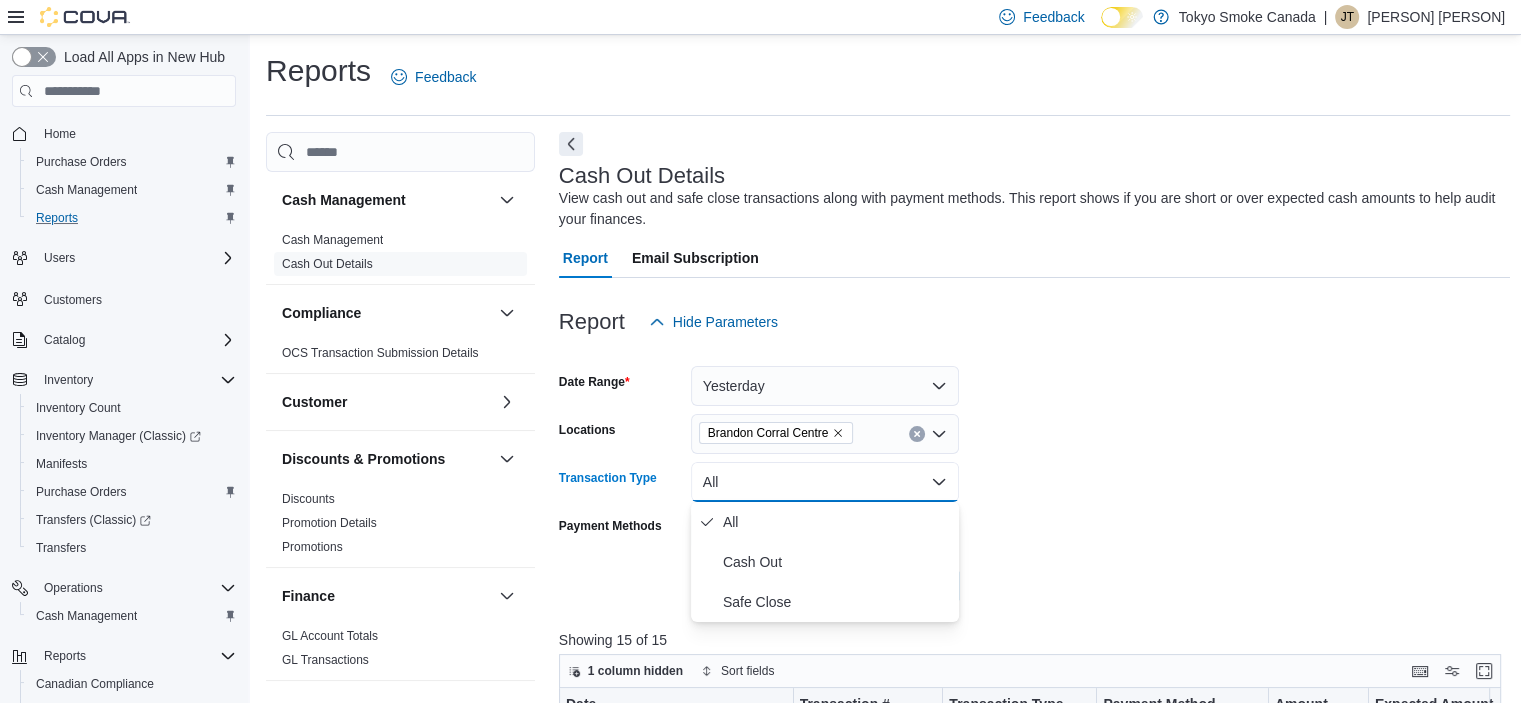 click on "All" at bounding box center (825, 482) 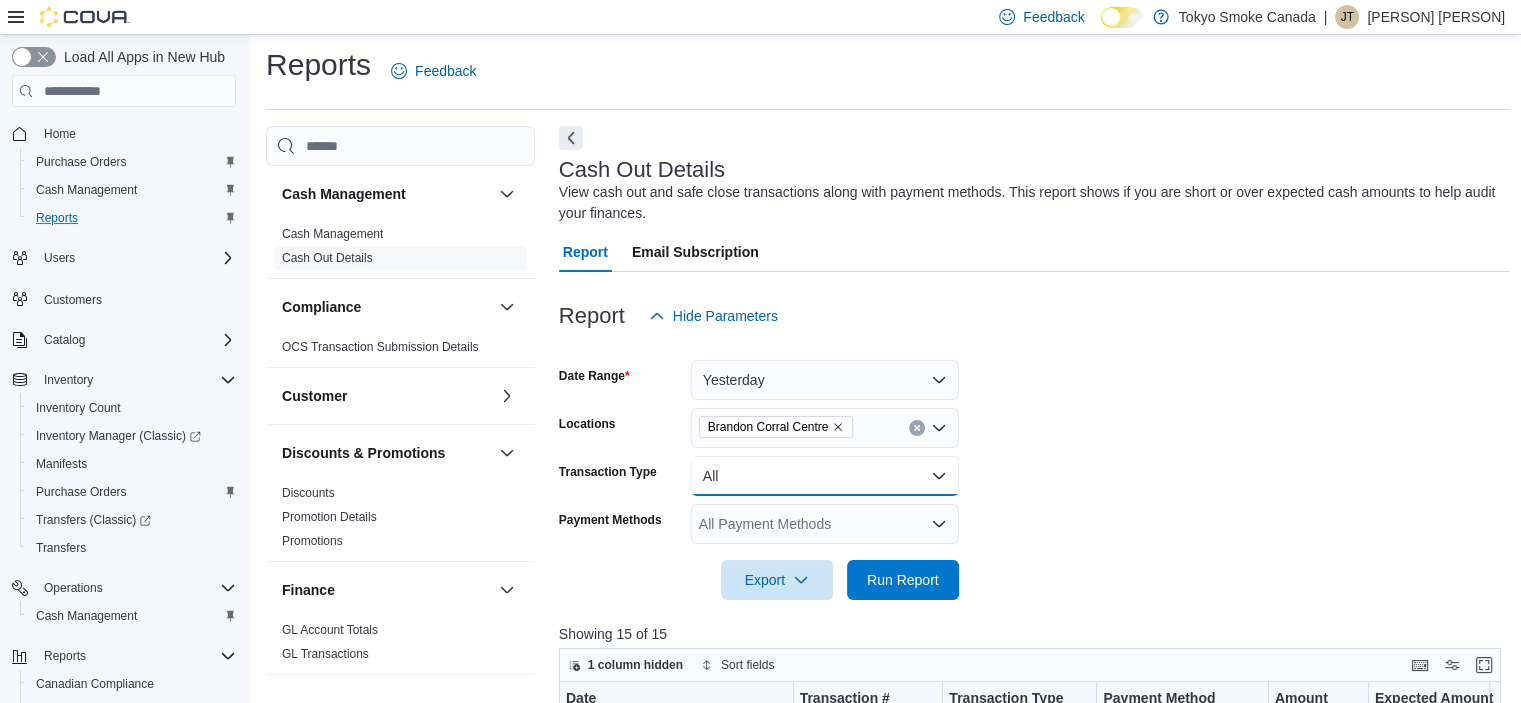 scroll, scrollTop: 500, scrollLeft: 0, axis: vertical 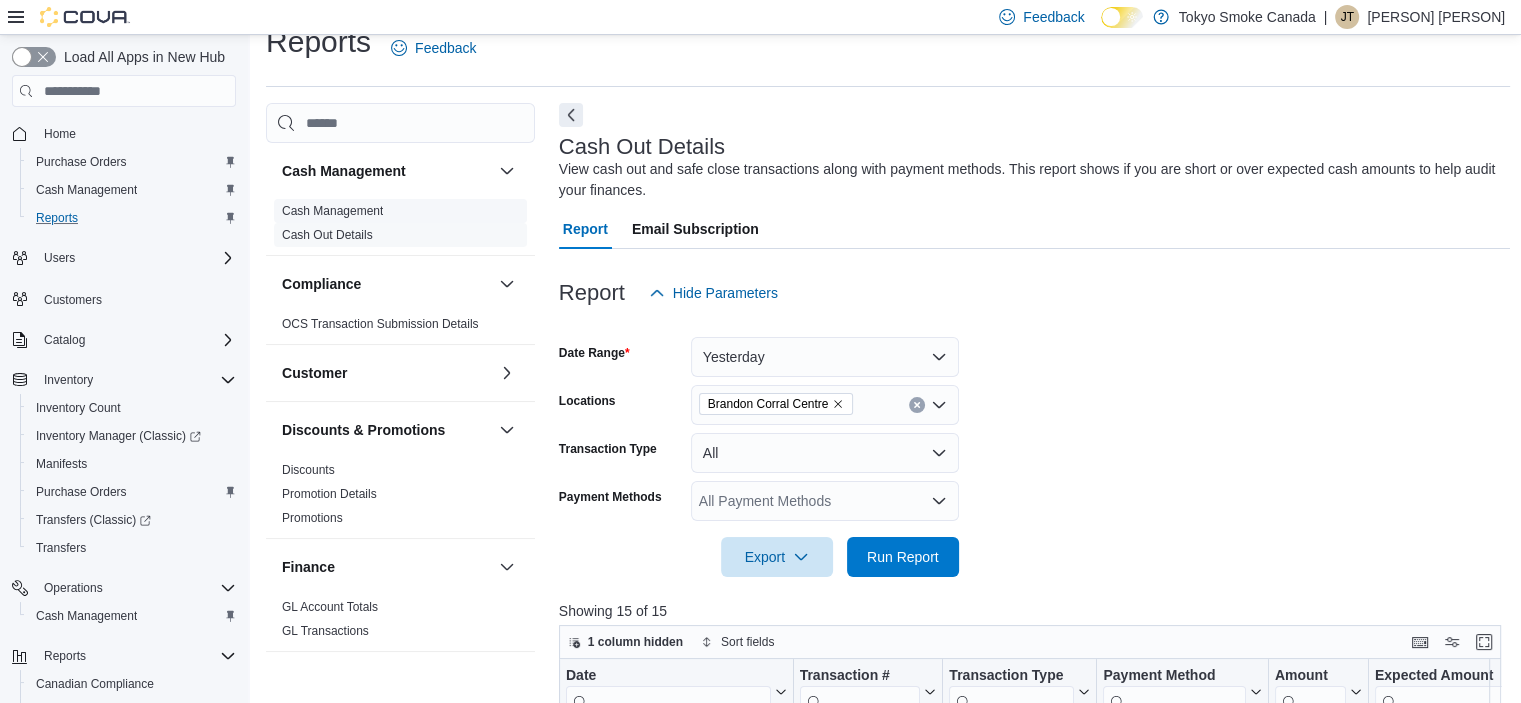 click on "Cash Management" at bounding box center [400, 211] 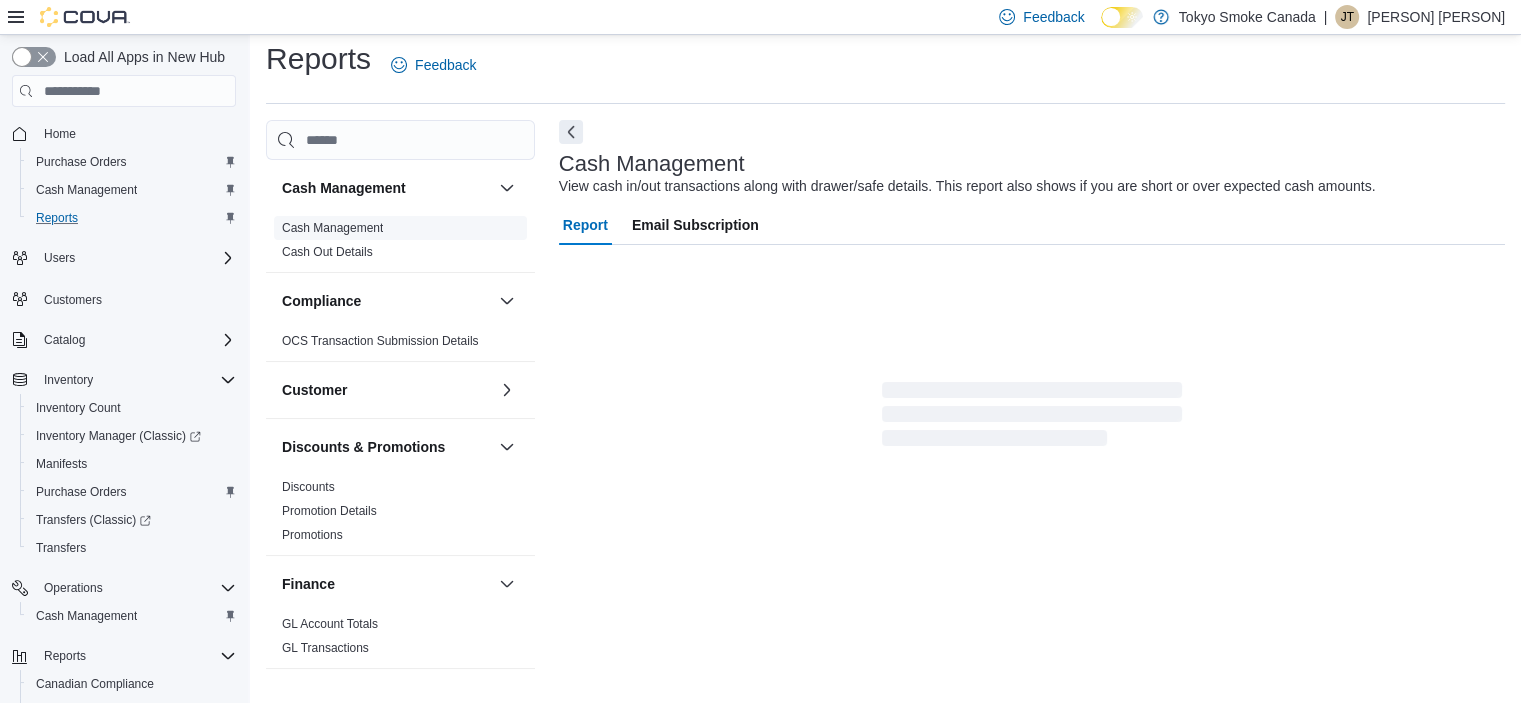 scroll, scrollTop: 12, scrollLeft: 0, axis: vertical 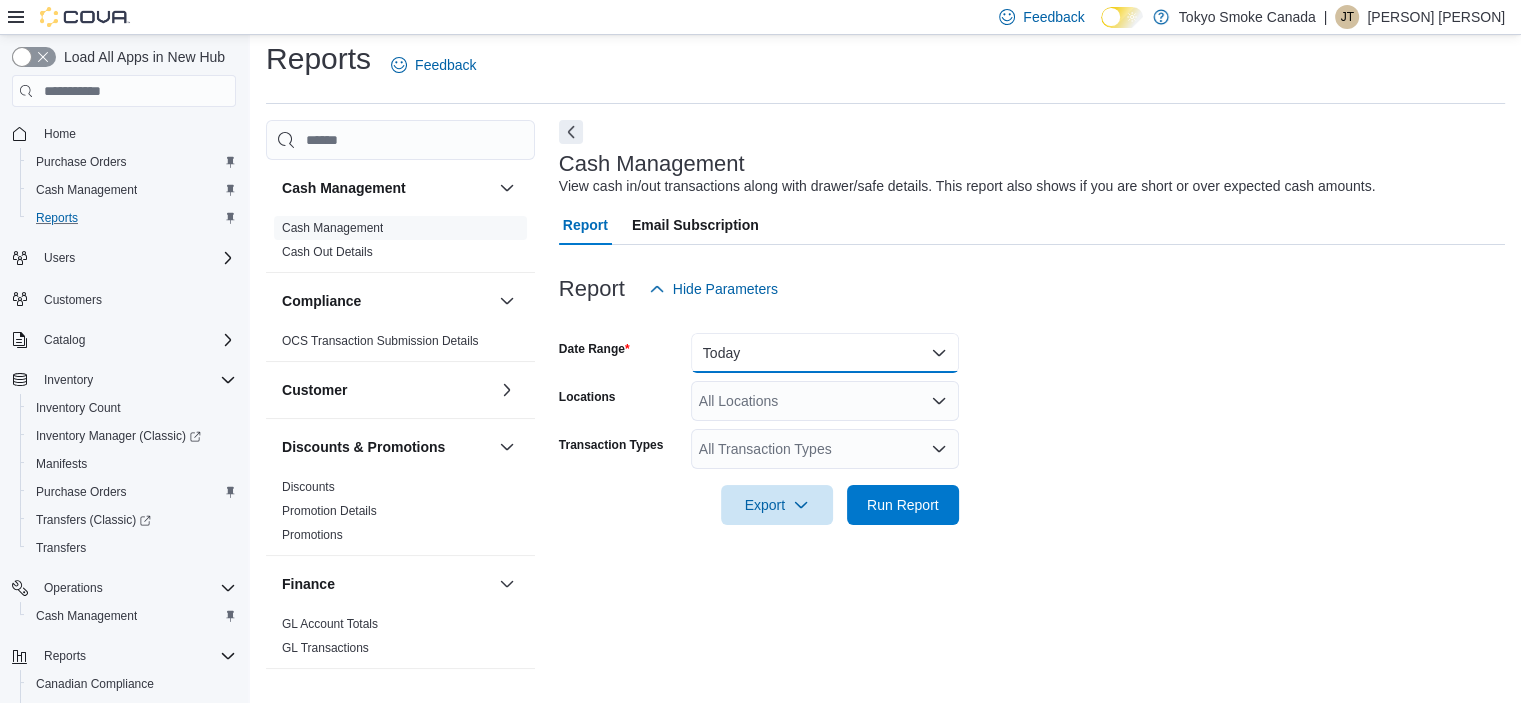 click on "Today" at bounding box center [825, 353] 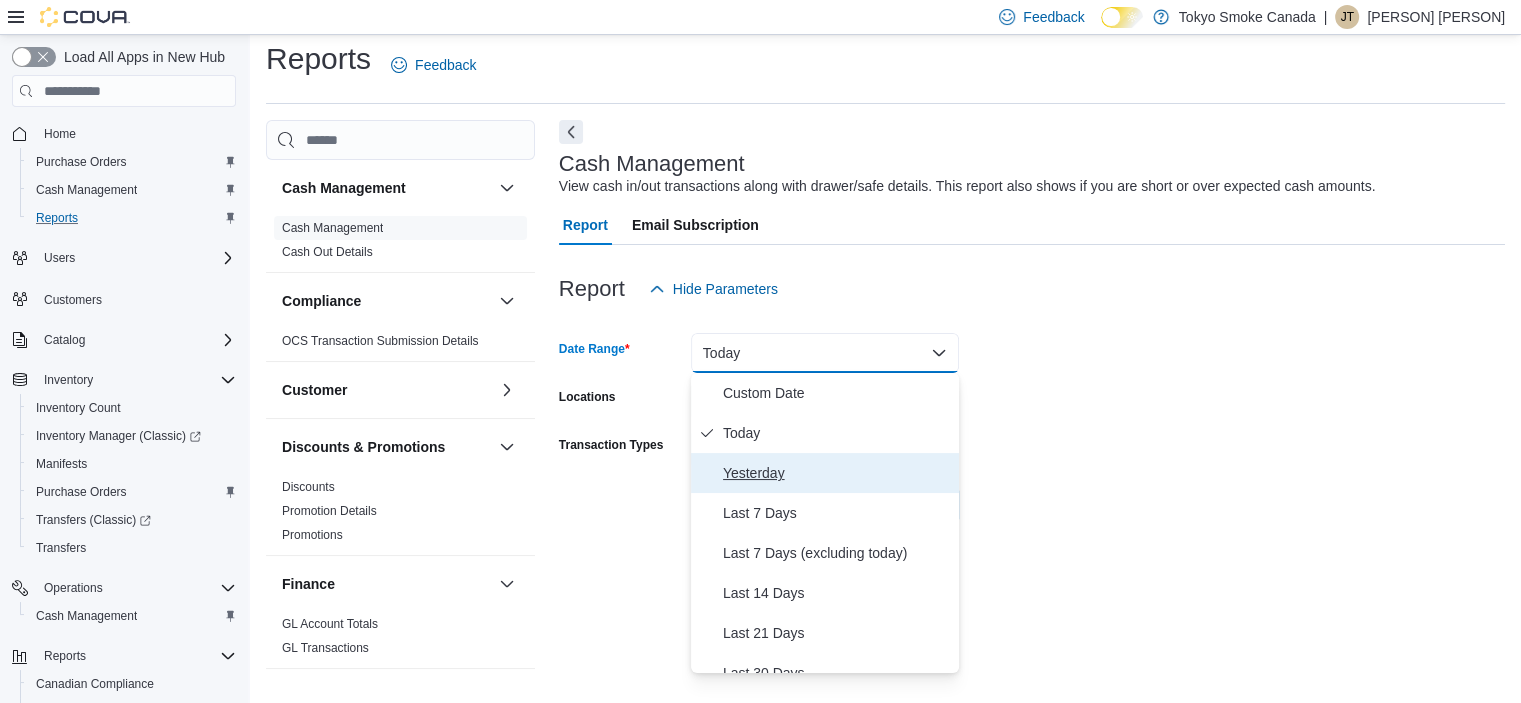 click on "Yesterday" at bounding box center (837, 473) 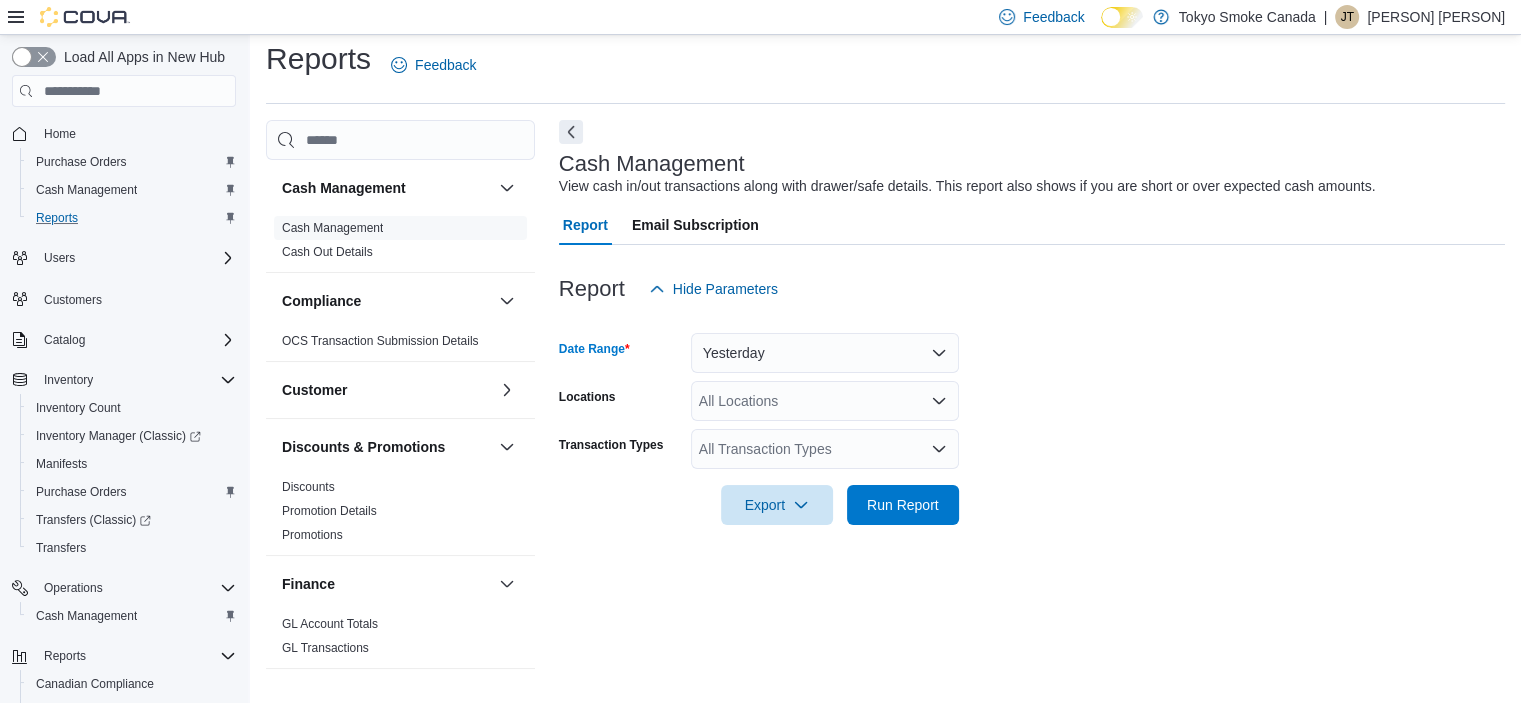 click on "Date Range Yesterday Locations All Locations Transaction Types All Transaction Types Export  Run Report" at bounding box center [1032, 417] 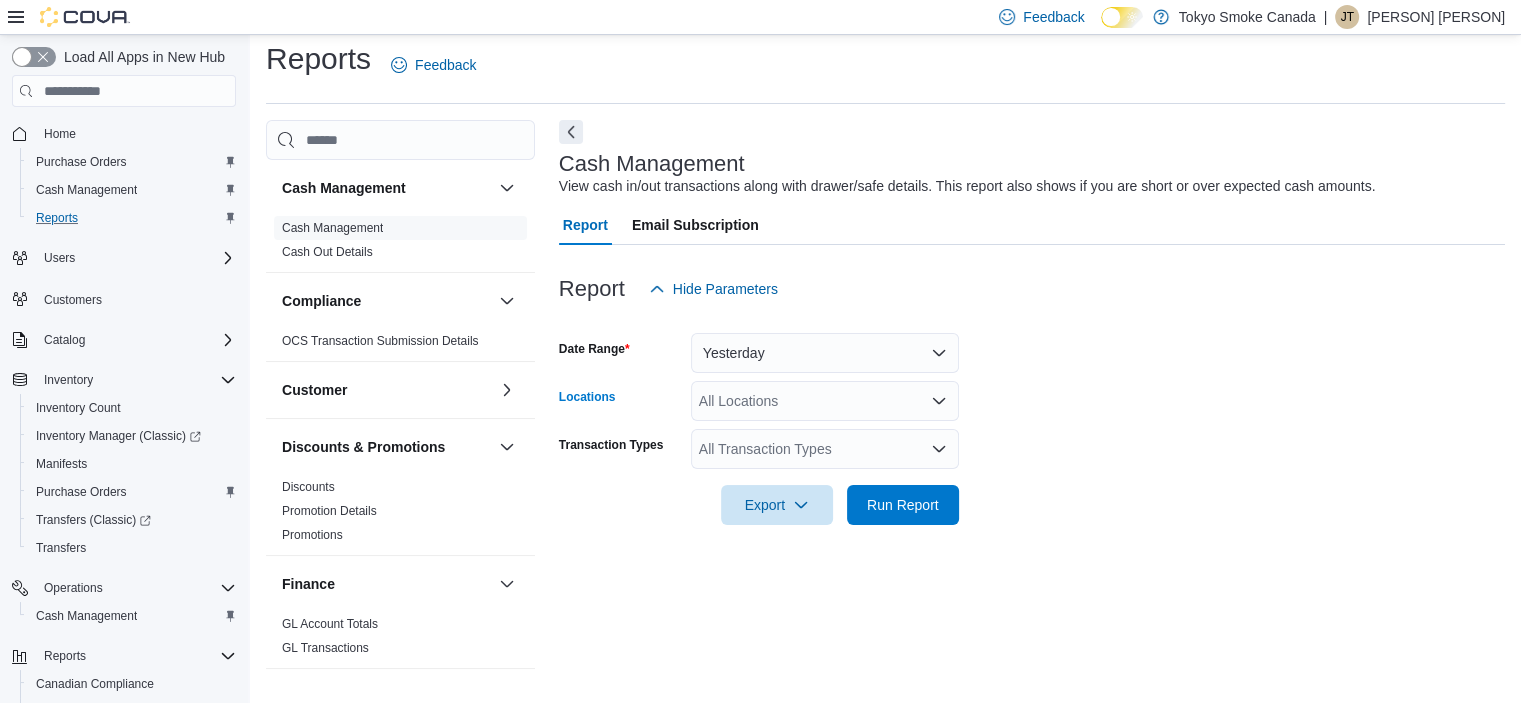 click on "All Locations" at bounding box center (825, 401) 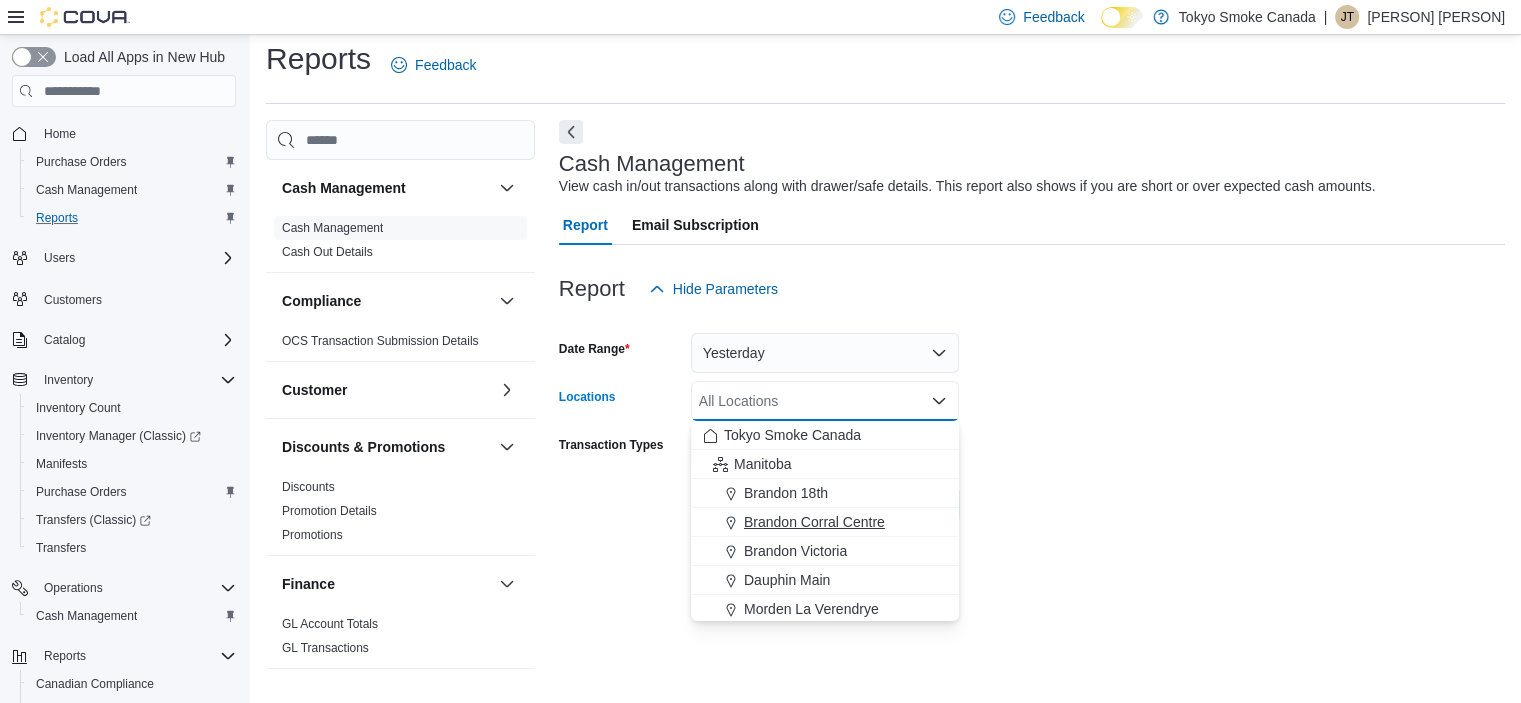 click on "Brandon Corral Centre" at bounding box center [814, 522] 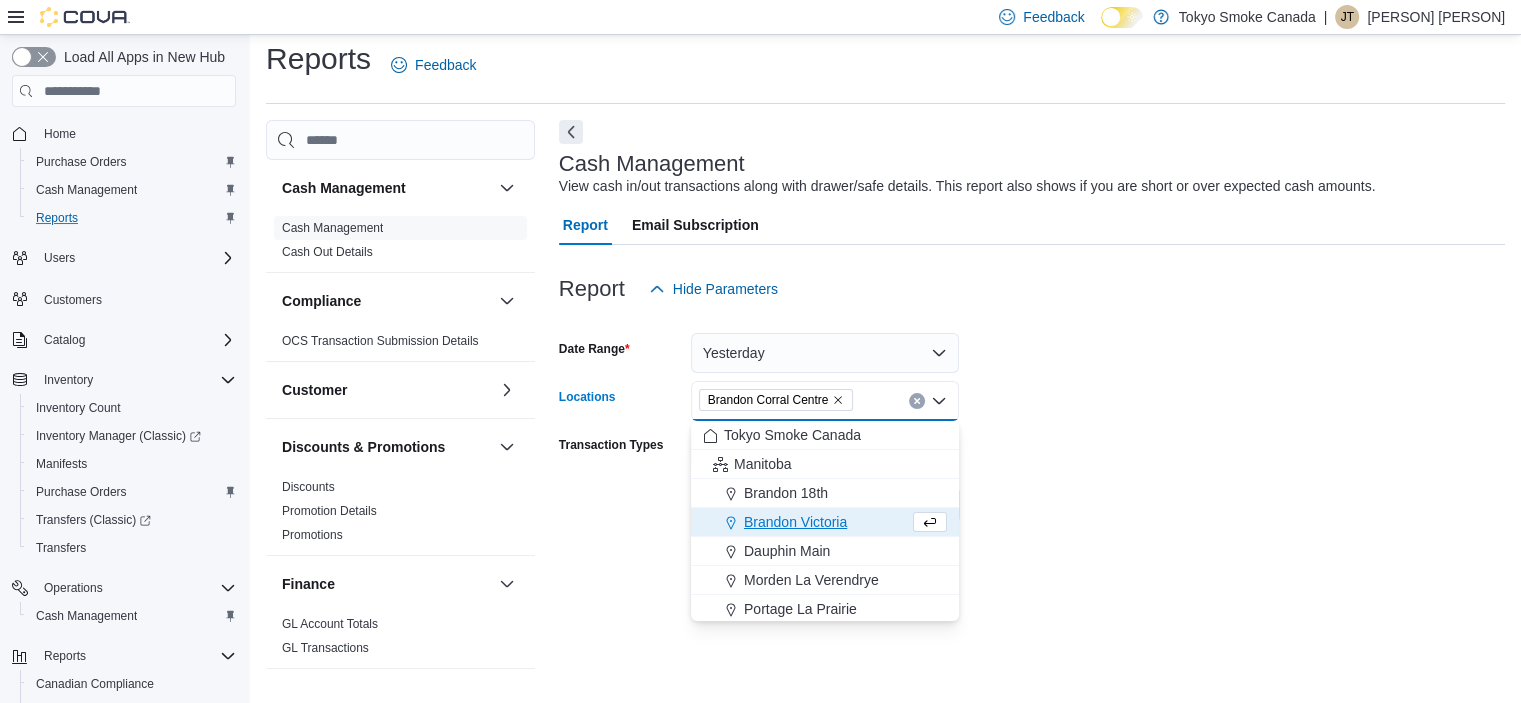 click on "Date Range Yesterday Locations [PERSON] [LOCATION] Centre Combo box. Selected. [PERSON] [LOCATION] Centre. Press Backspace to delete [PERSON] [LOCATION] Centre. Combo box input. All Locations. Type some text or, to display a list of choices, press Down Arrow. To exit the list of choices, press Escape. Transaction Types All Transaction Types Export  Run Report" at bounding box center [1032, 417] 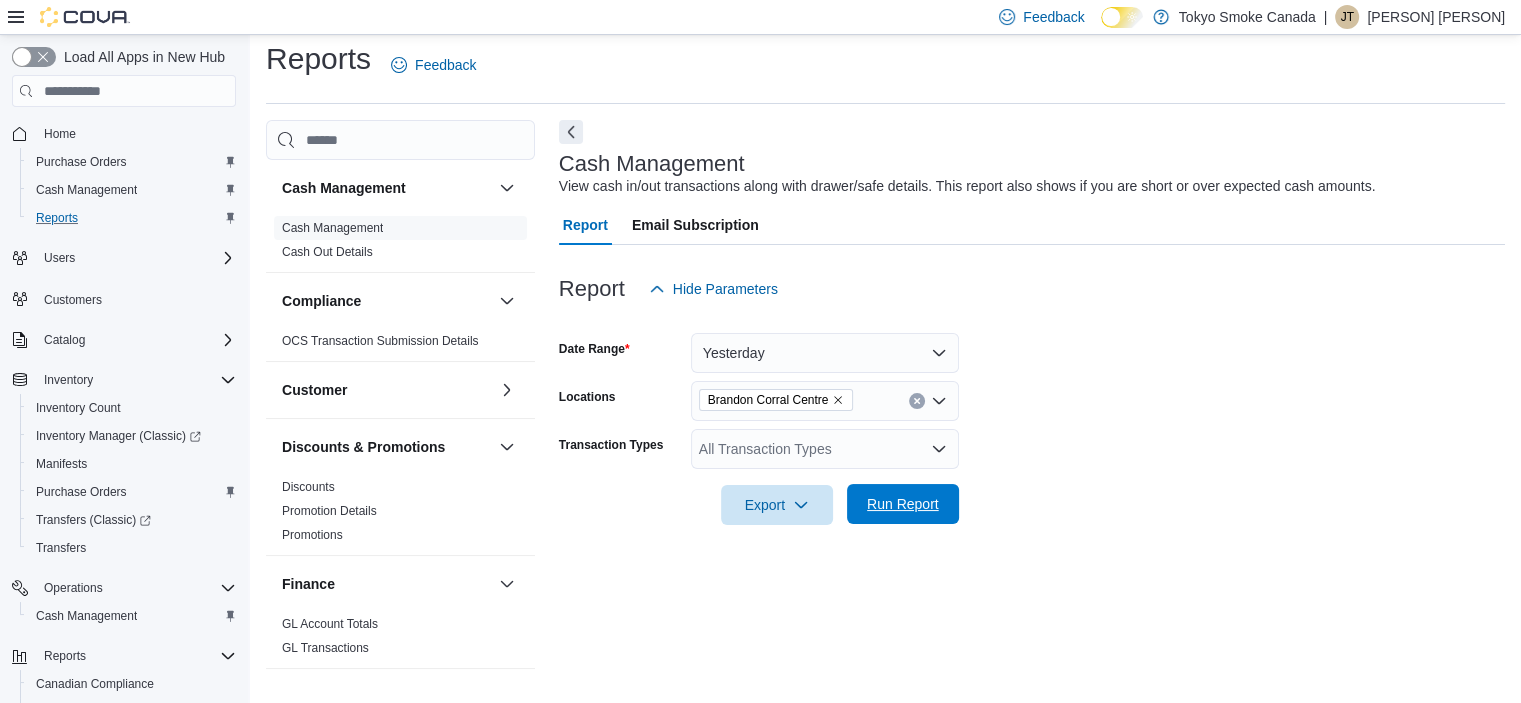 click on "Run Report" at bounding box center [903, 504] 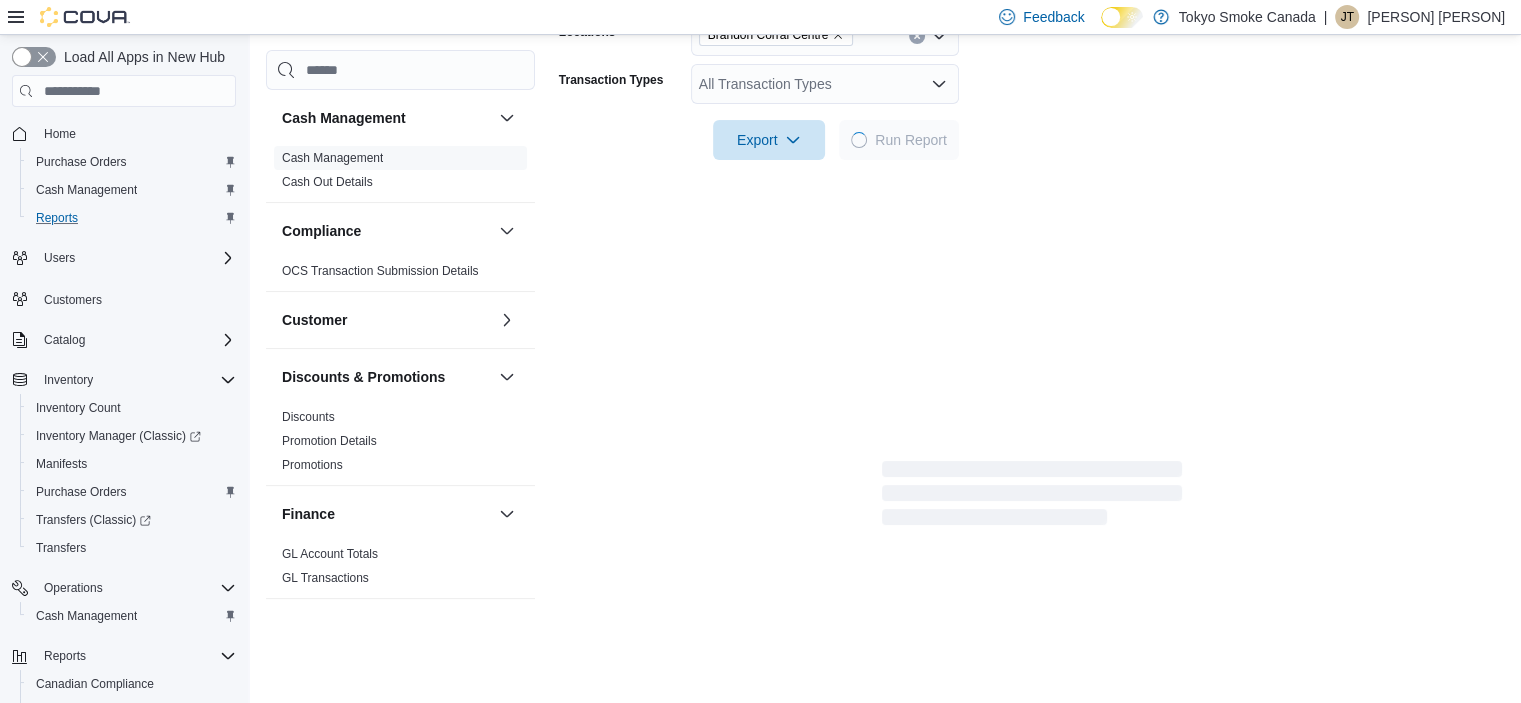 scroll, scrollTop: 412, scrollLeft: 0, axis: vertical 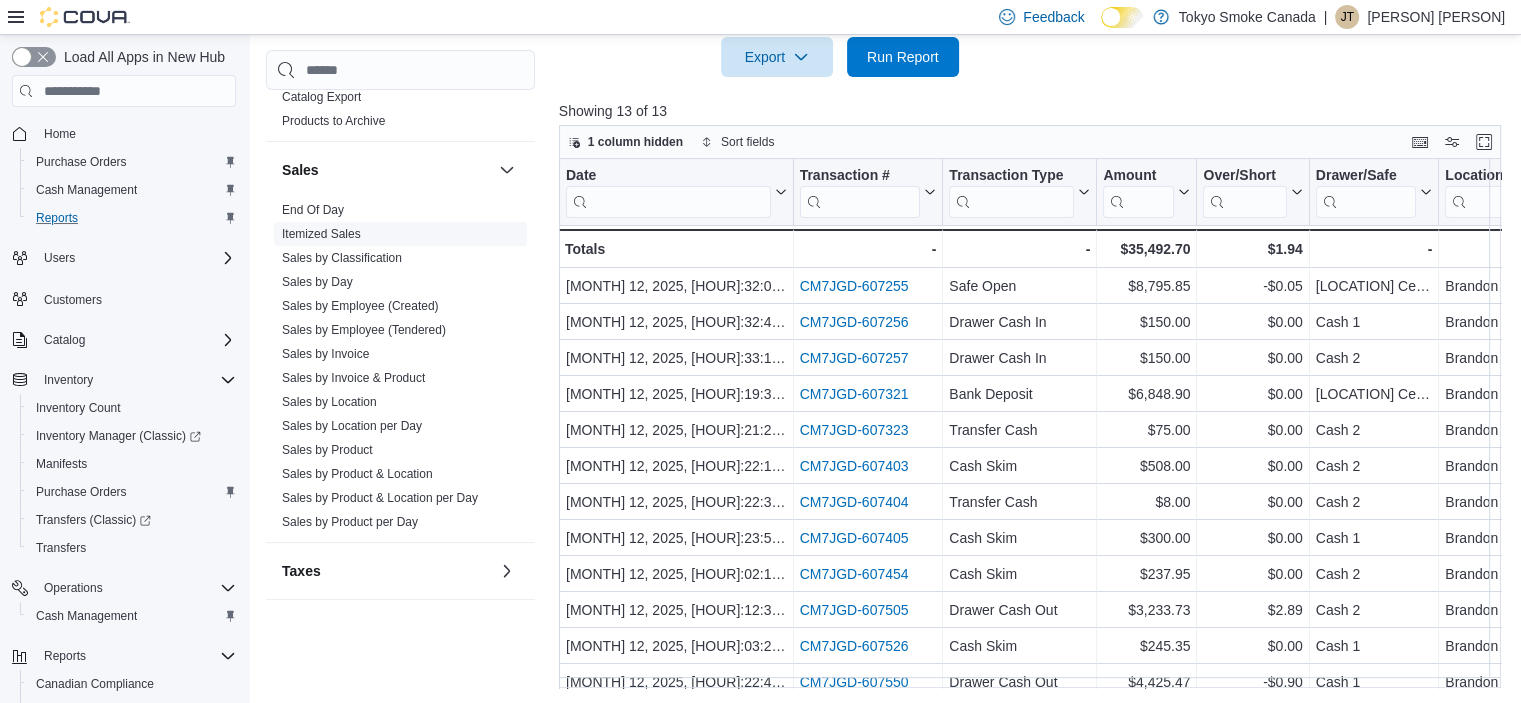 click on "Itemized Sales" at bounding box center [321, 234] 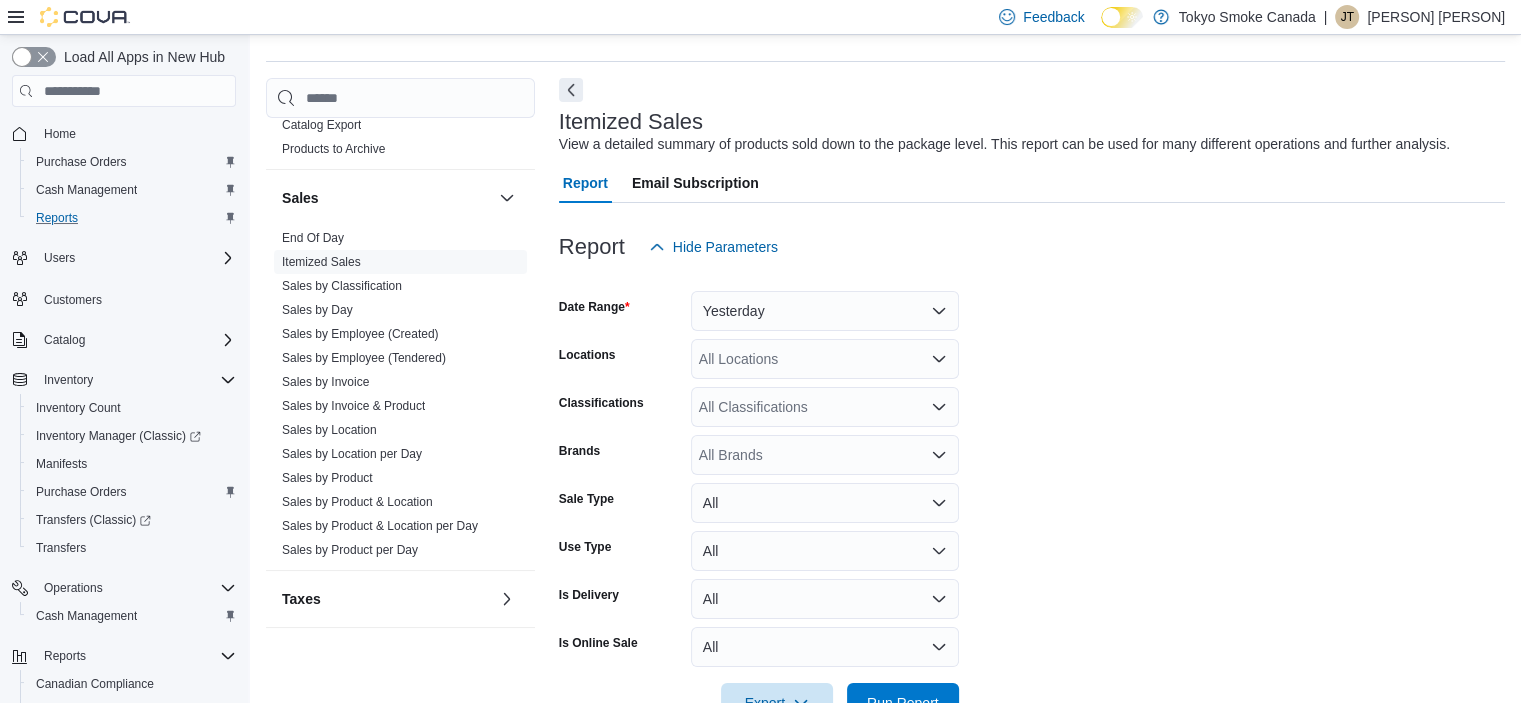 scroll, scrollTop: 46, scrollLeft: 0, axis: vertical 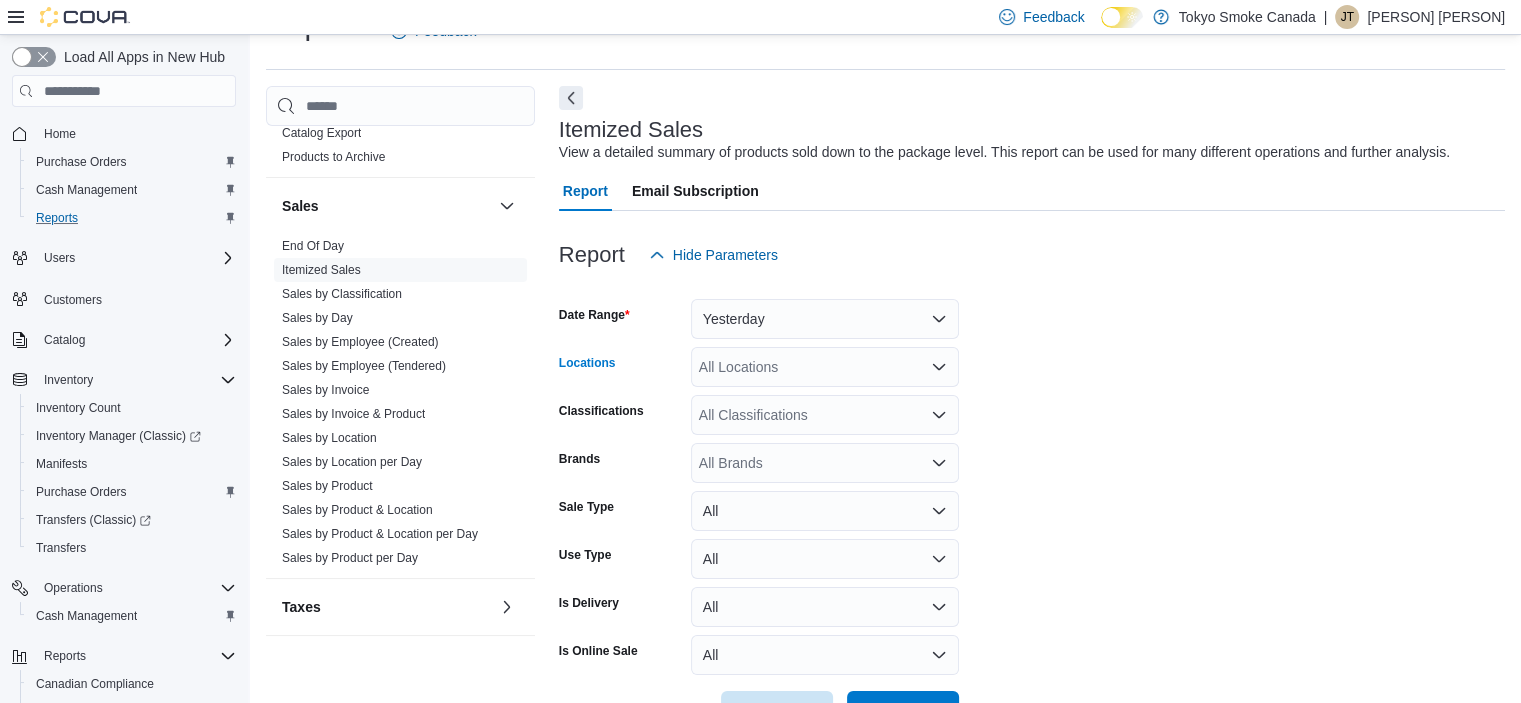 click on "All Locations" at bounding box center [825, 367] 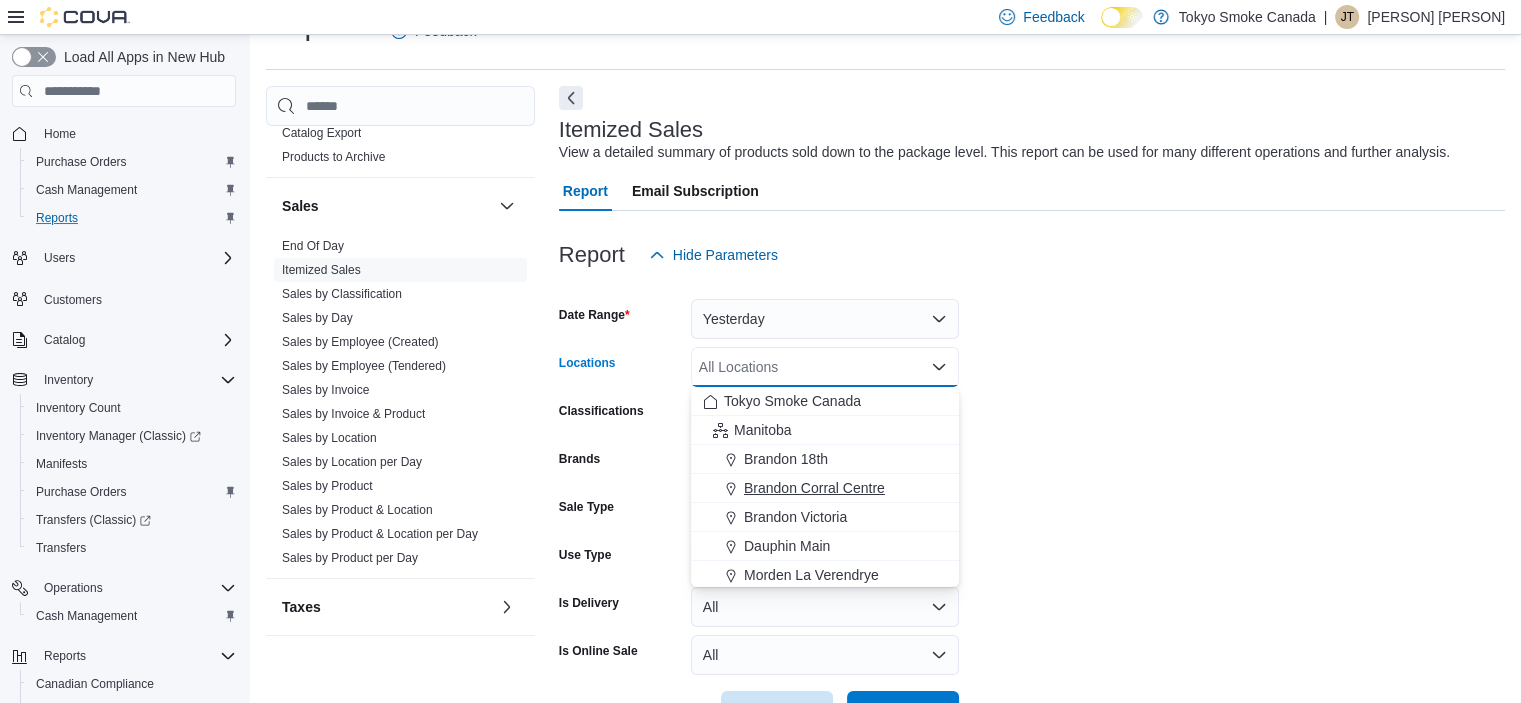 click on "Brandon Corral Centre" at bounding box center [814, 488] 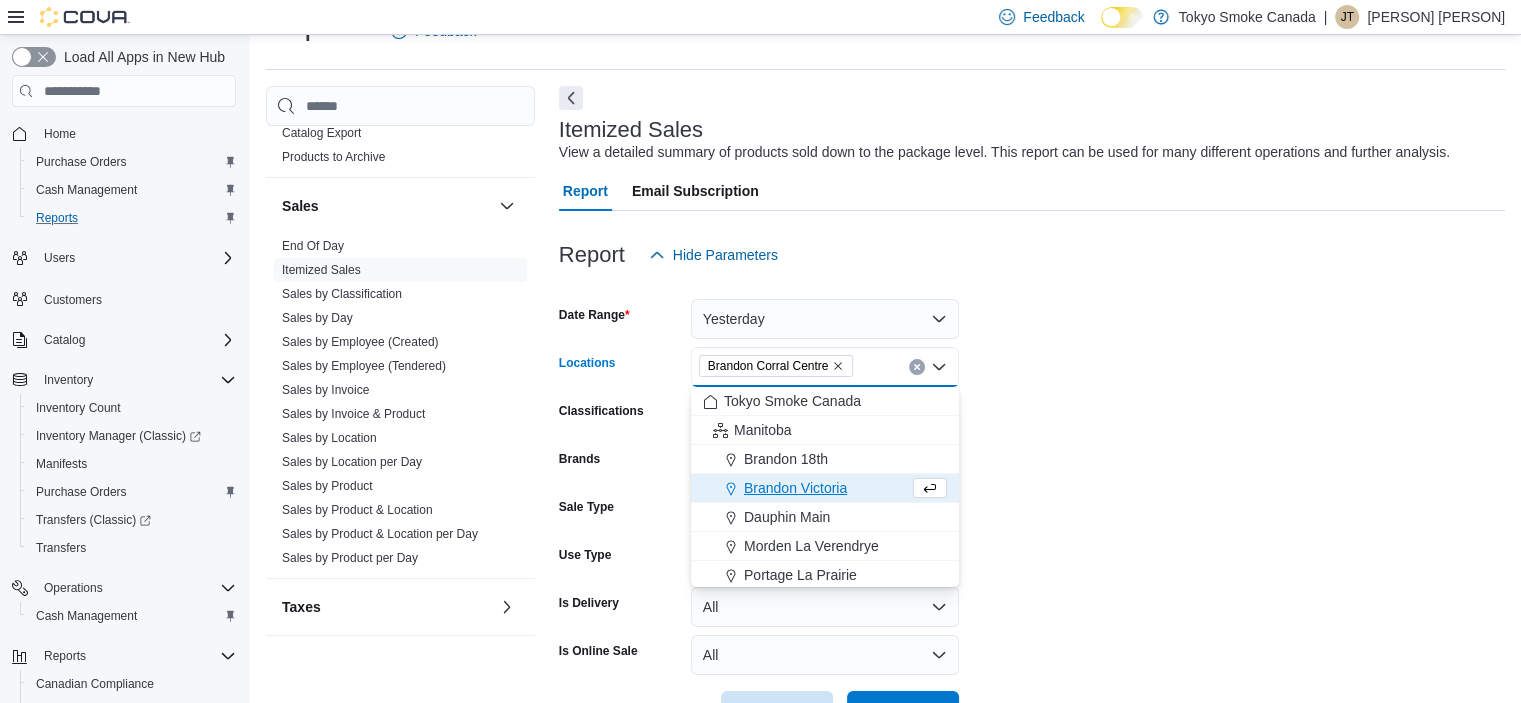 click on "Date Range Yesterday Locations [PERSON] [LOCATION] Centre Classifications All Classifications Combo box. Selected. Combo box input. All Classifications. Type some text or, to display a list of choices, press Down Arrow. To exit the list of choices, press Escape. Brands All Brands Sale Type All Use Type All Is Delivery All Is Online Sale All Export  Run Report" at bounding box center [1032, 503] 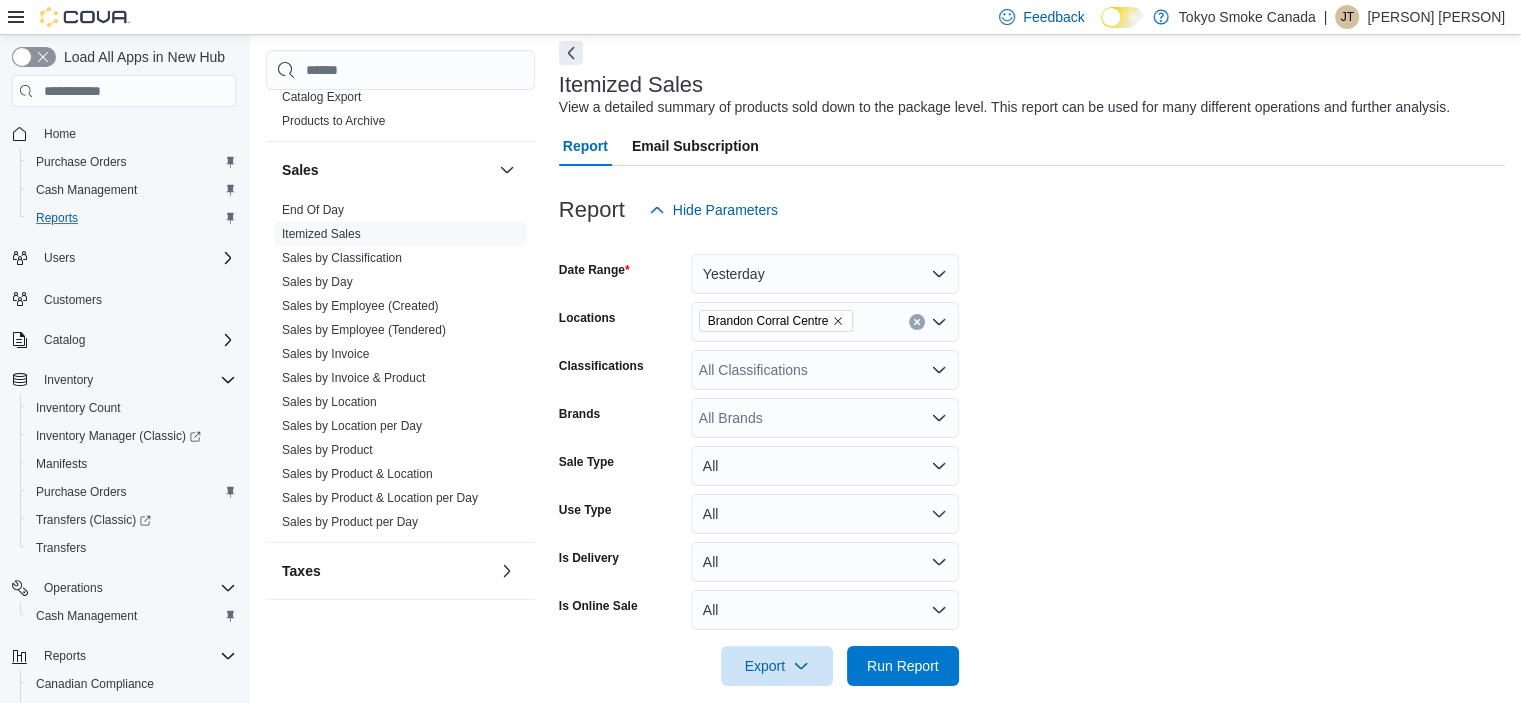 scroll, scrollTop: 113, scrollLeft: 0, axis: vertical 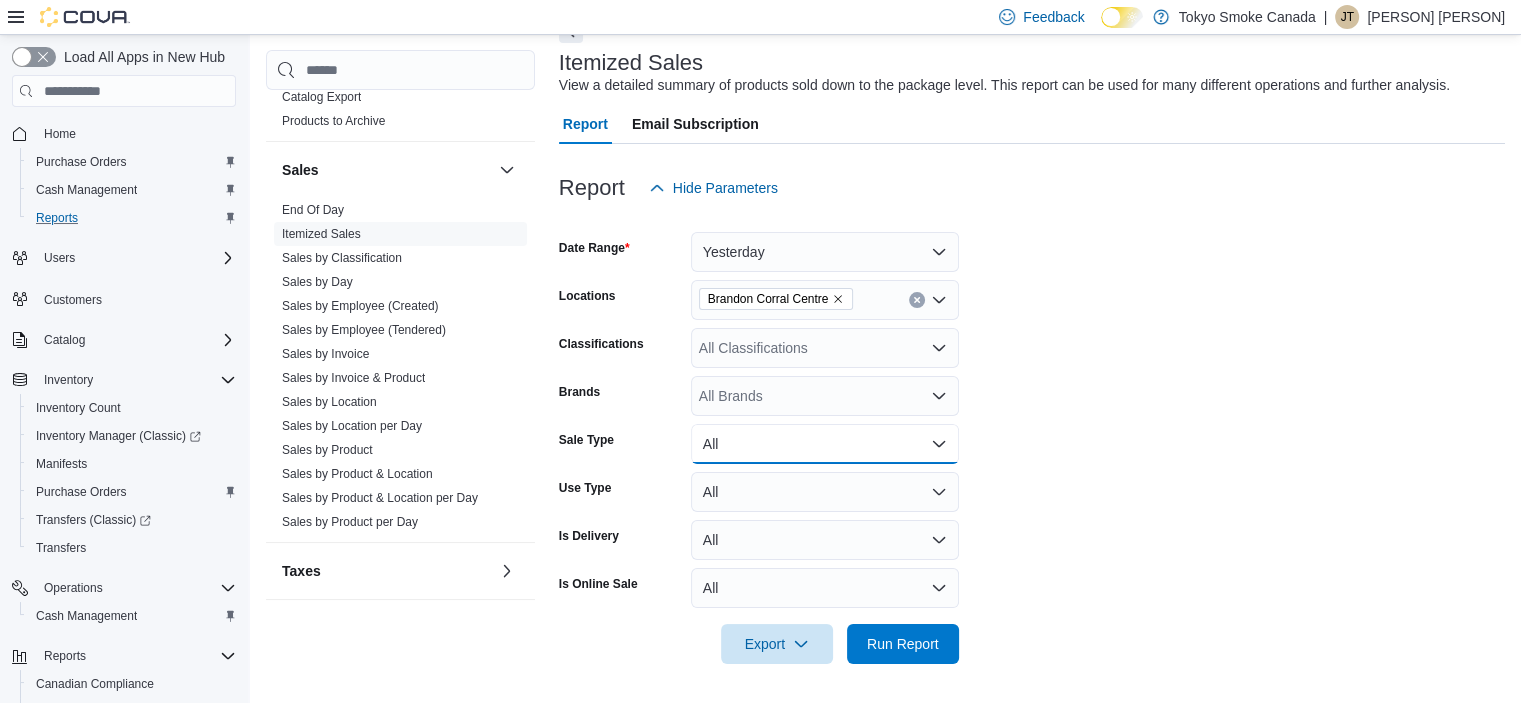 click on "All" at bounding box center [825, 444] 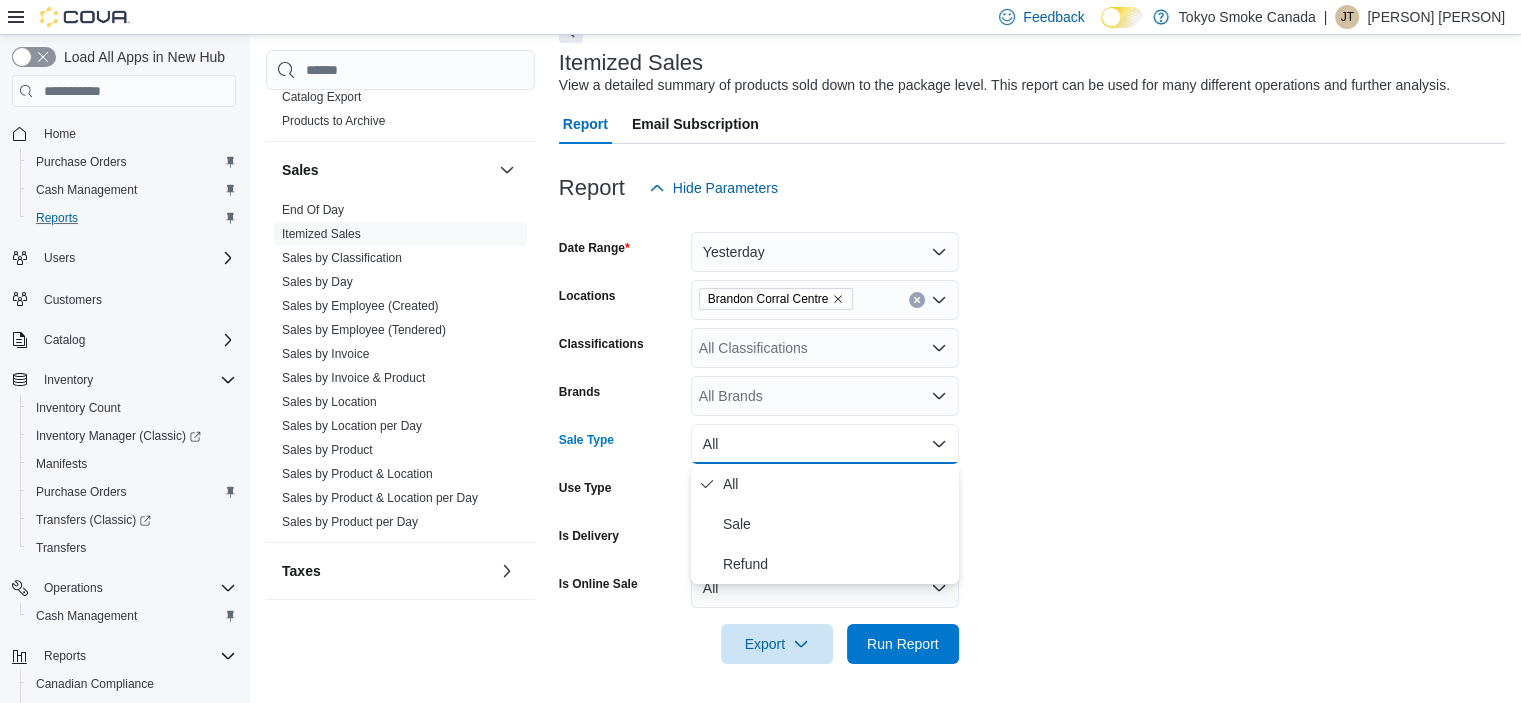 click on "All" at bounding box center (825, 444) 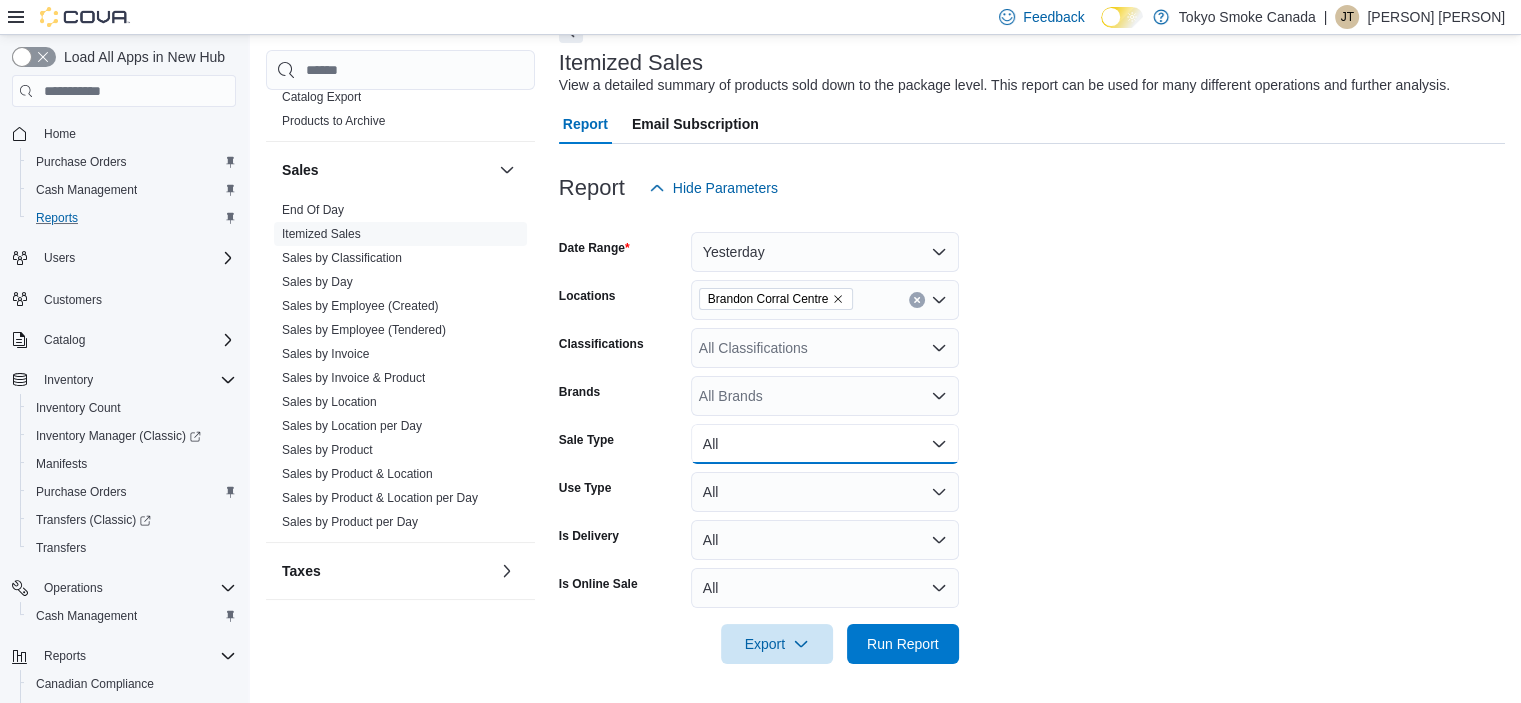 click on "All" at bounding box center (825, 444) 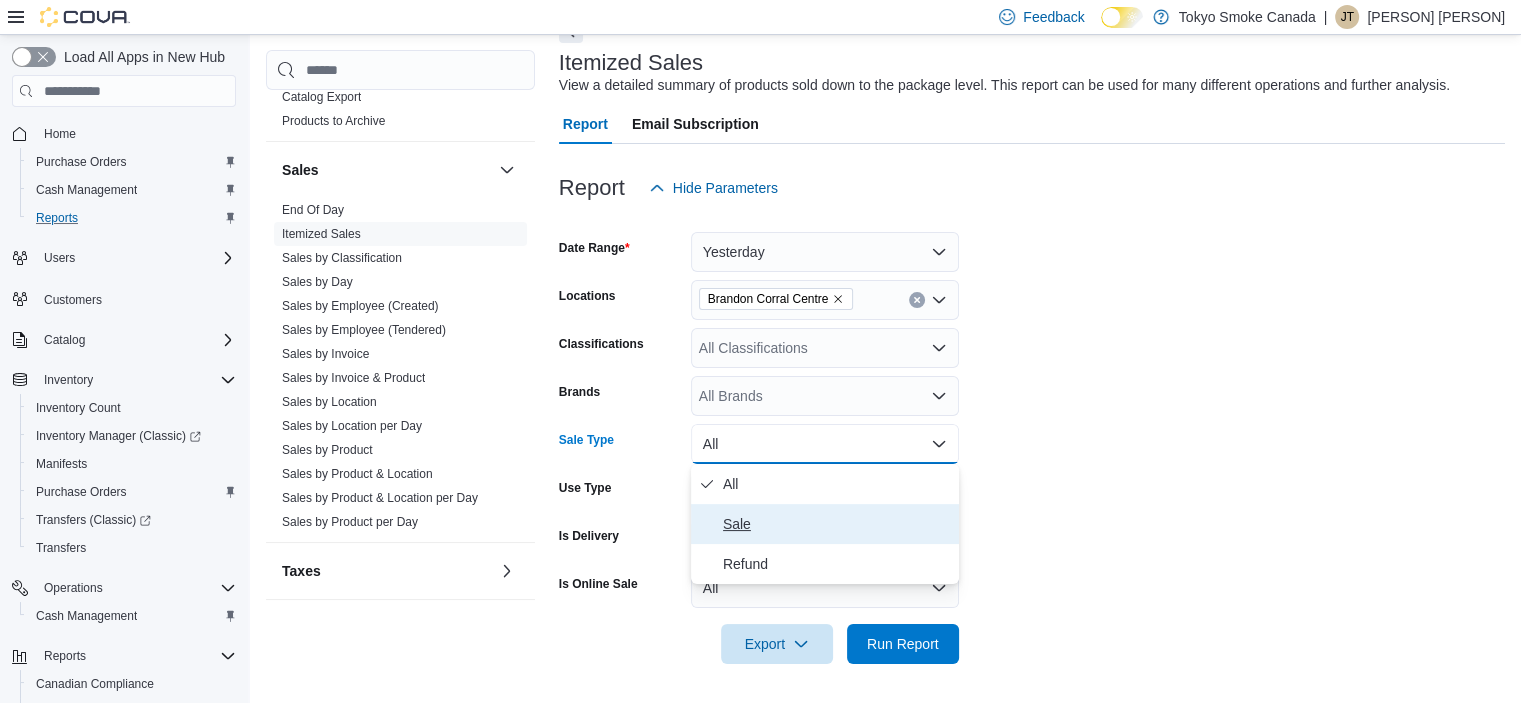 click on "Sale" at bounding box center (837, 524) 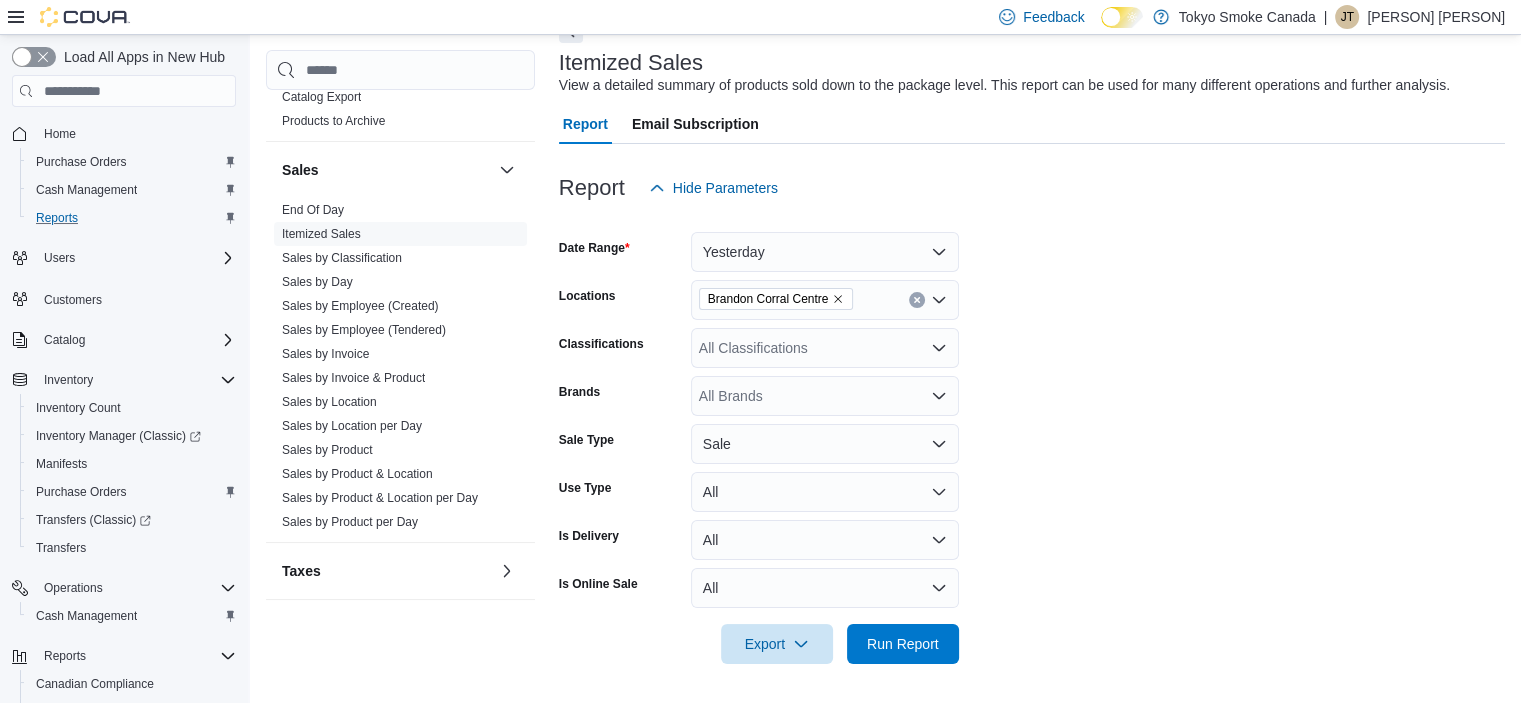 click on "Date Range Yesterday Locations [PERSON] [LOCATION] Centre Classifications All Classifications Brands All Brands Sale Type Sale Use Type All Is Delivery All Is Online Sale All Export  Run Report" at bounding box center [1032, 436] 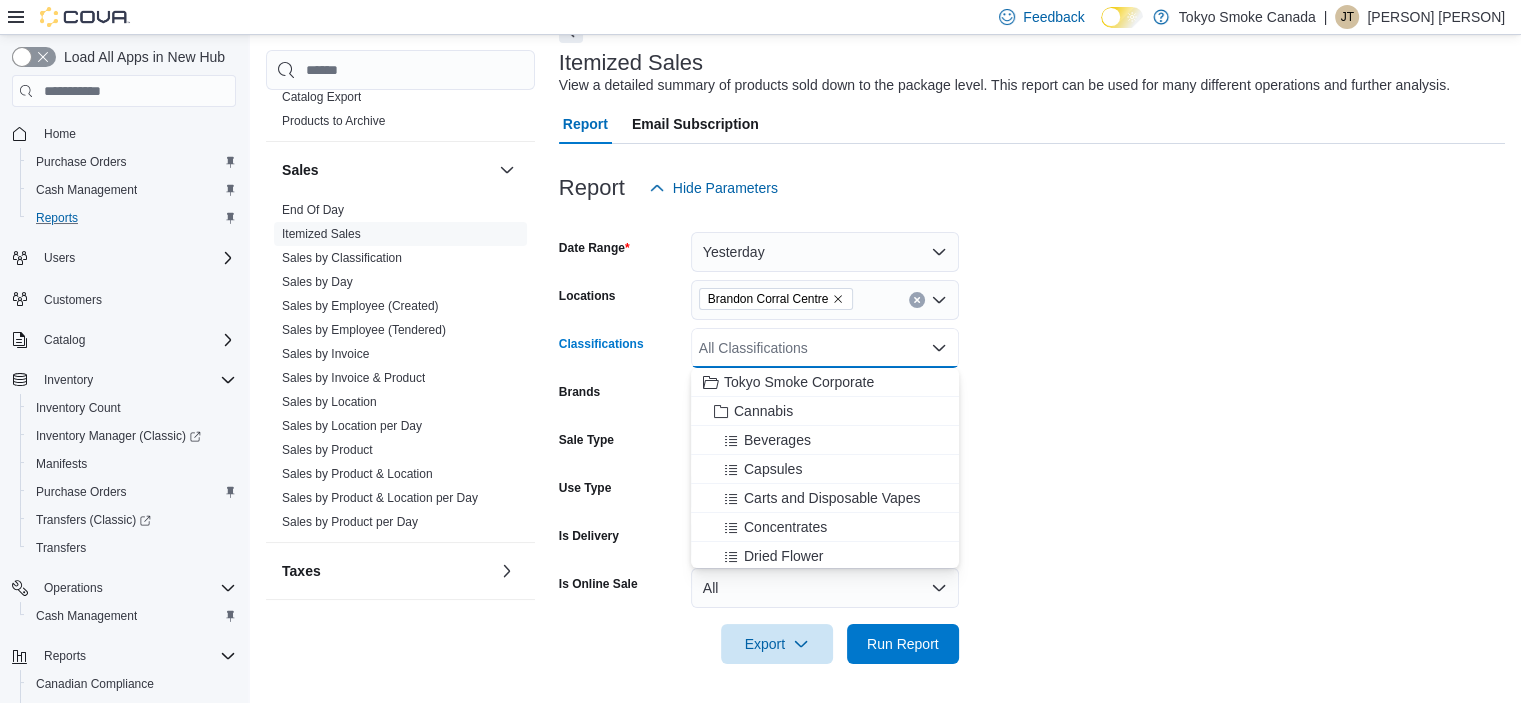 click on "All Classifications Combo box. Selected. Combo box input. All Classifications. Type some text or, to display a list of choices, press Down Arrow. To exit the list of choices, press Escape." at bounding box center [825, 348] 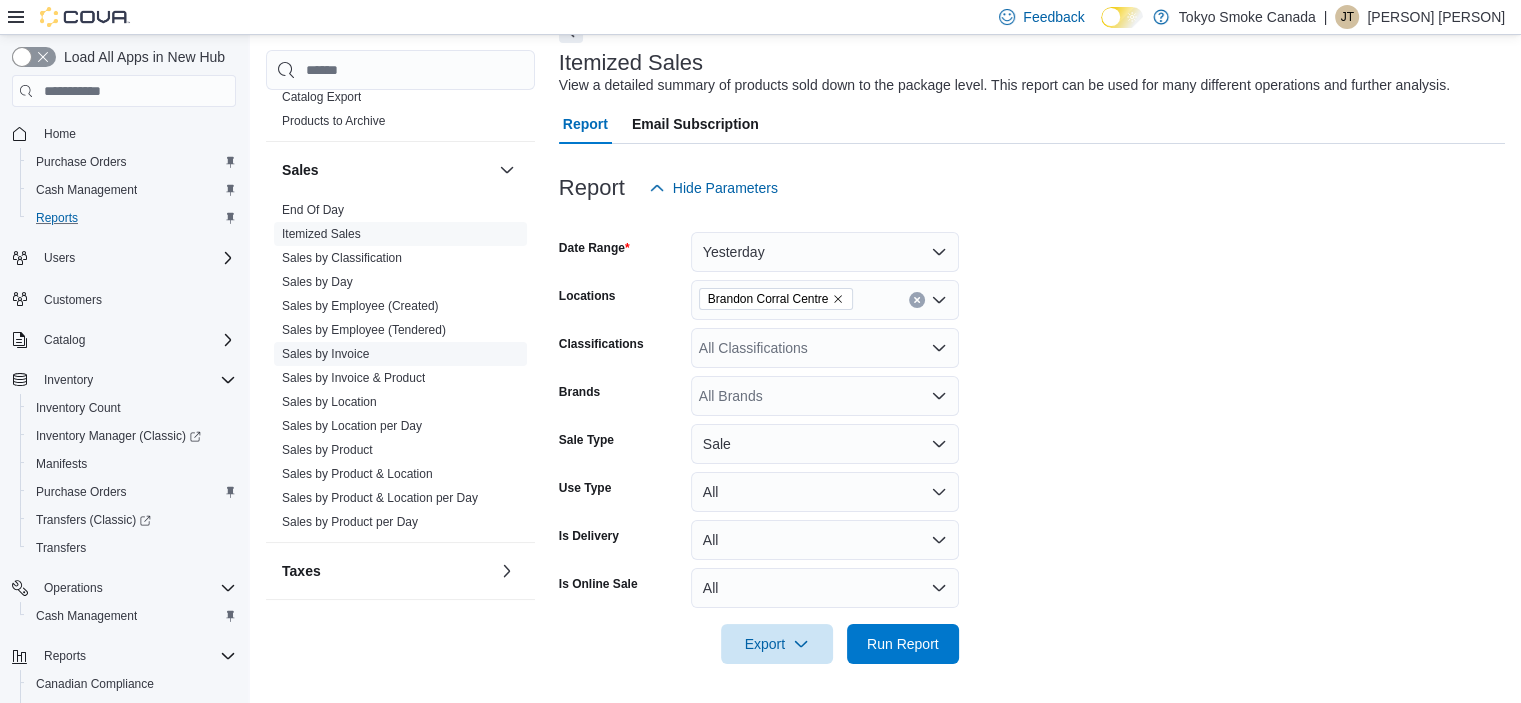 click on "Sales by Invoice" at bounding box center (400, 354) 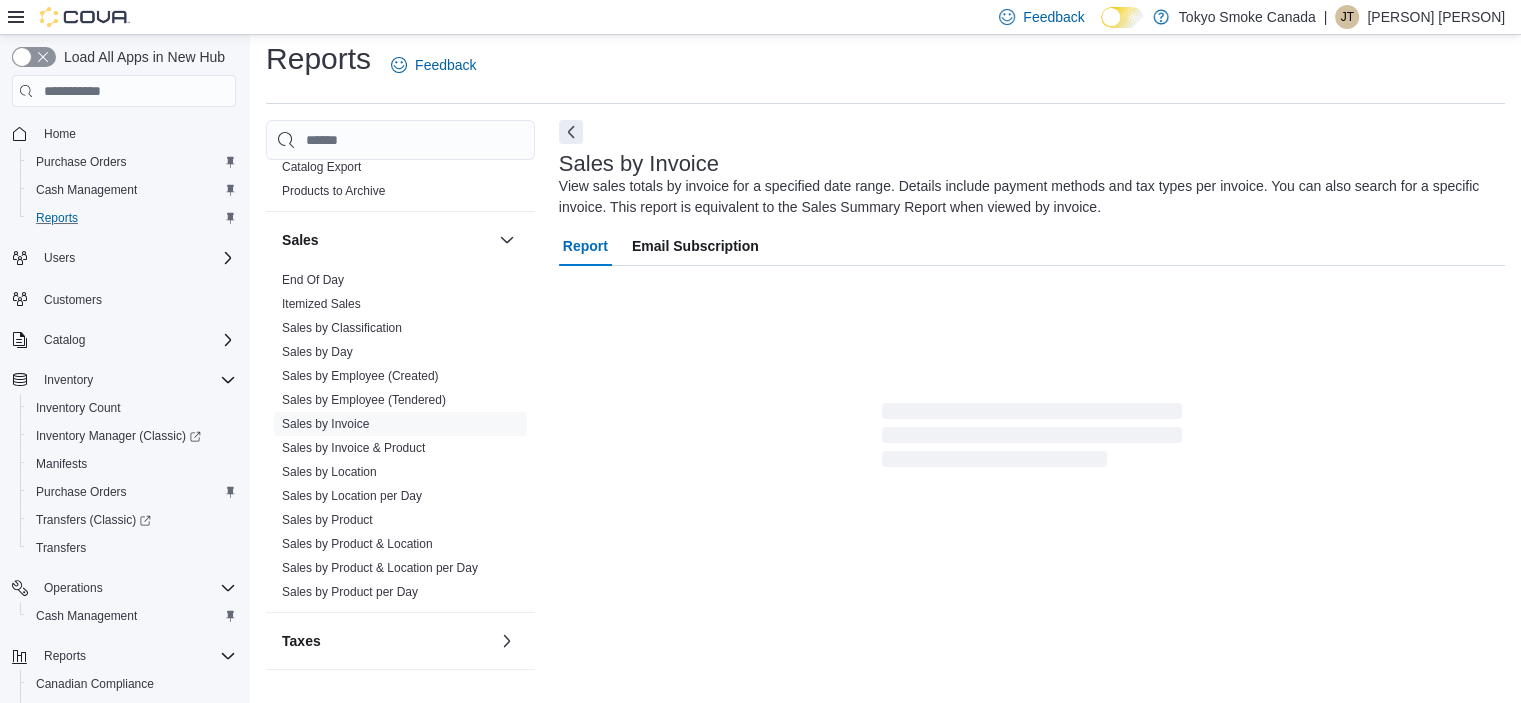 scroll, scrollTop: 67, scrollLeft: 0, axis: vertical 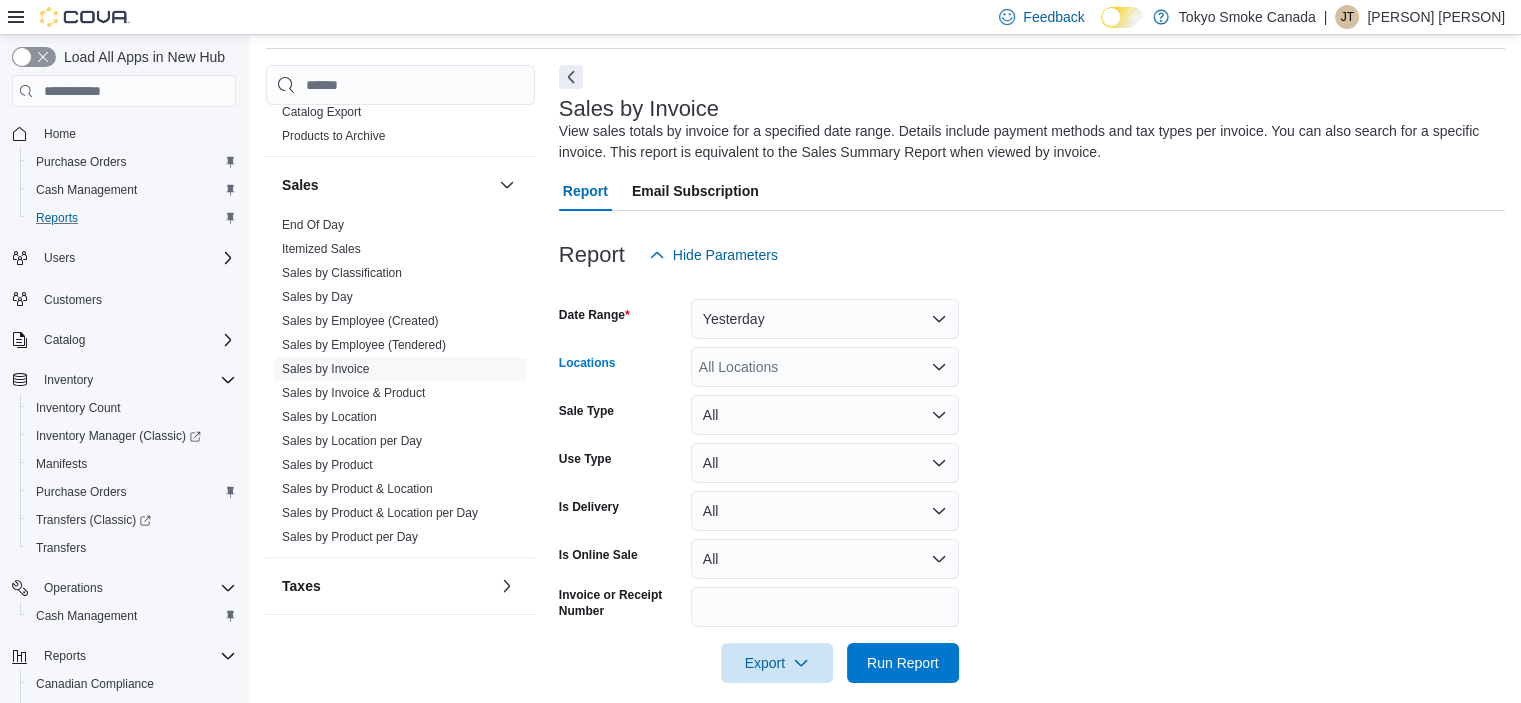 click on "All Locations" at bounding box center (825, 367) 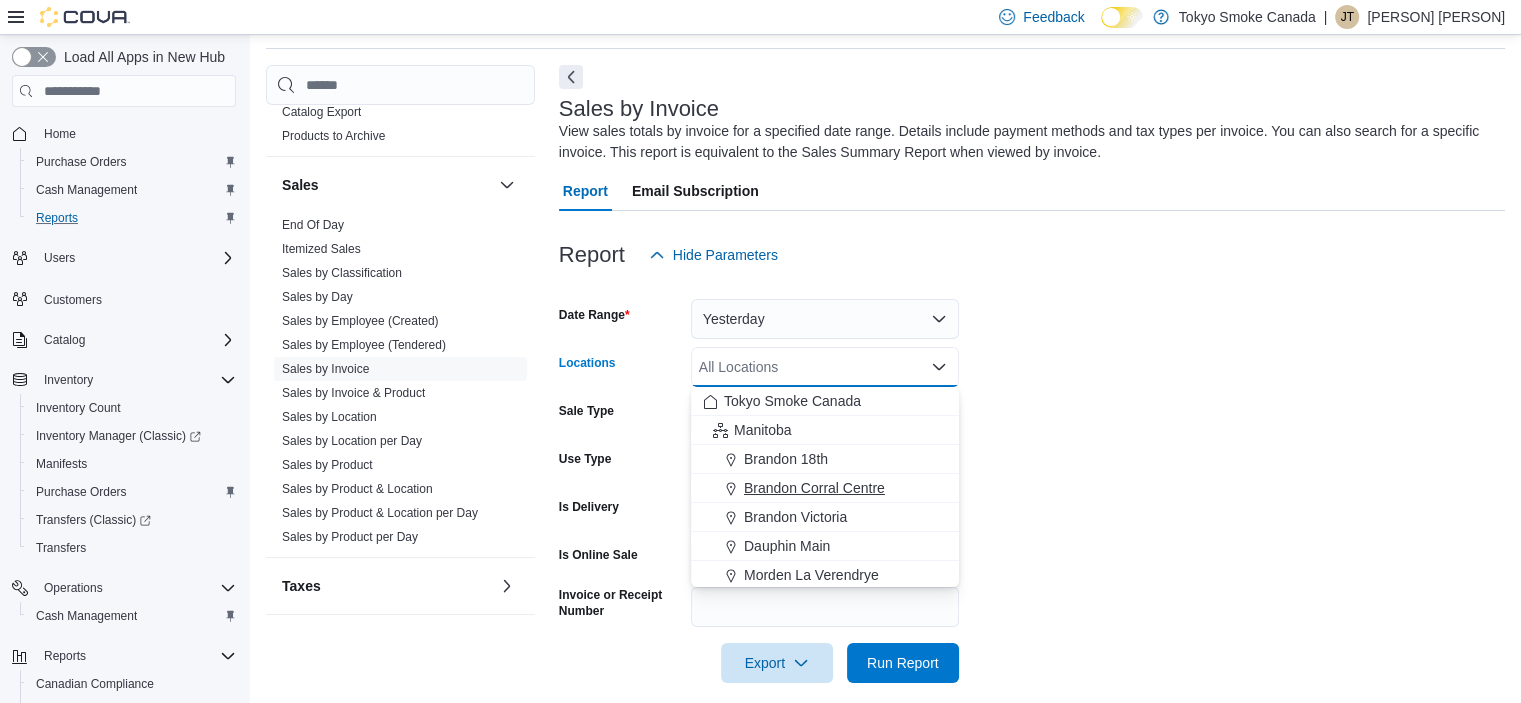 click on "Brandon Corral Centre" at bounding box center (814, 488) 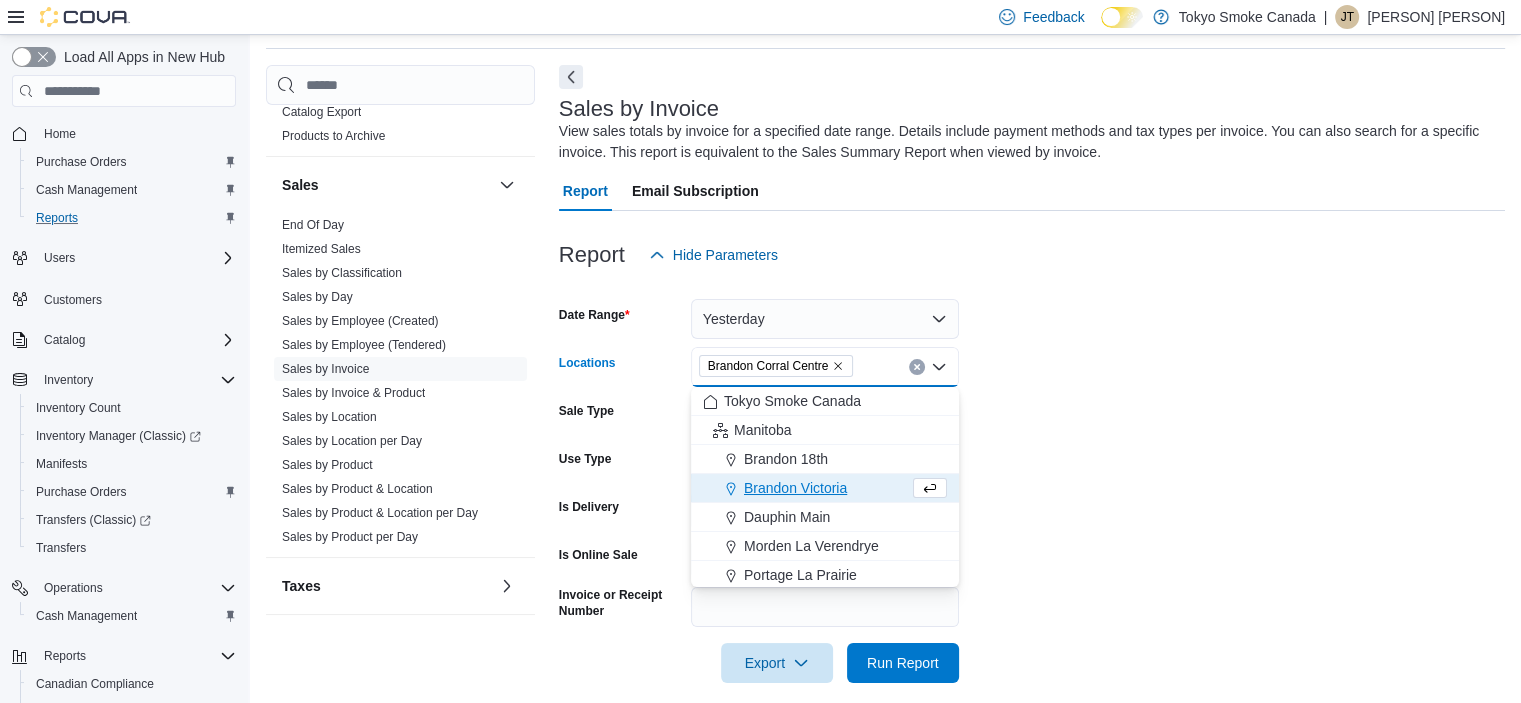 click on "Date Range Yesterday Locations [PERSON] [LOCATION] Centre Combo box. Selected. [PERSON] [LOCATION] Centre. Press Backspace to delete [PERSON] [LOCATION] Centre. Combo box input. All Locations. Type some text or, to display a list of choices, press Down Arrow. To exit the list of choices, press Escape. Sale Type All Use Type All Is Delivery All Is Online Sale All Invoice or Receipt Number Export  Run Report" at bounding box center (1032, 479) 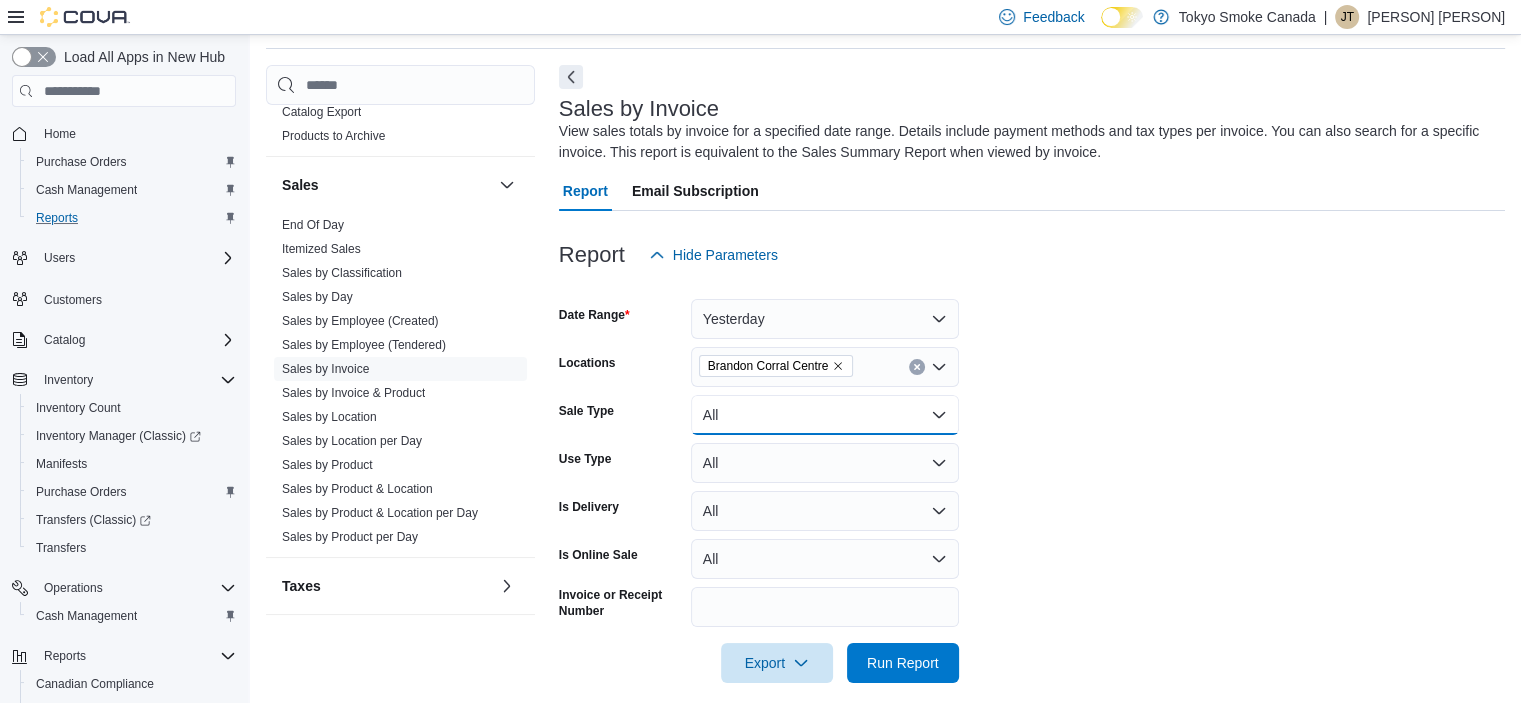 click on "All" at bounding box center (825, 415) 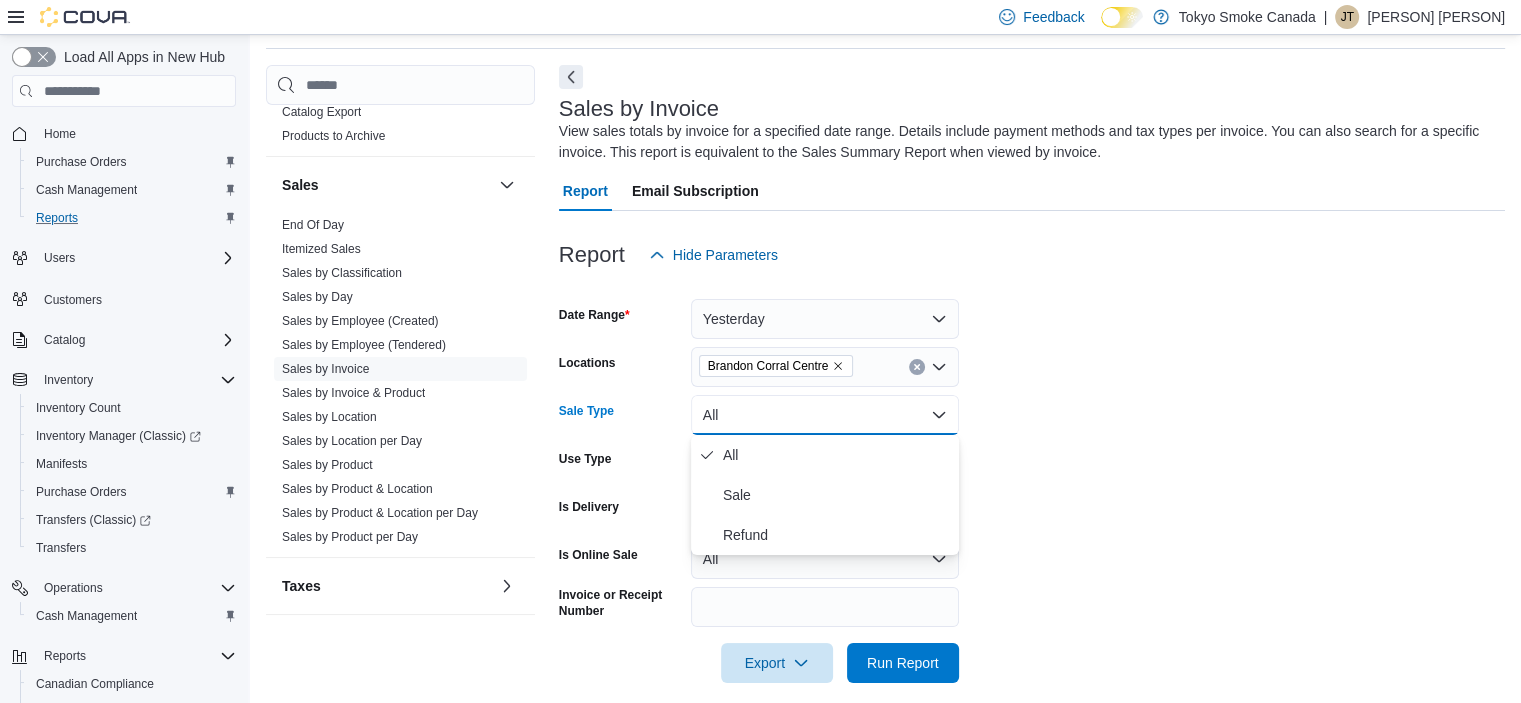 click on "All" at bounding box center [825, 415] 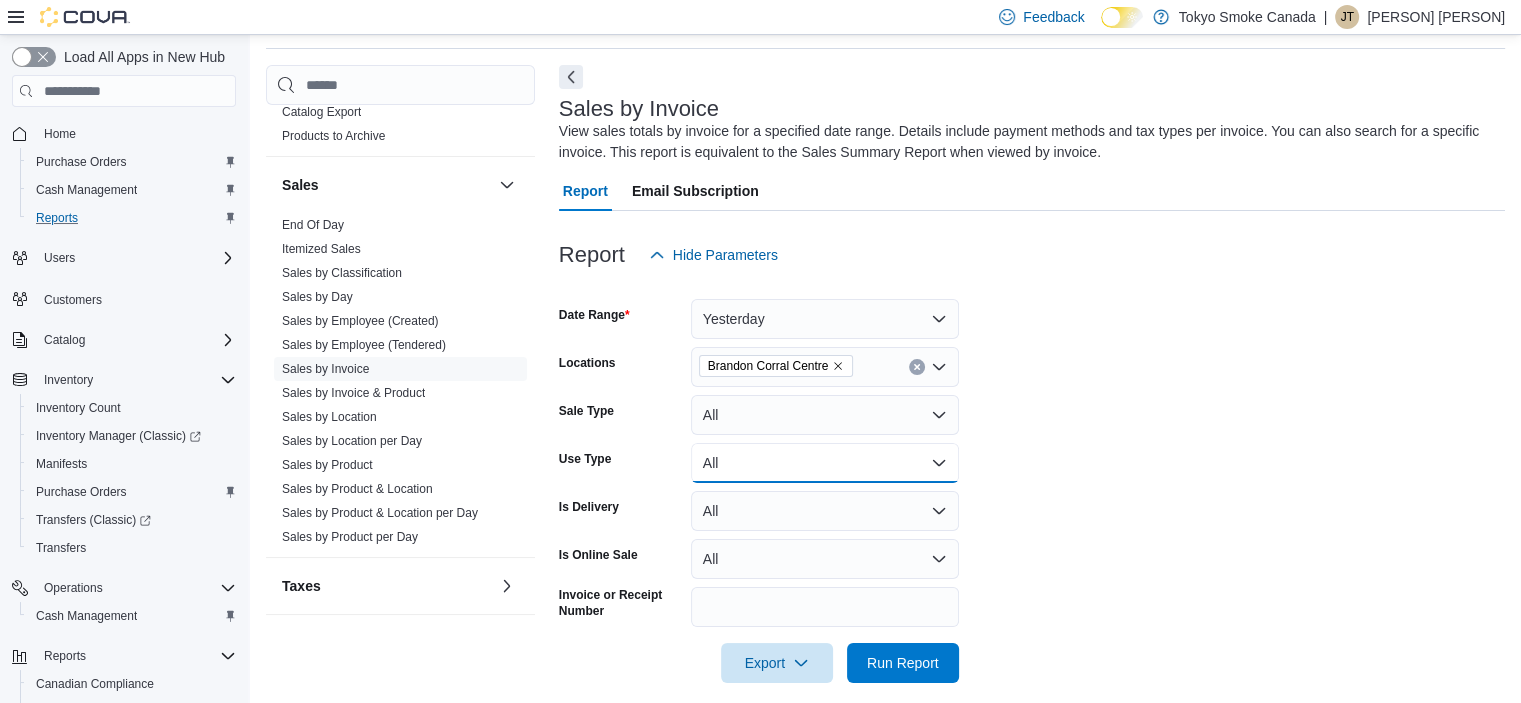 click on "All" at bounding box center [825, 463] 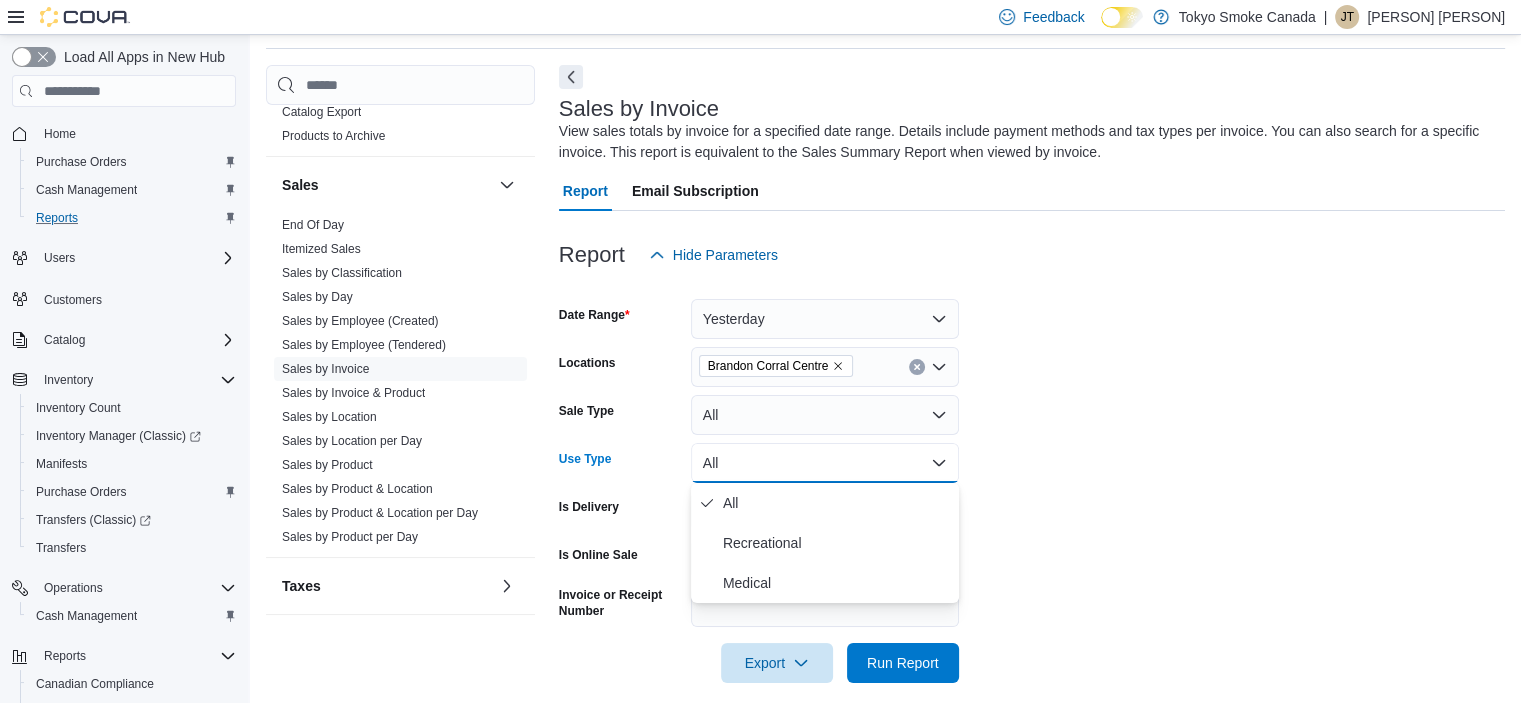 click on "All" at bounding box center (825, 463) 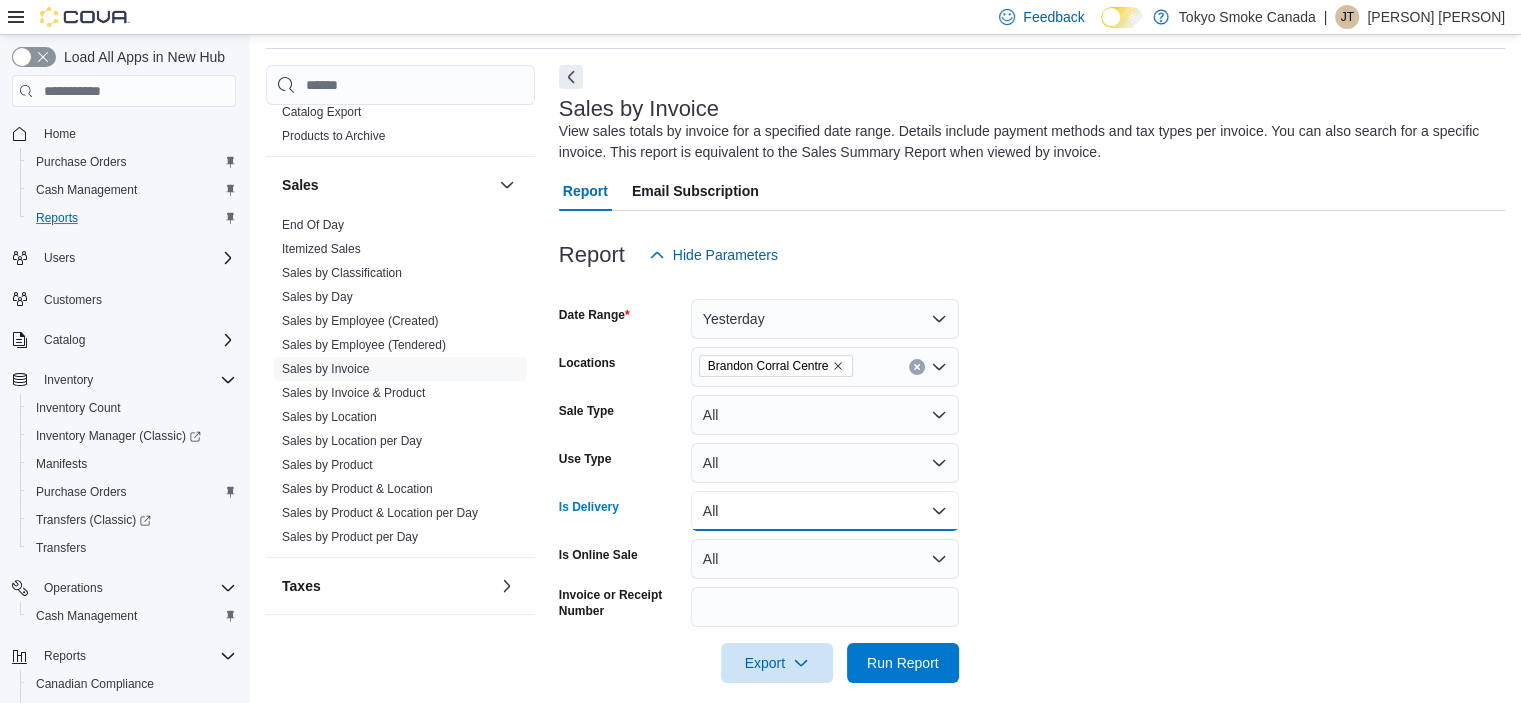 click on "All" at bounding box center (825, 511) 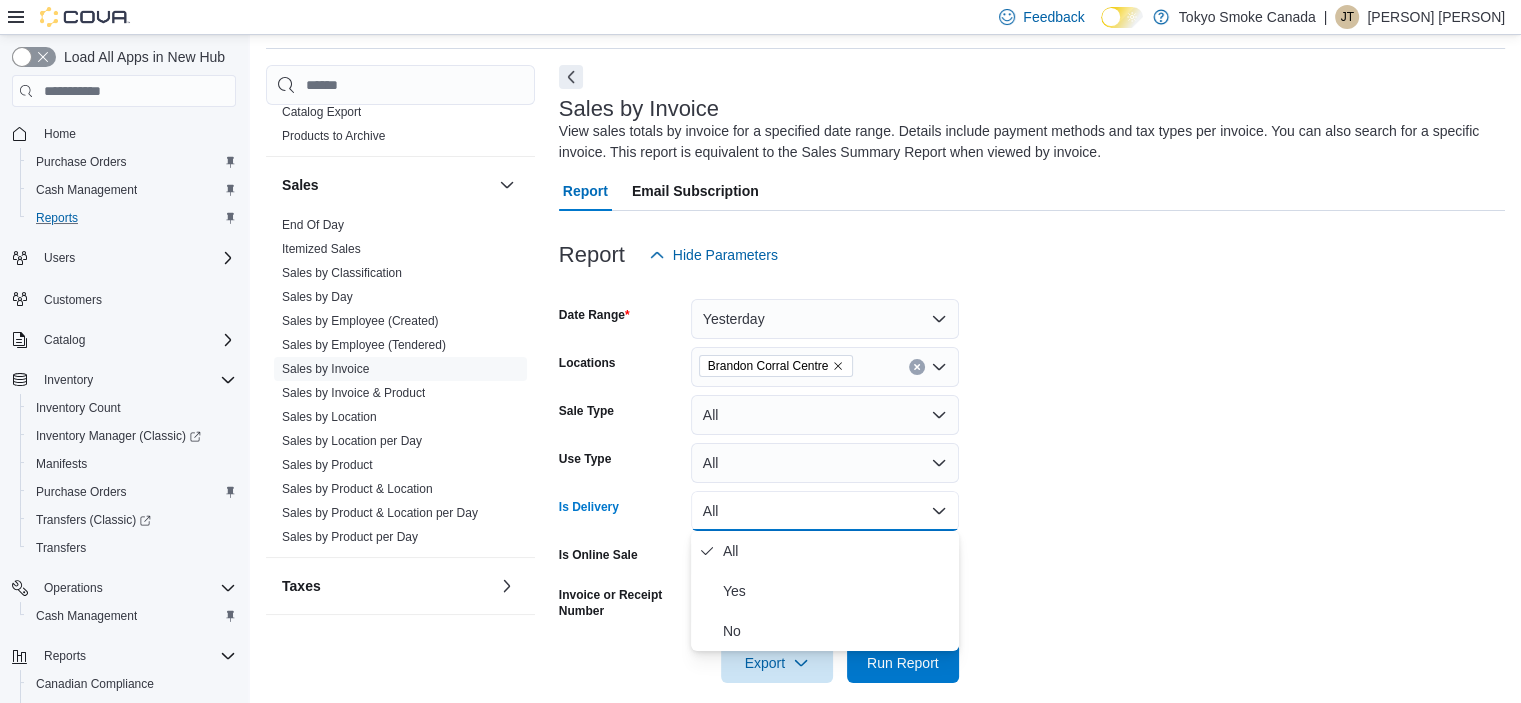 click on "All" at bounding box center (825, 511) 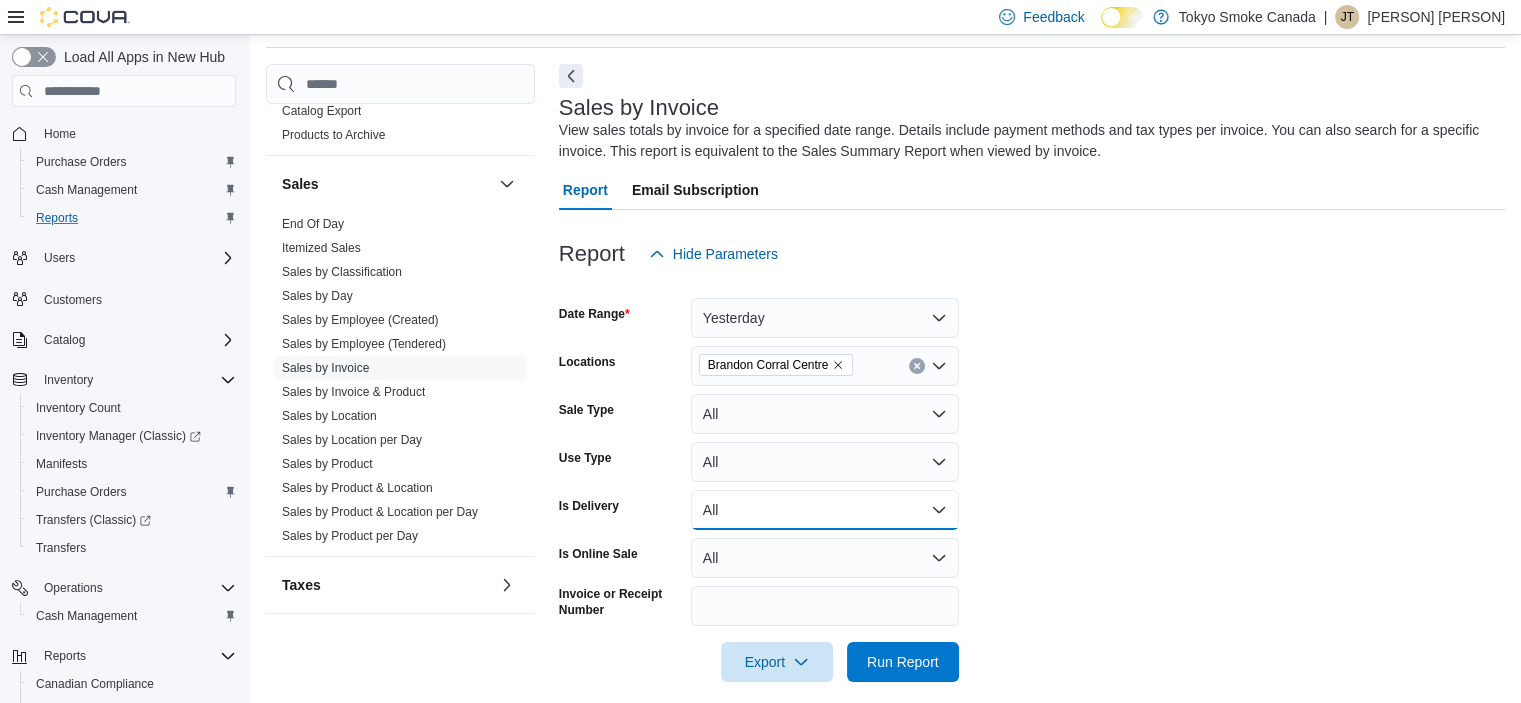 scroll, scrollTop: 87, scrollLeft: 0, axis: vertical 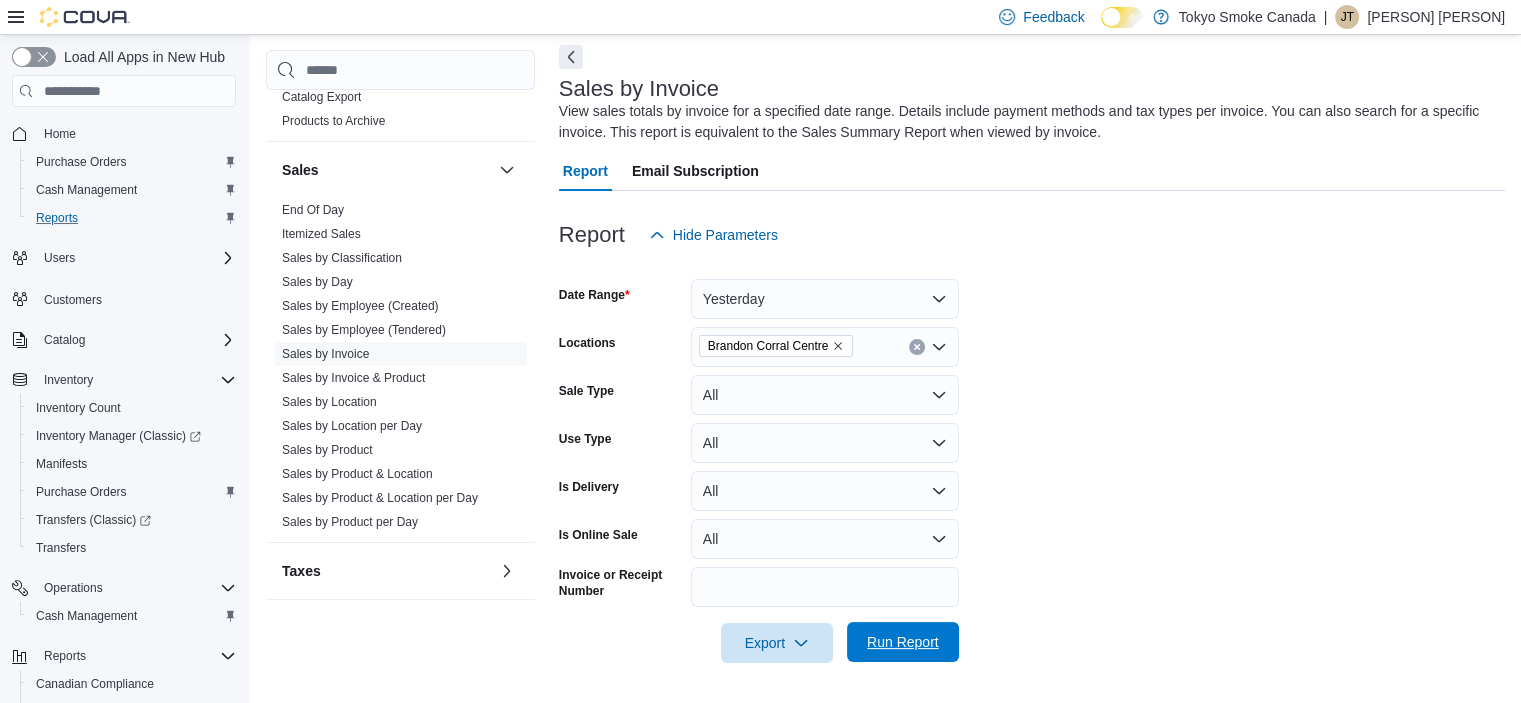 drag, startPoint x: 875, startPoint y: 631, endPoint x: 891, endPoint y: 631, distance: 16 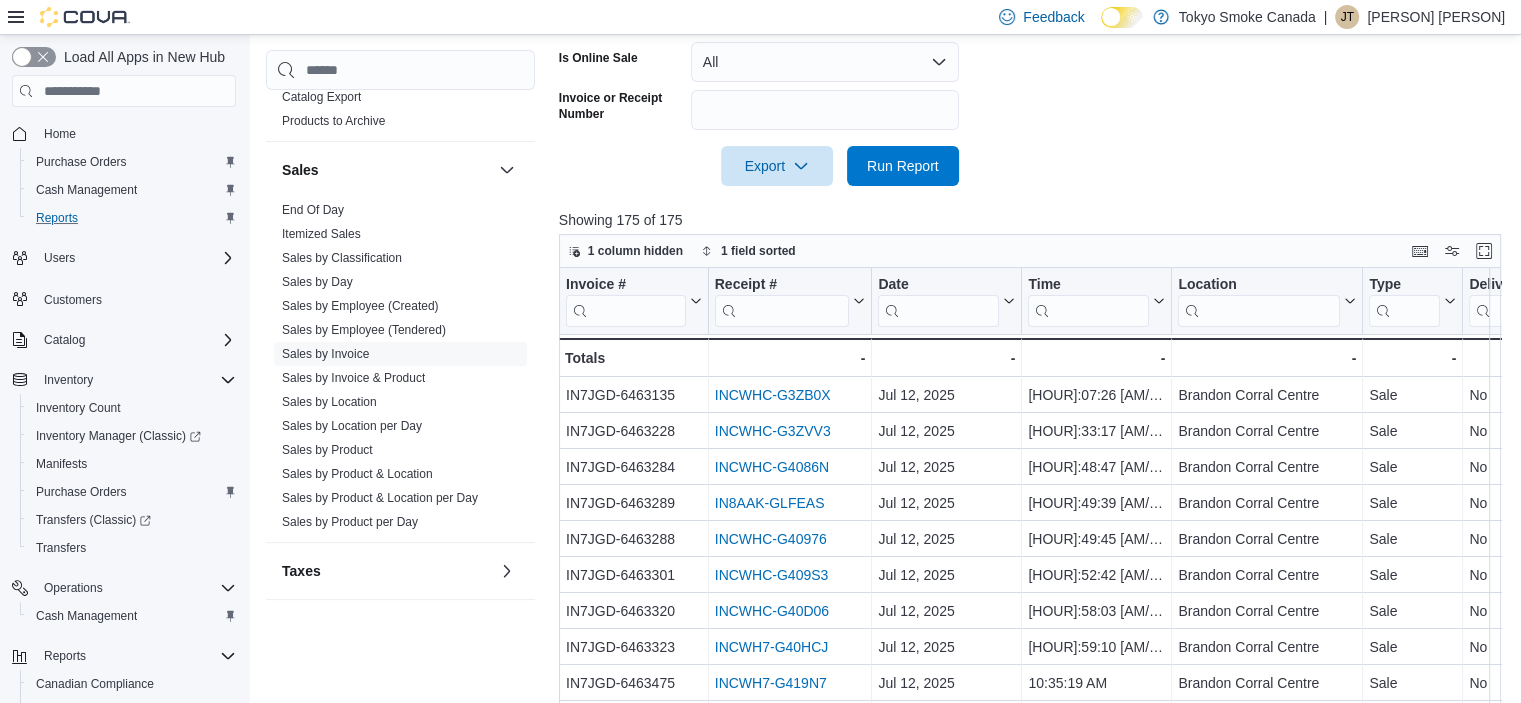 scroll, scrollTop: 587, scrollLeft: 0, axis: vertical 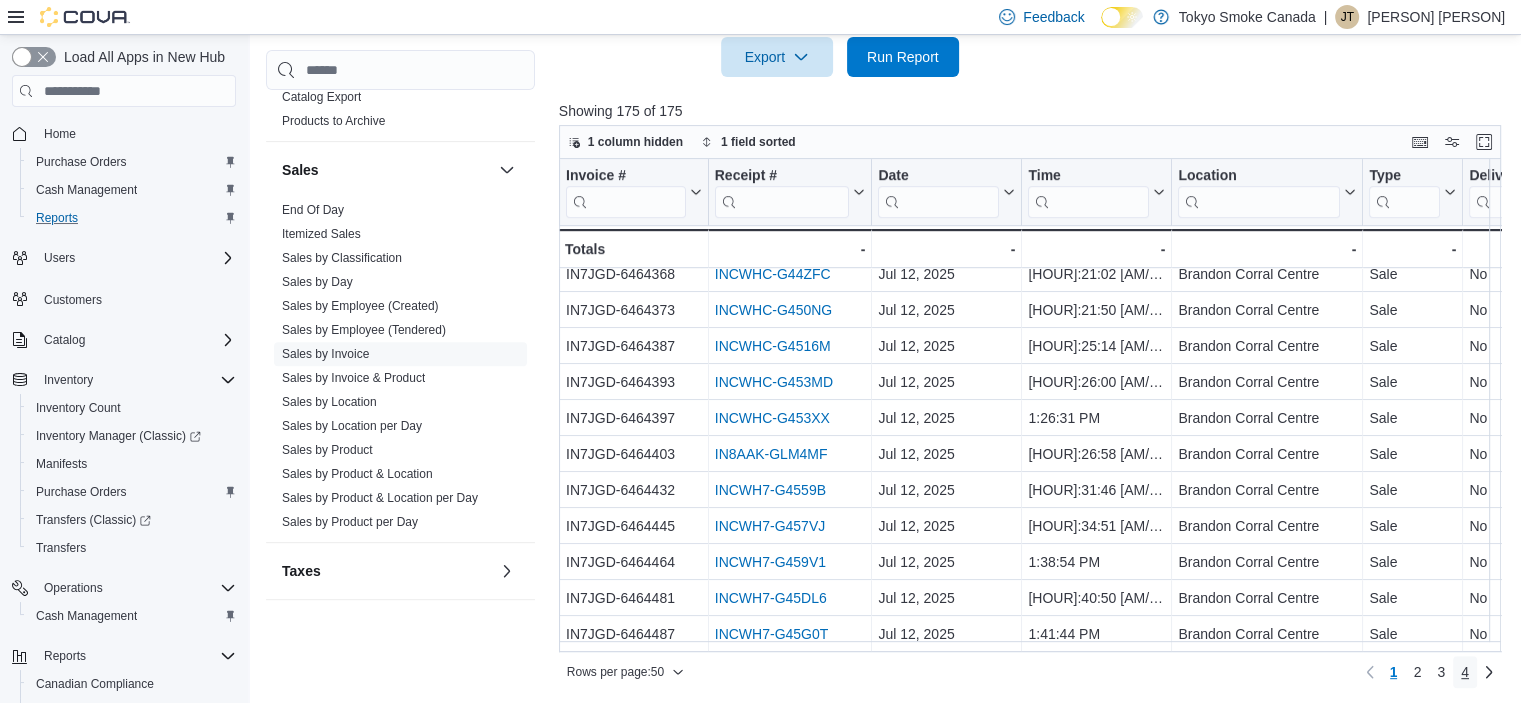 click on "4" at bounding box center [1465, 672] 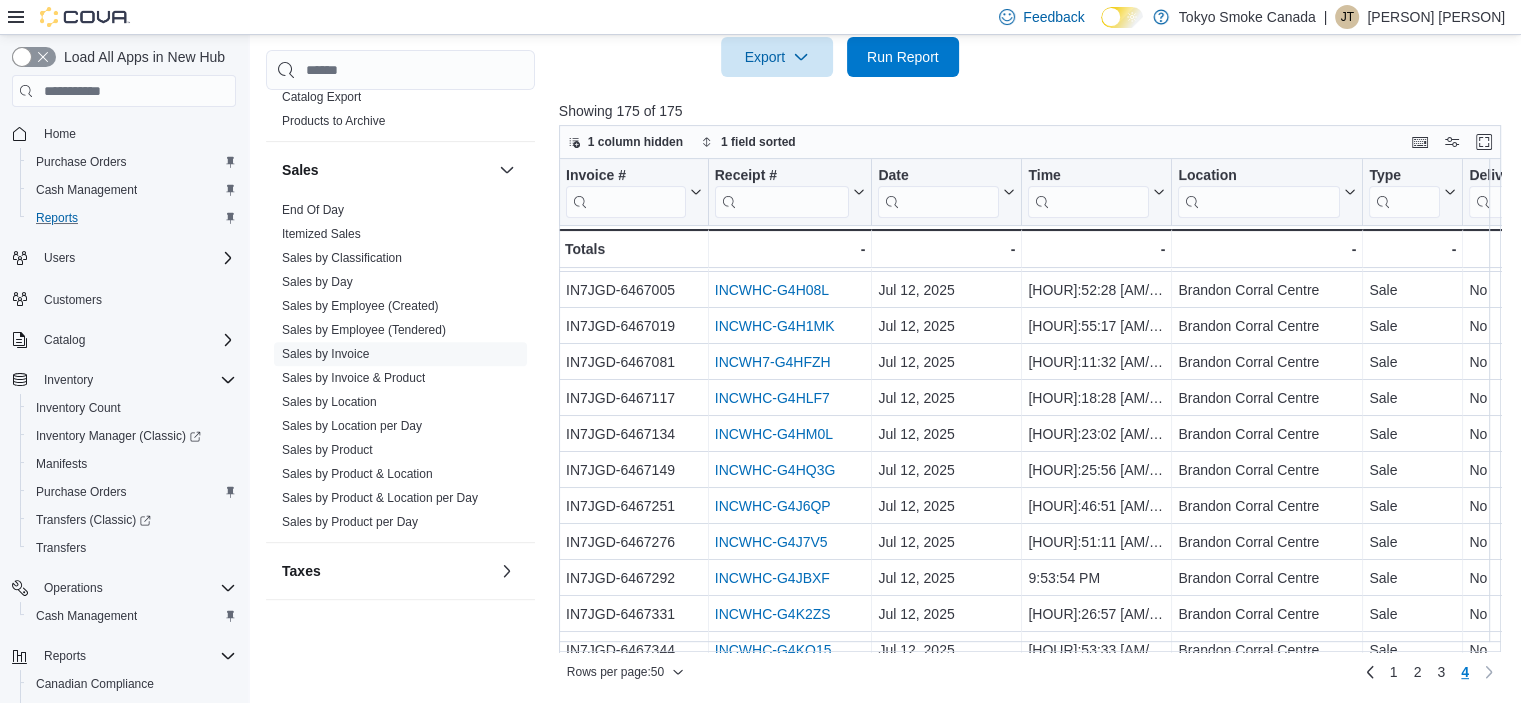 scroll, scrollTop: 527, scrollLeft: 0, axis: vertical 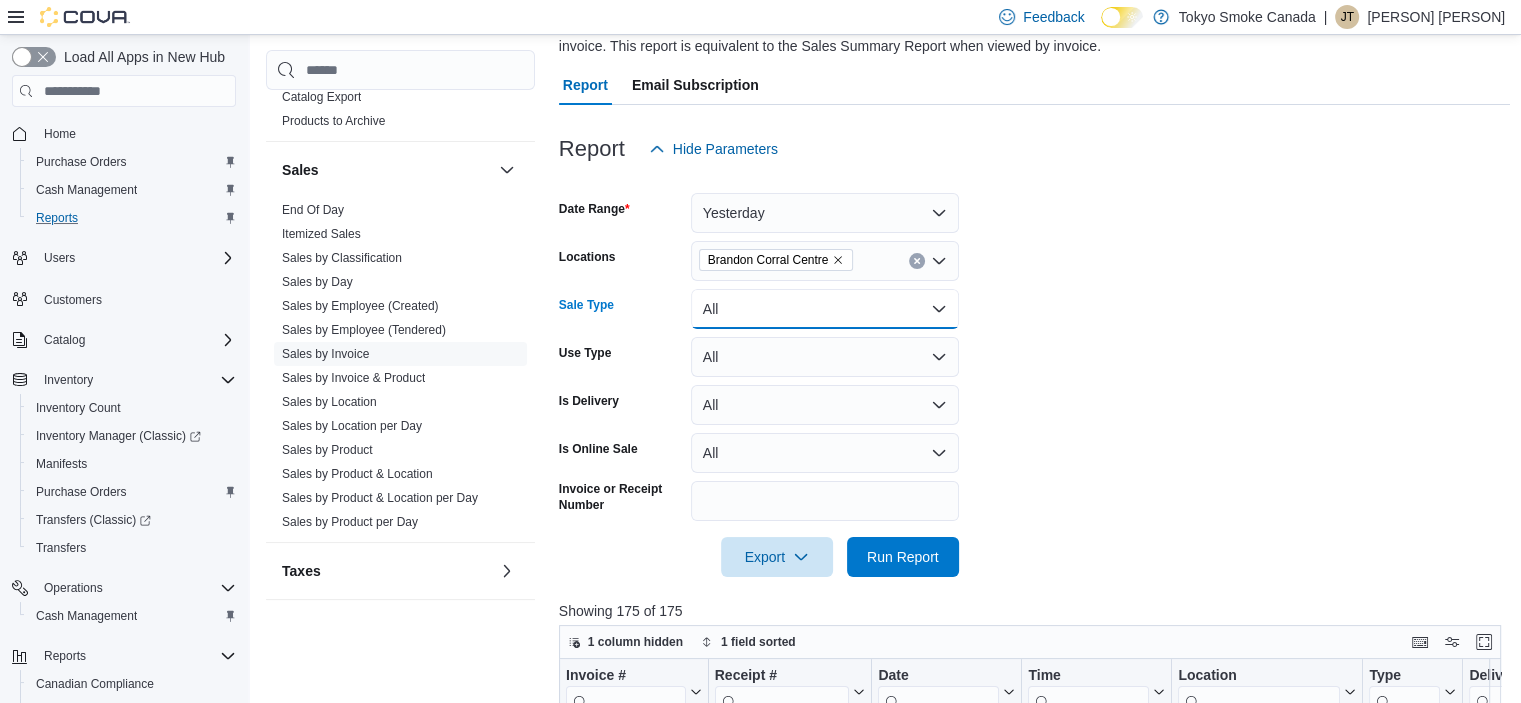 click on "All" at bounding box center [825, 309] 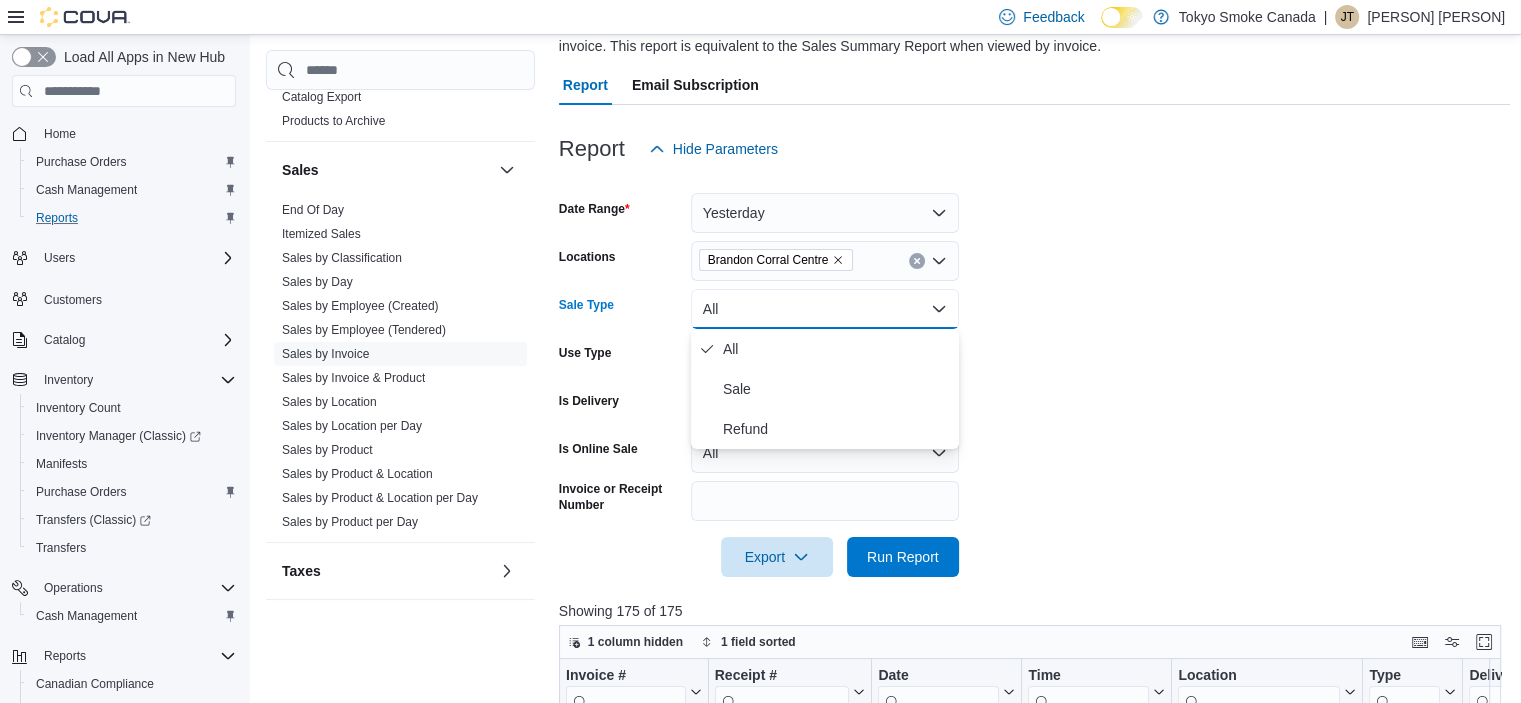 click on "All" at bounding box center [825, 309] 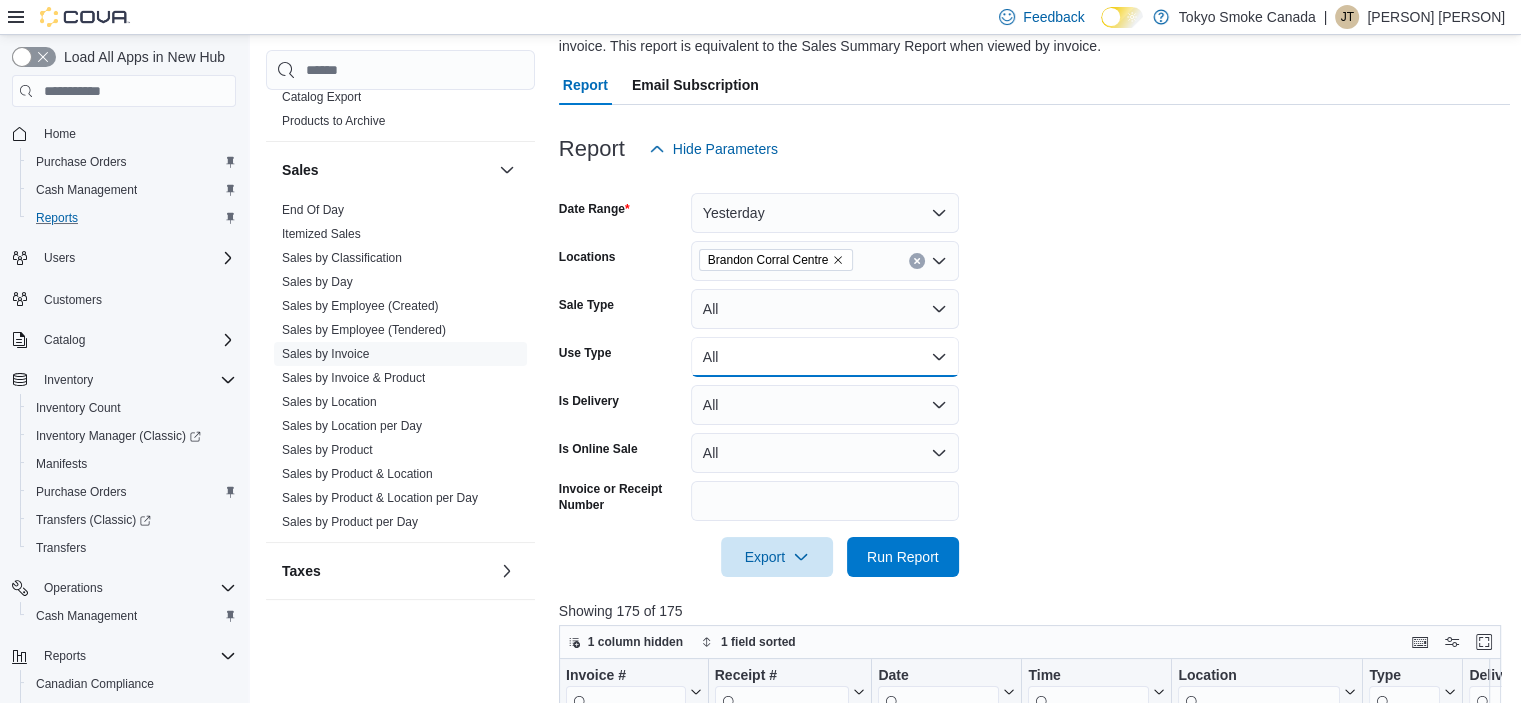 click on "All" at bounding box center (825, 357) 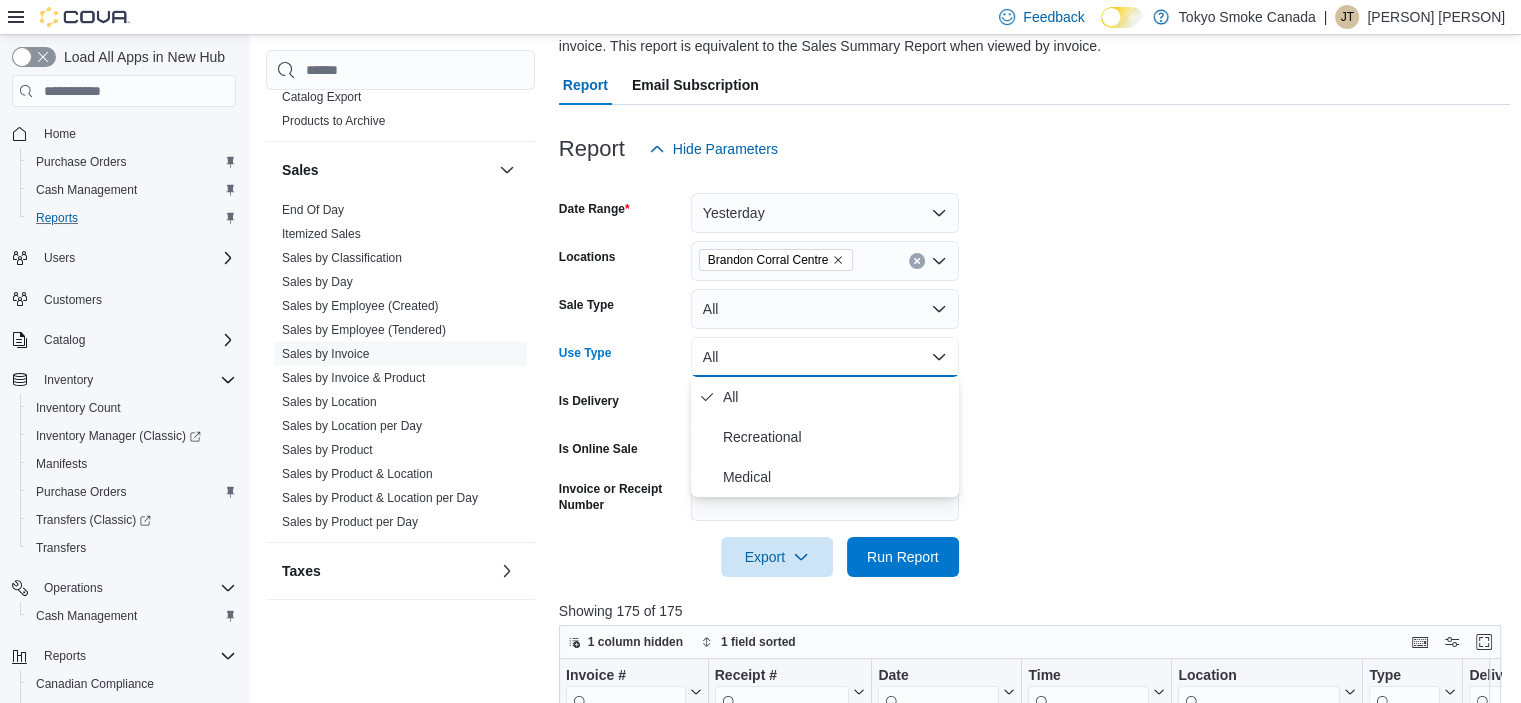click on "All" at bounding box center (825, 357) 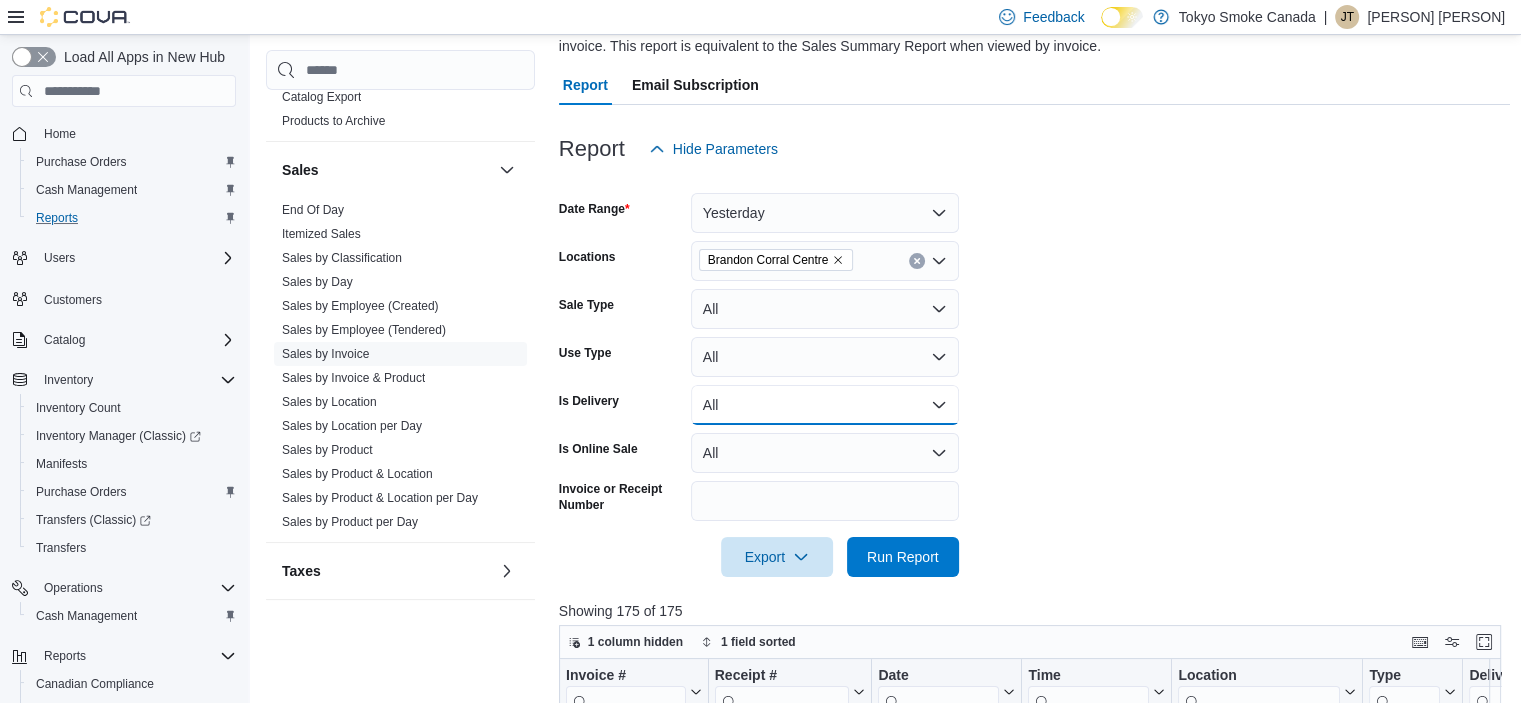 click on "All" at bounding box center [825, 405] 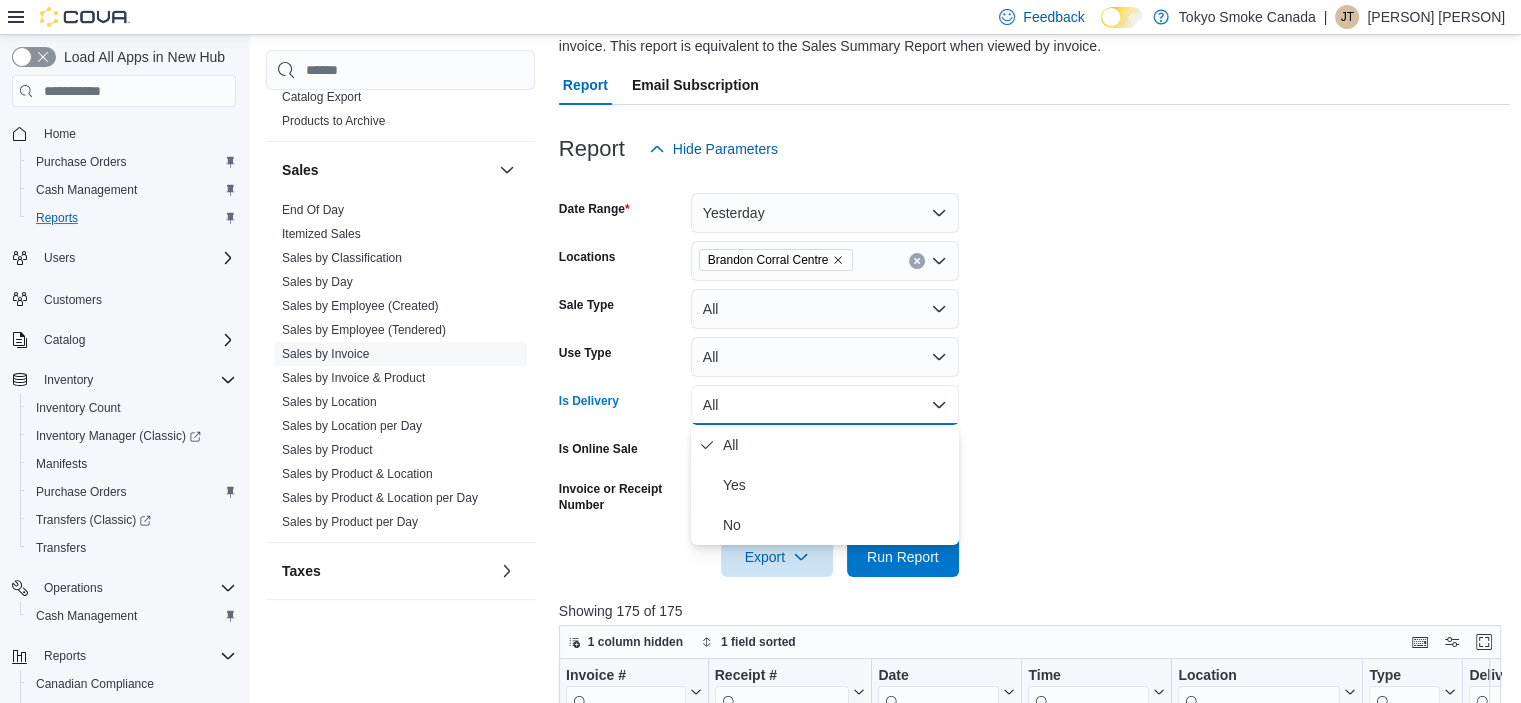 click on "All" at bounding box center [825, 405] 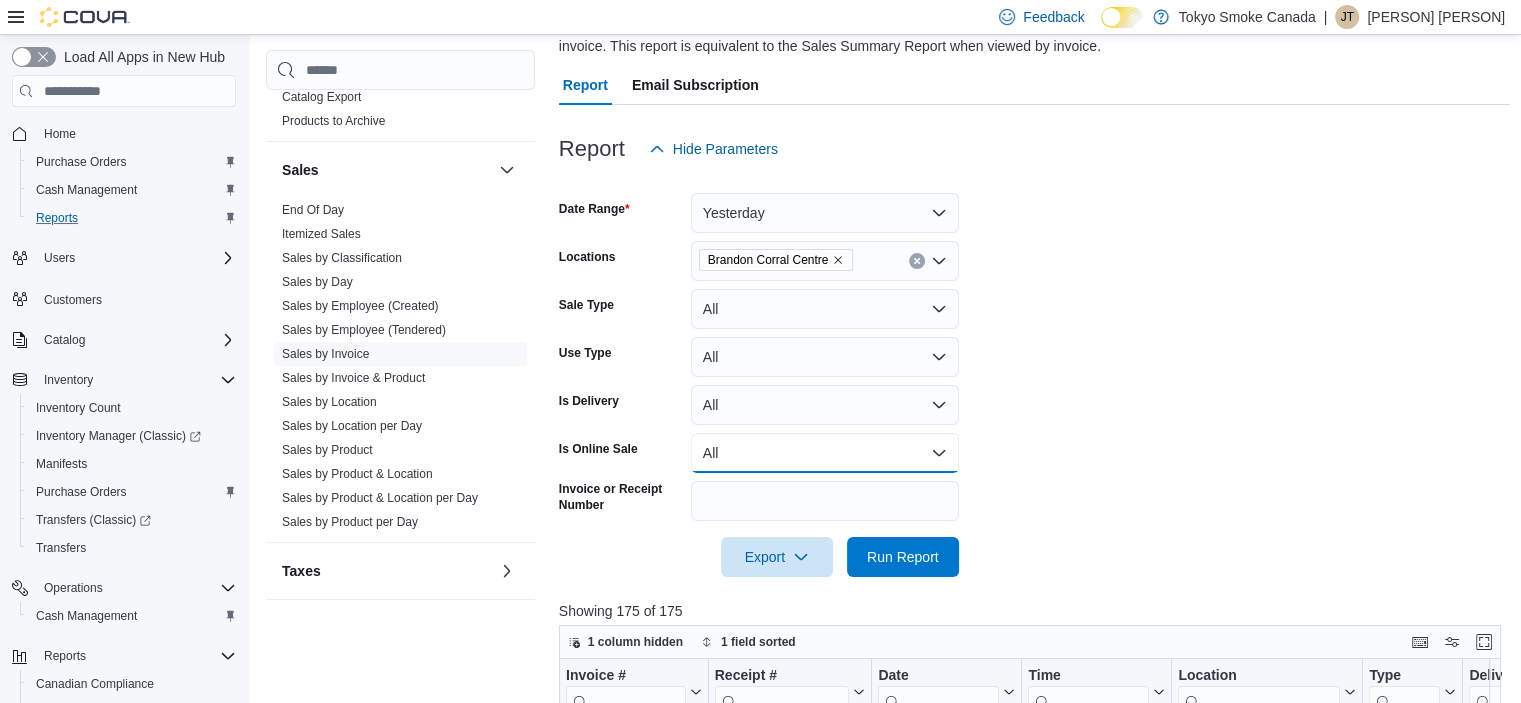 click on "All" at bounding box center [825, 453] 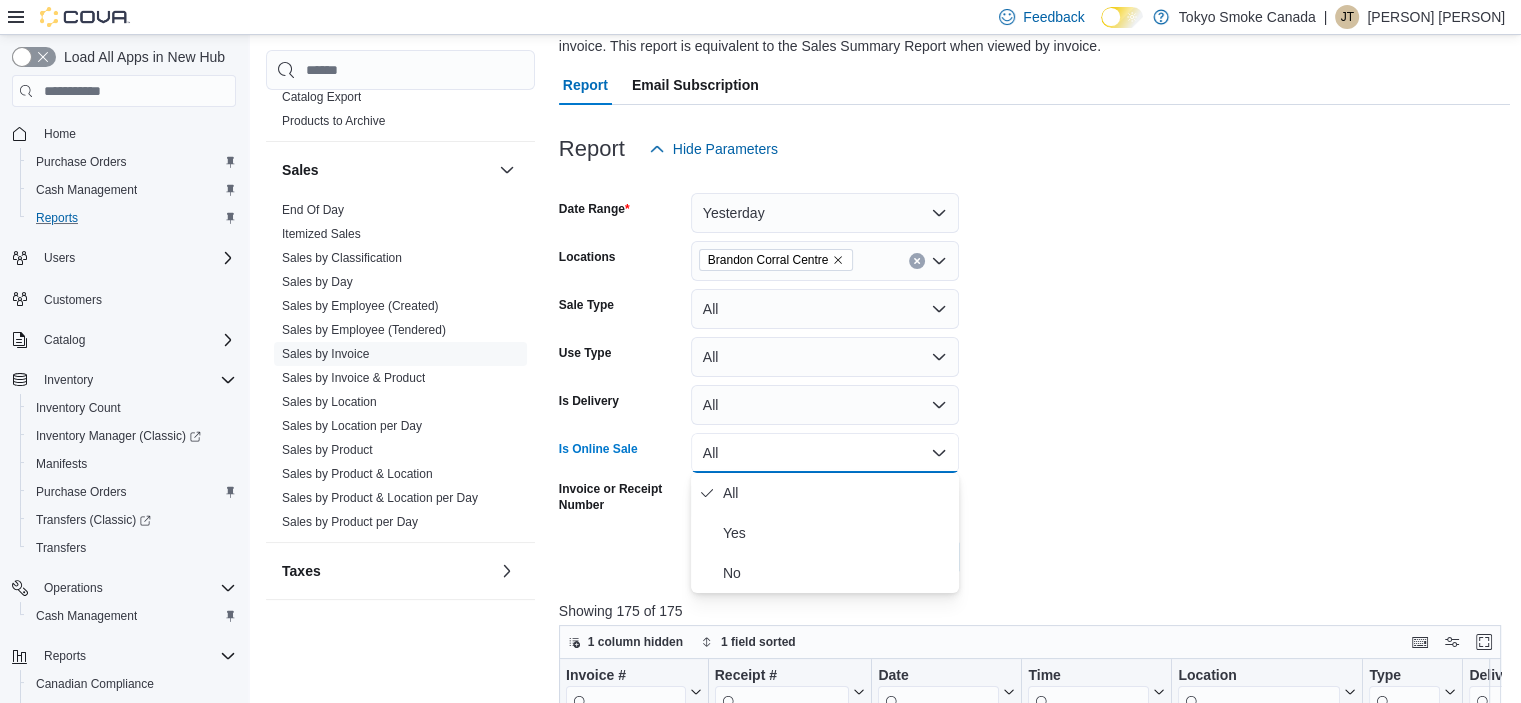 click on "All" at bounding box center [825, 453] 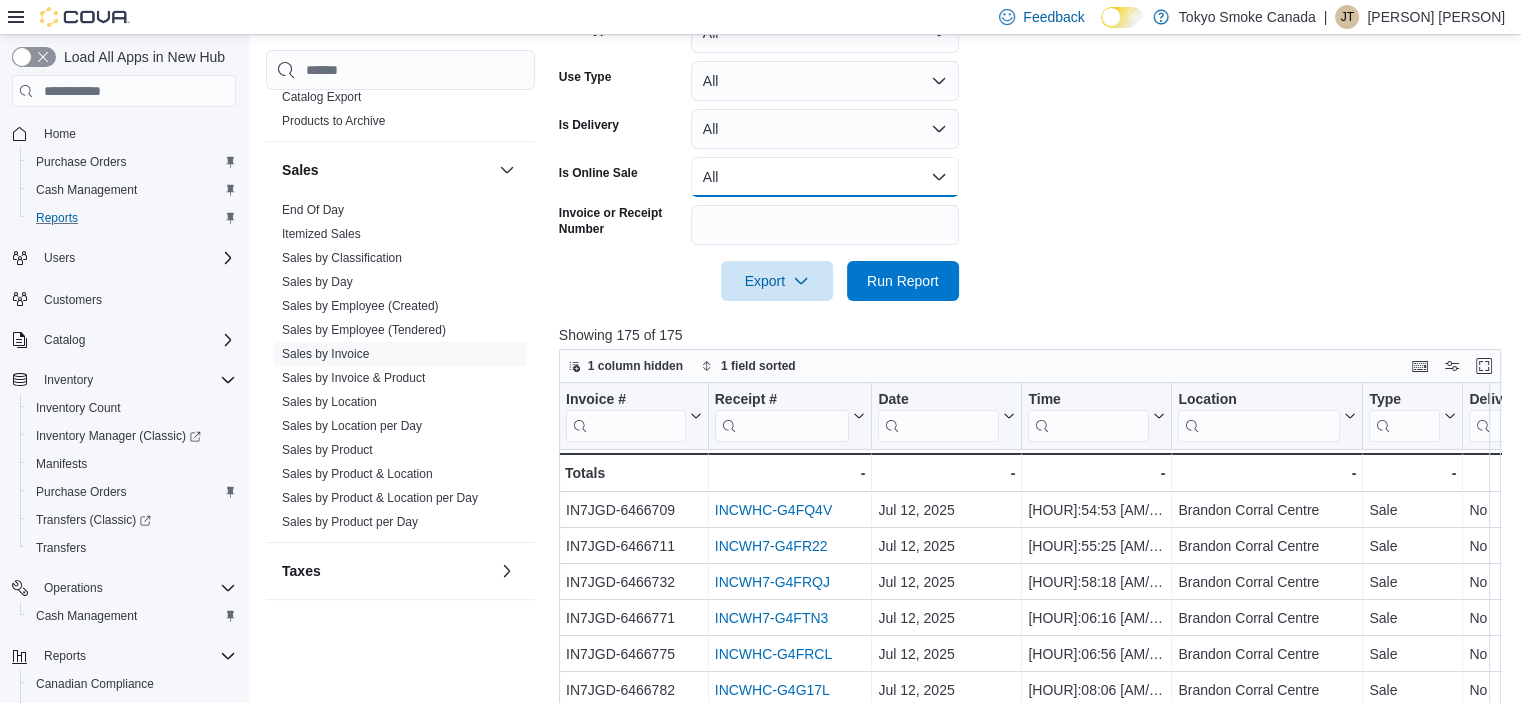 scroll, scrollTop: 473, scrollLeft: 0, axis: vertical 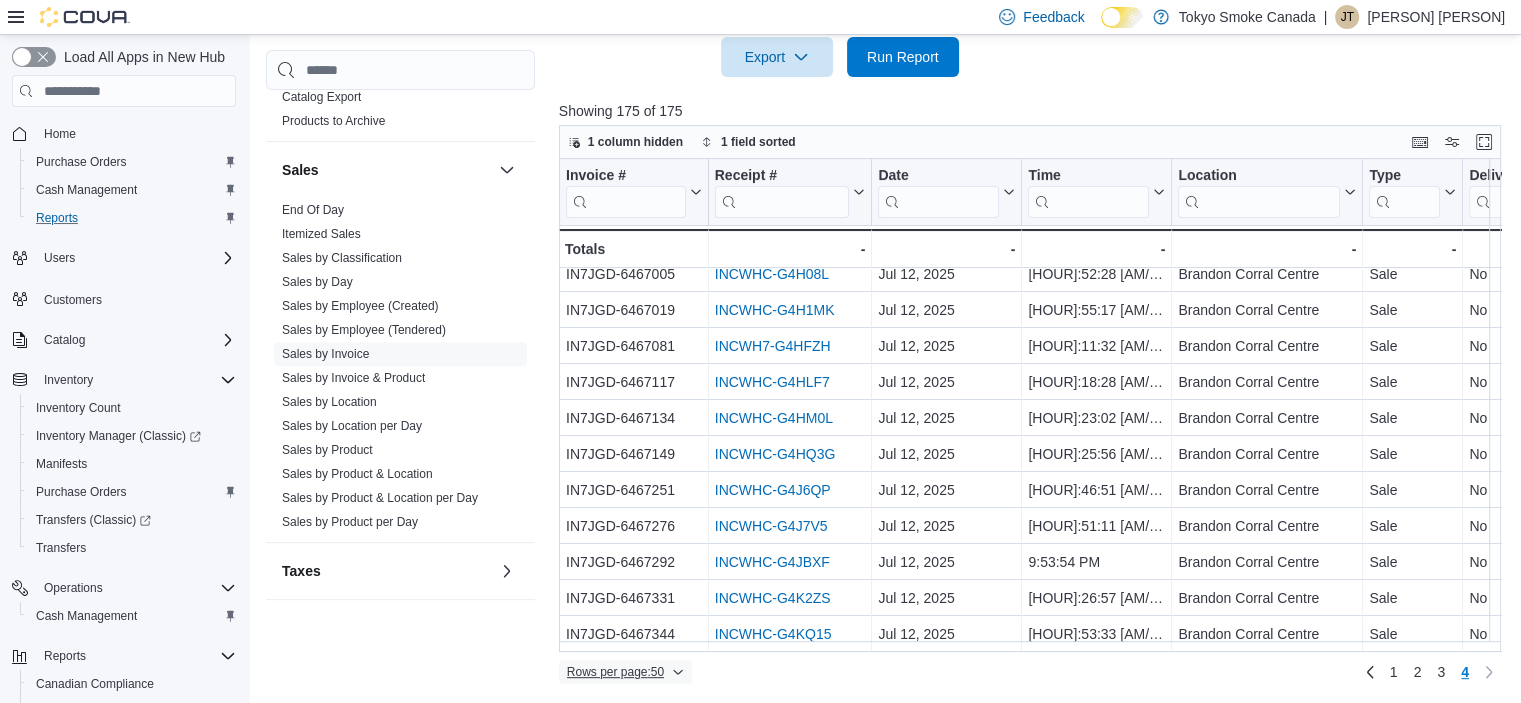 click on "Rows per page :  50" at bounding box center [615, 672] 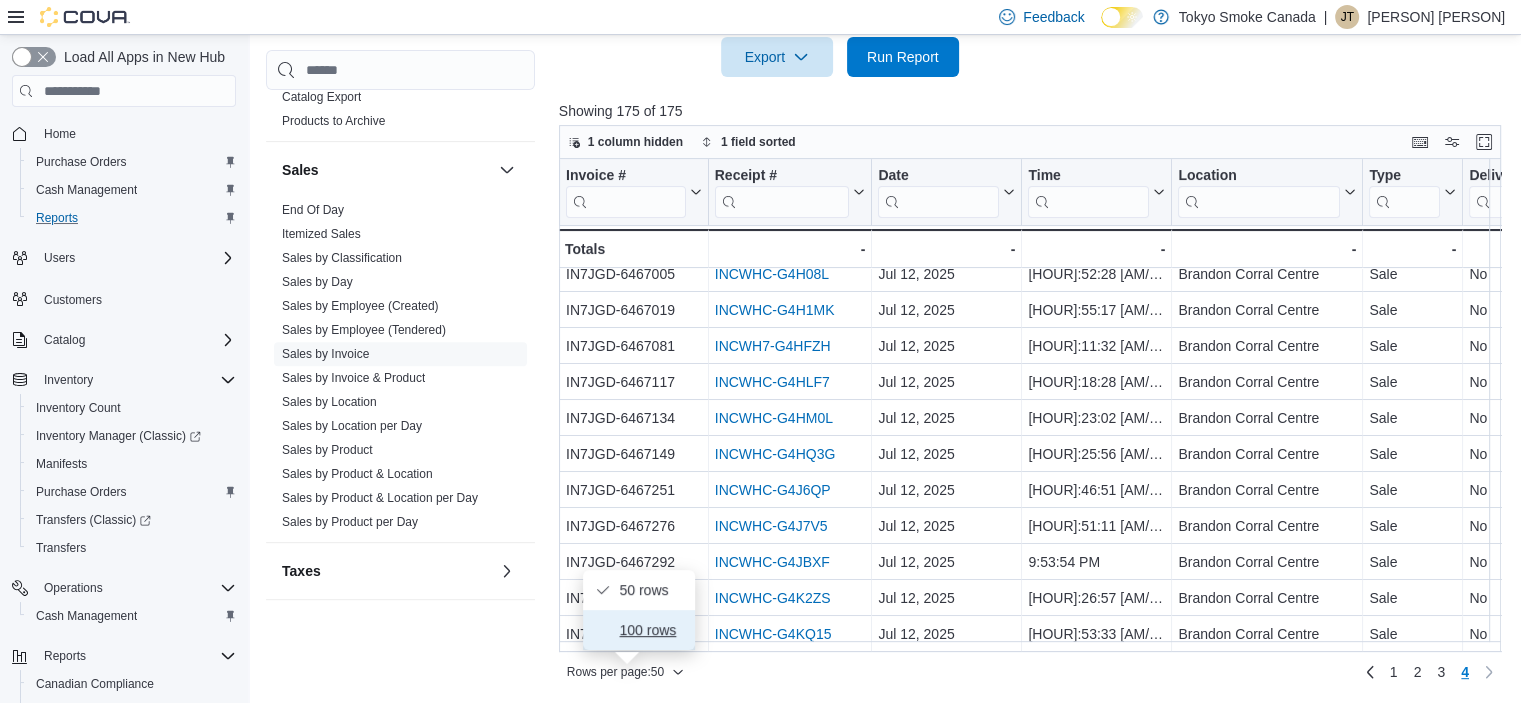 click on "100 rows" at bounding box center (651, 630) 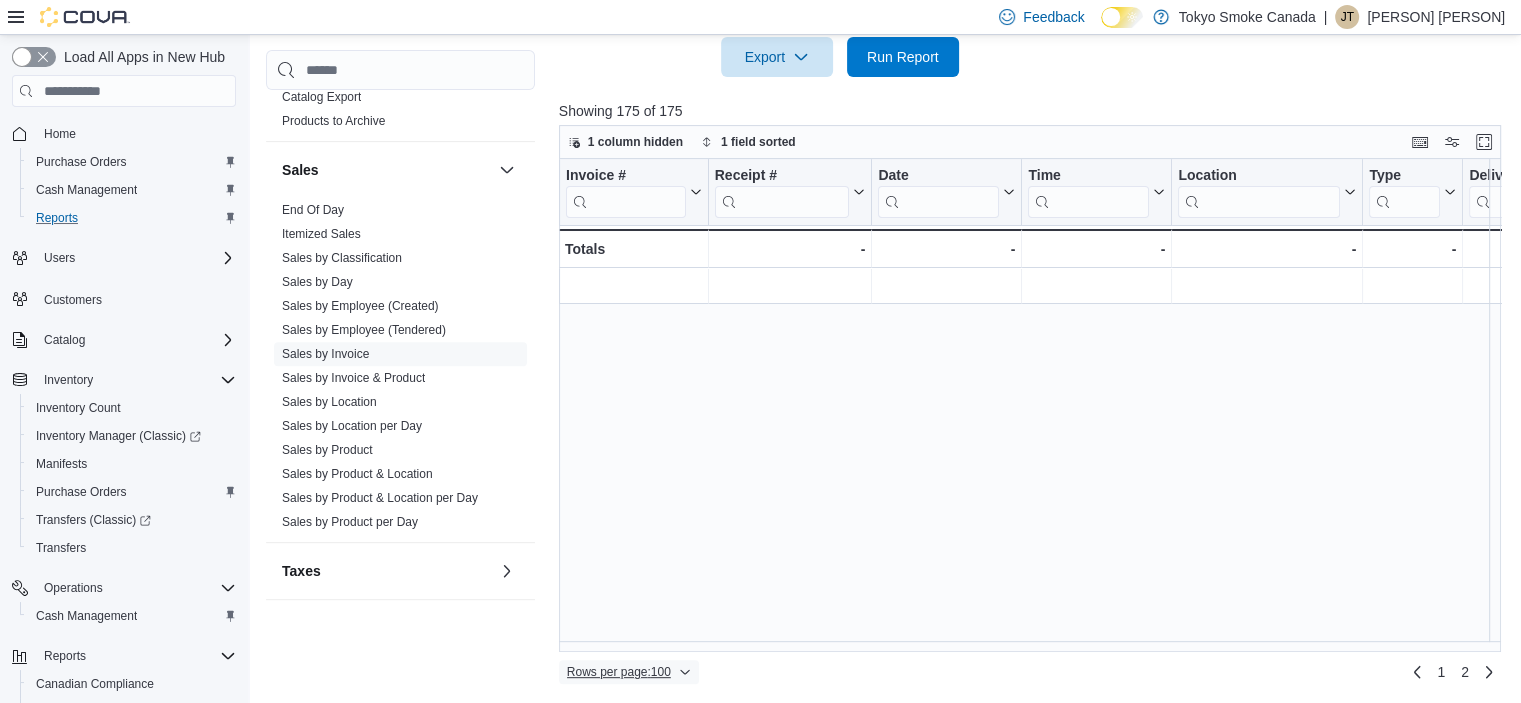 scroll, scrollTop: 0, scrollLeft: 0, axis: both 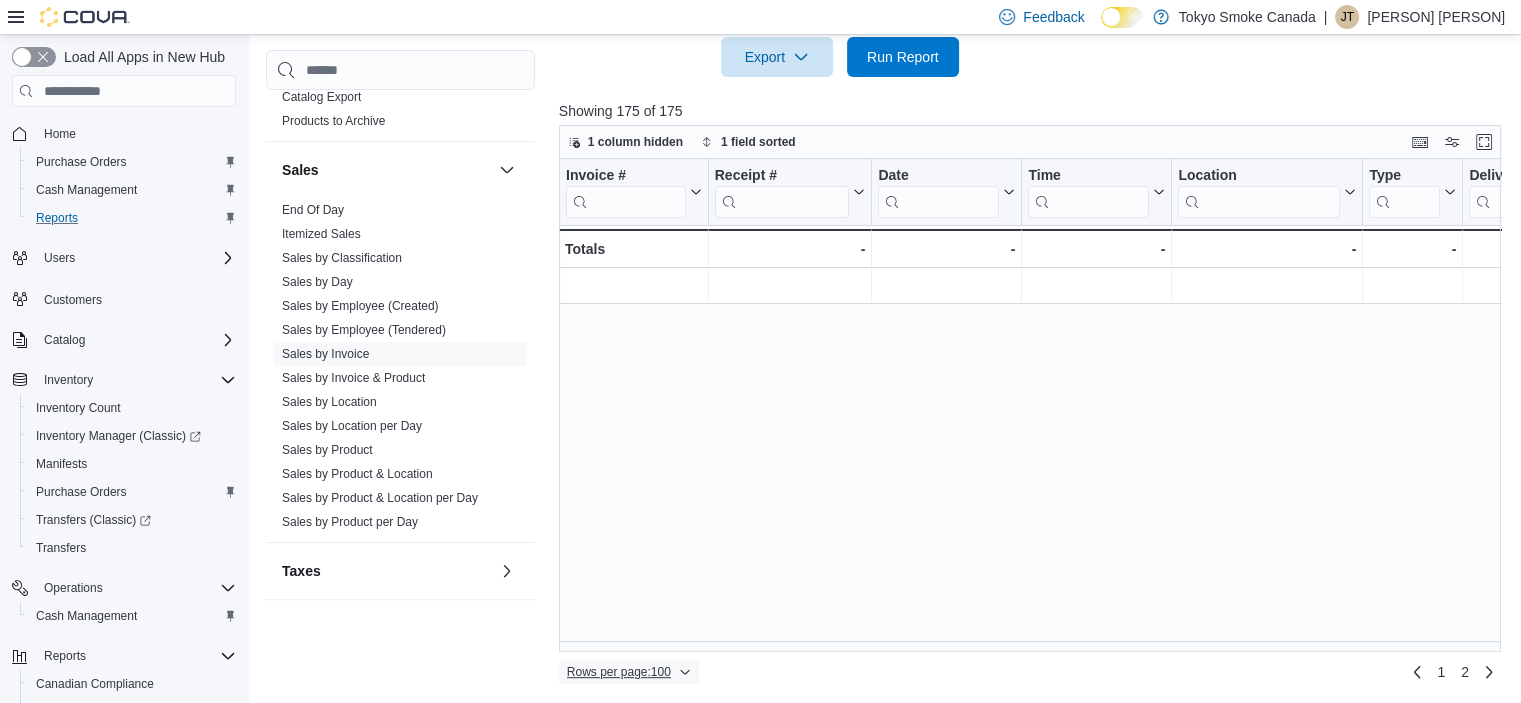 click on "Rows per page :  100" at bounding box center (629, 672) 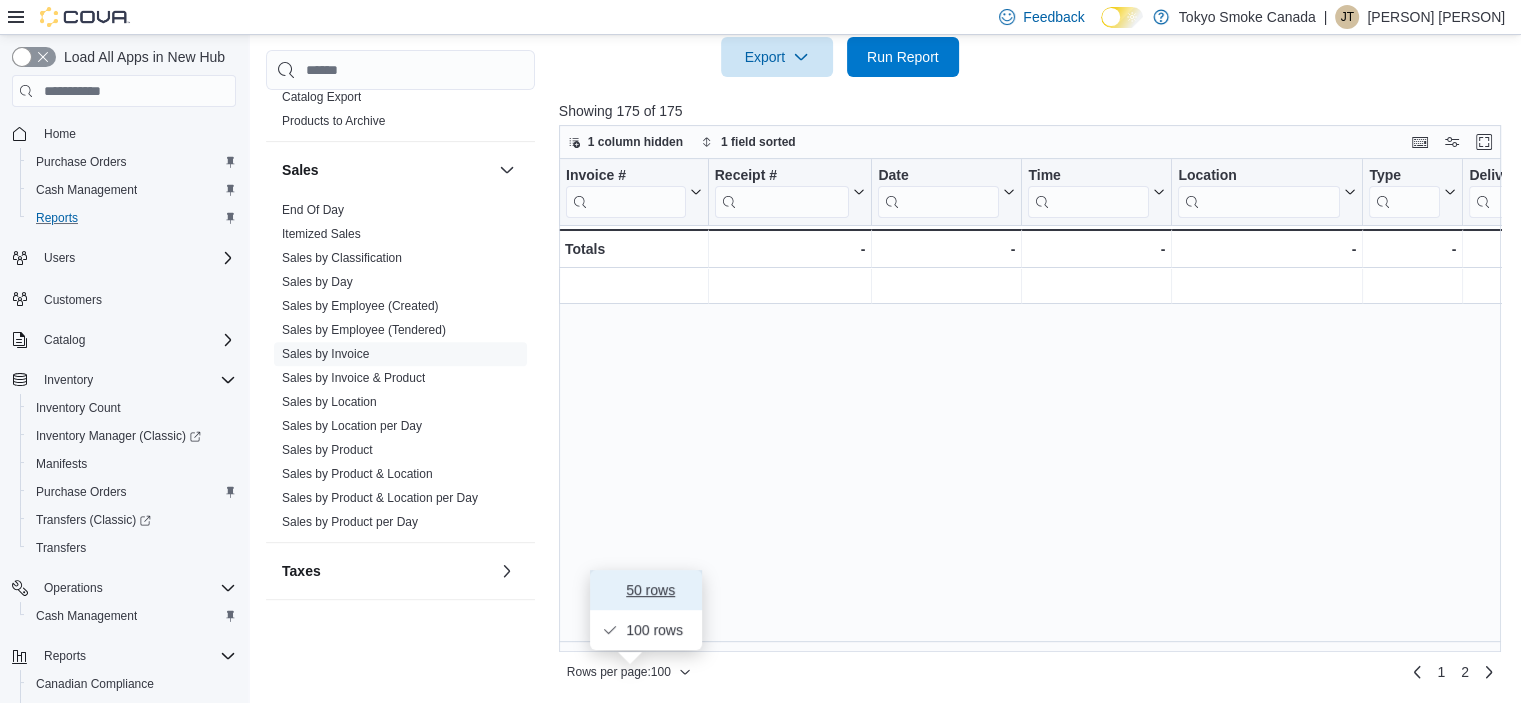 click on "50 rows" at bounding box center (658, 590) 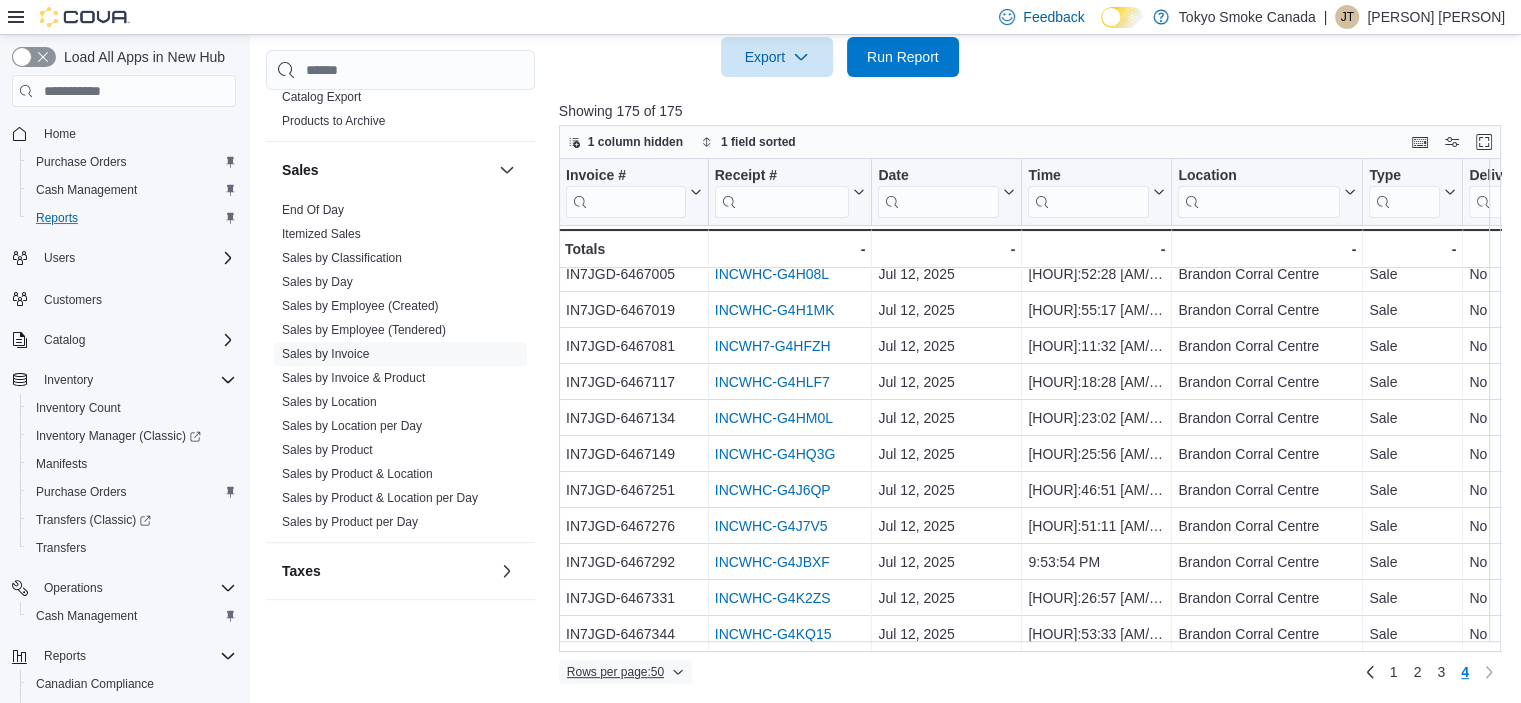 scroll, scrollTop: 527, scrollLeft: 0, axis: vertical 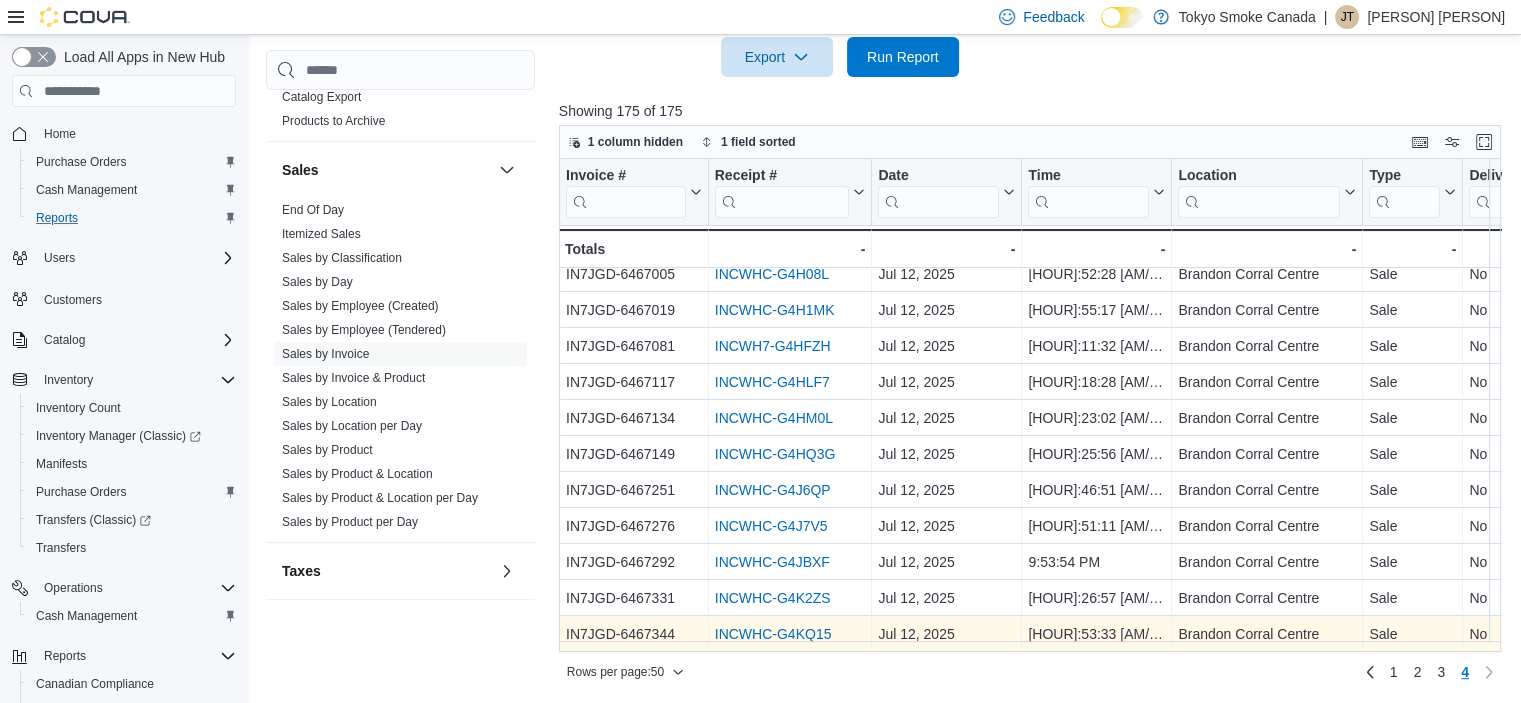 click on "INCWHC-G4KQ15" at bounding box center (773, 634) 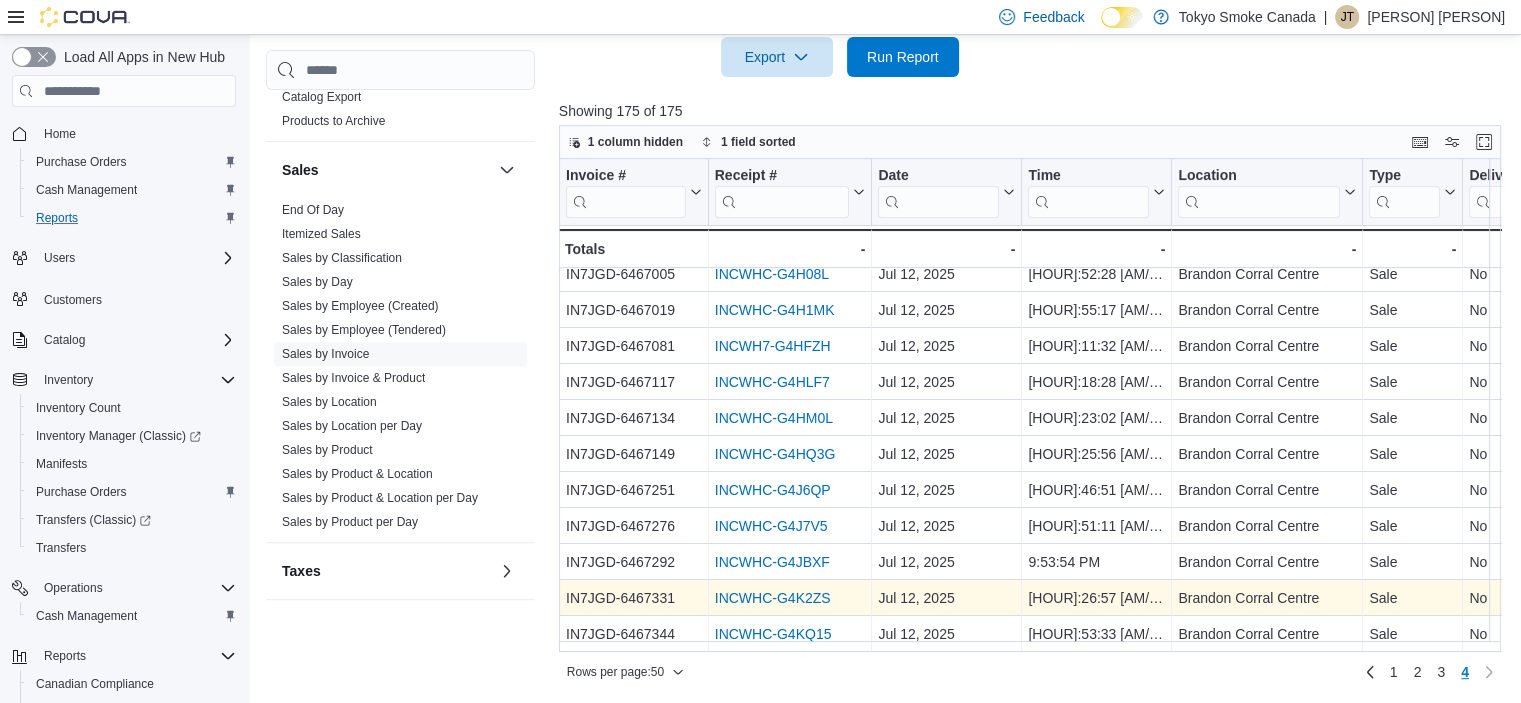 click on "INCWHC-G4K2ZS" at bounding box center [773, 598] 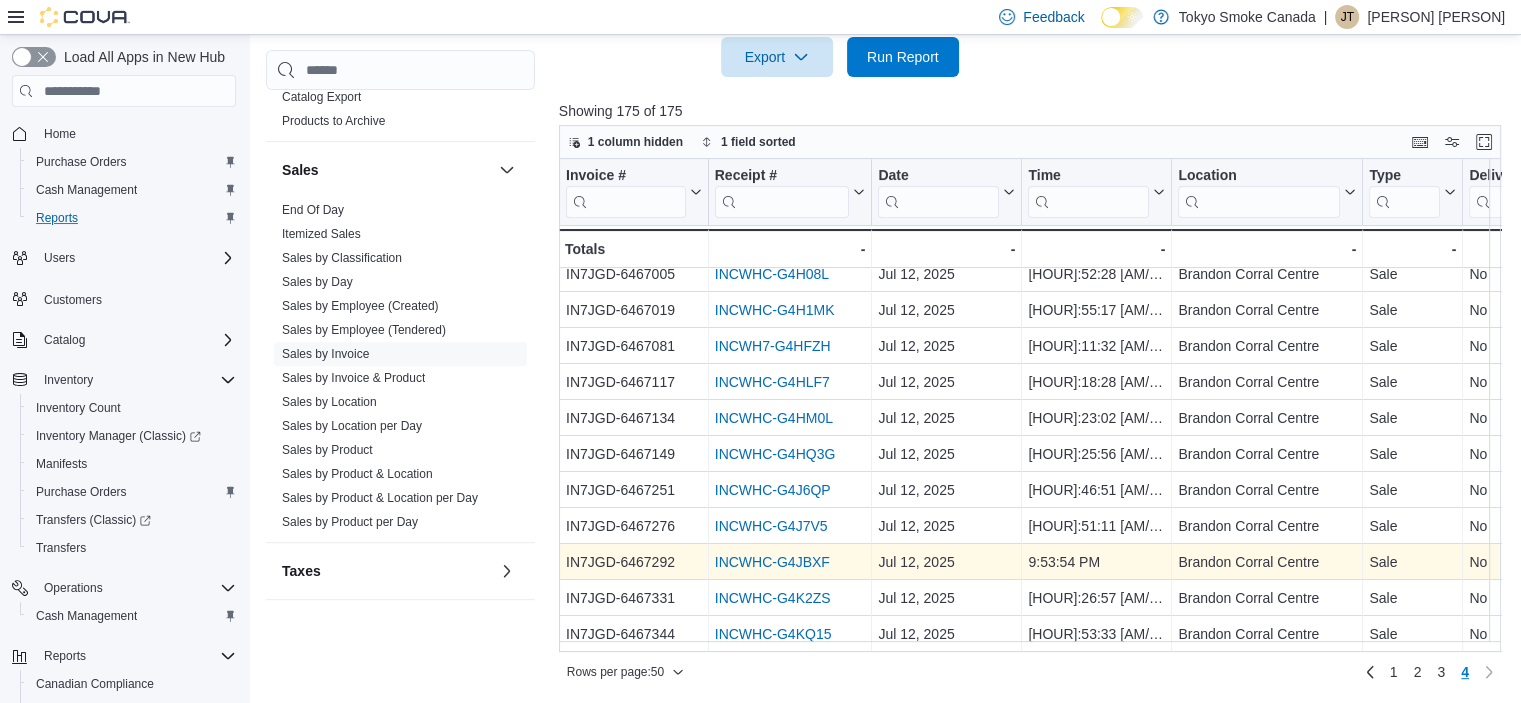 click on "INCWHC-G4JBXF" at bounding box center (772, 562) 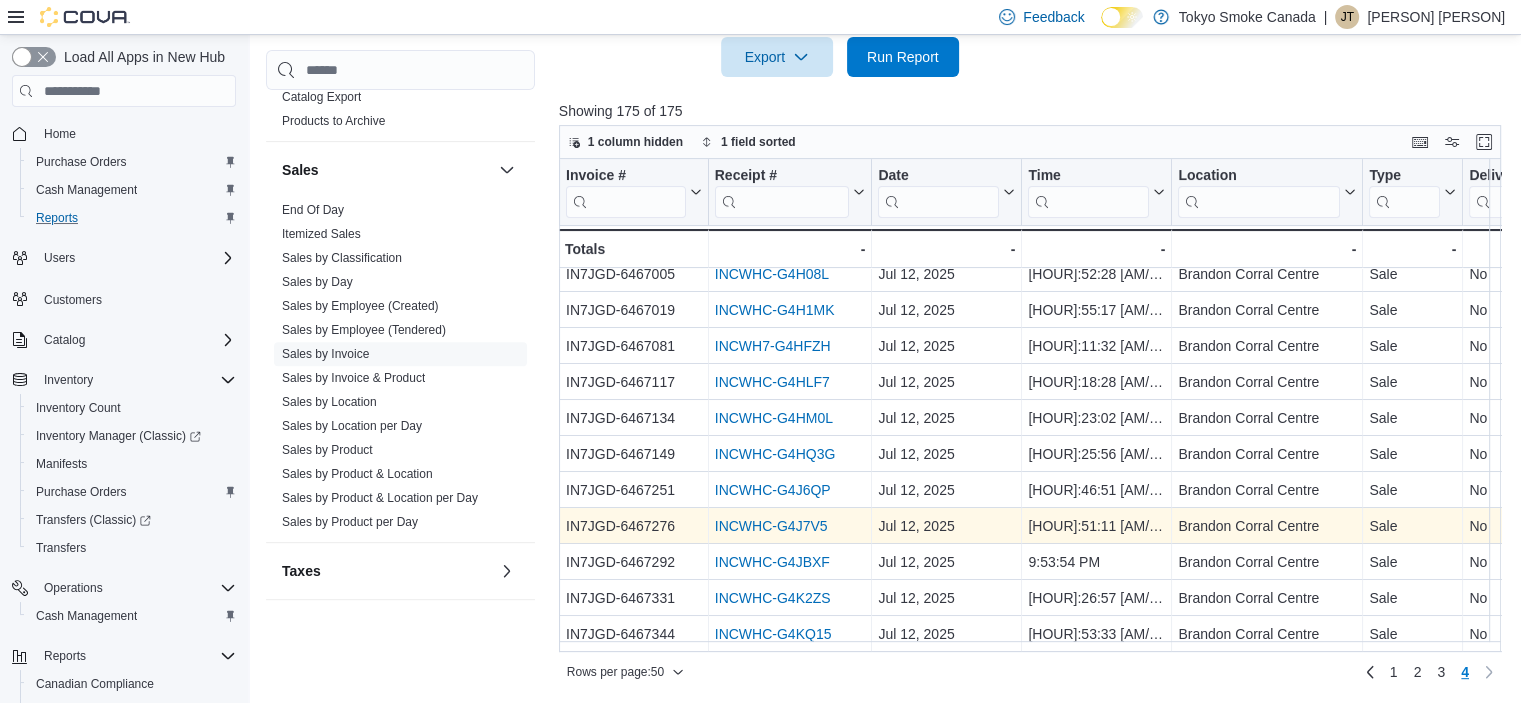 click at bounding box center (771, 526) 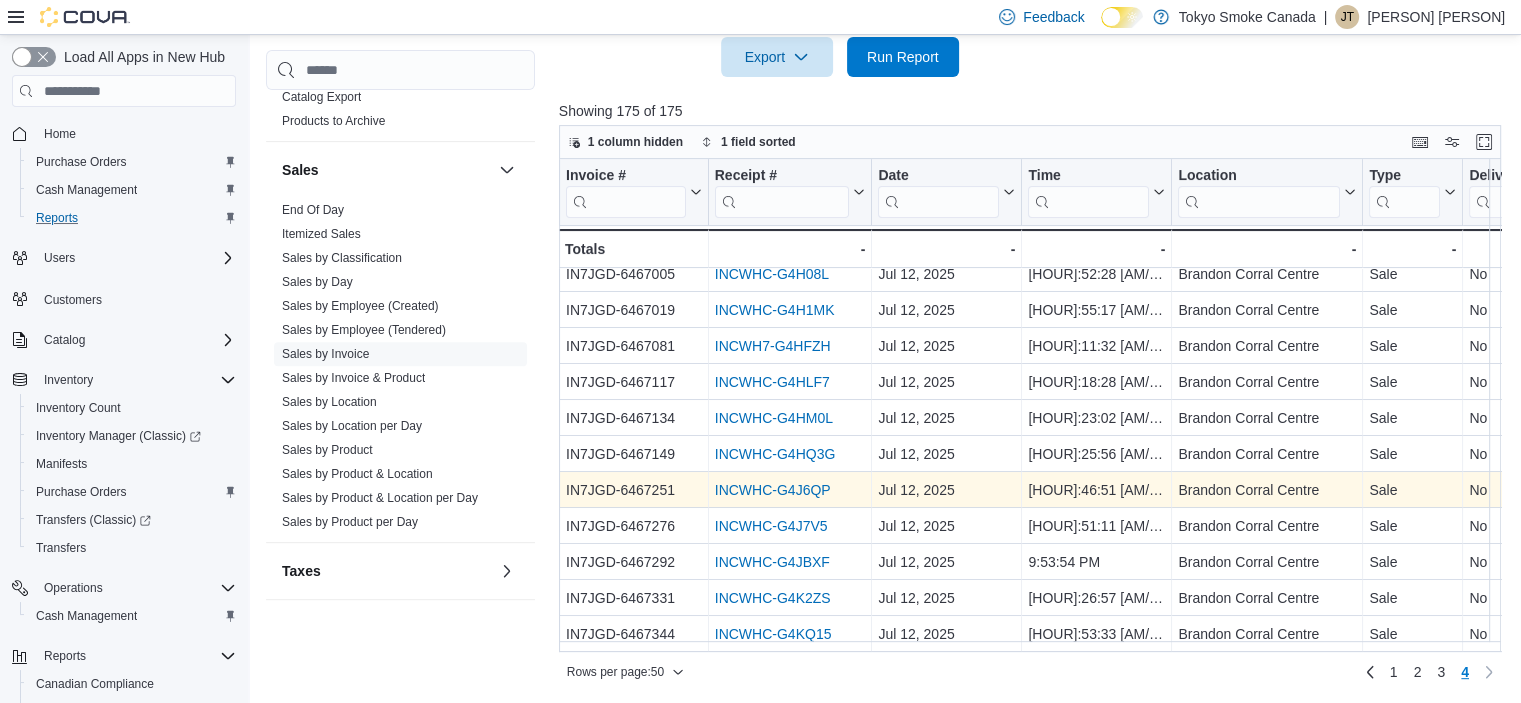 click on "INCWHC-G4J6QP" at bounding box center (773, 490) 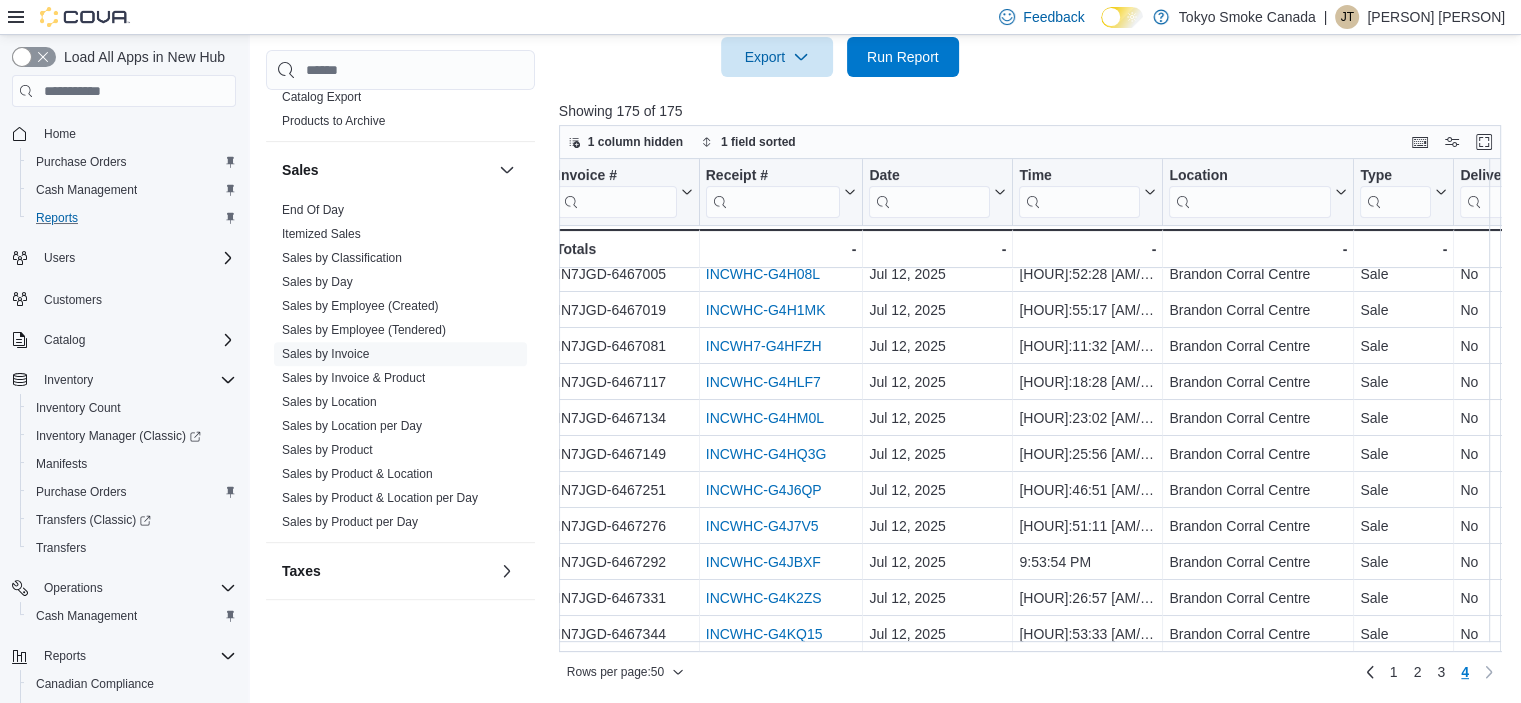 scroll, scrollTop: 527, scrollLeft: 0, axis: vertical 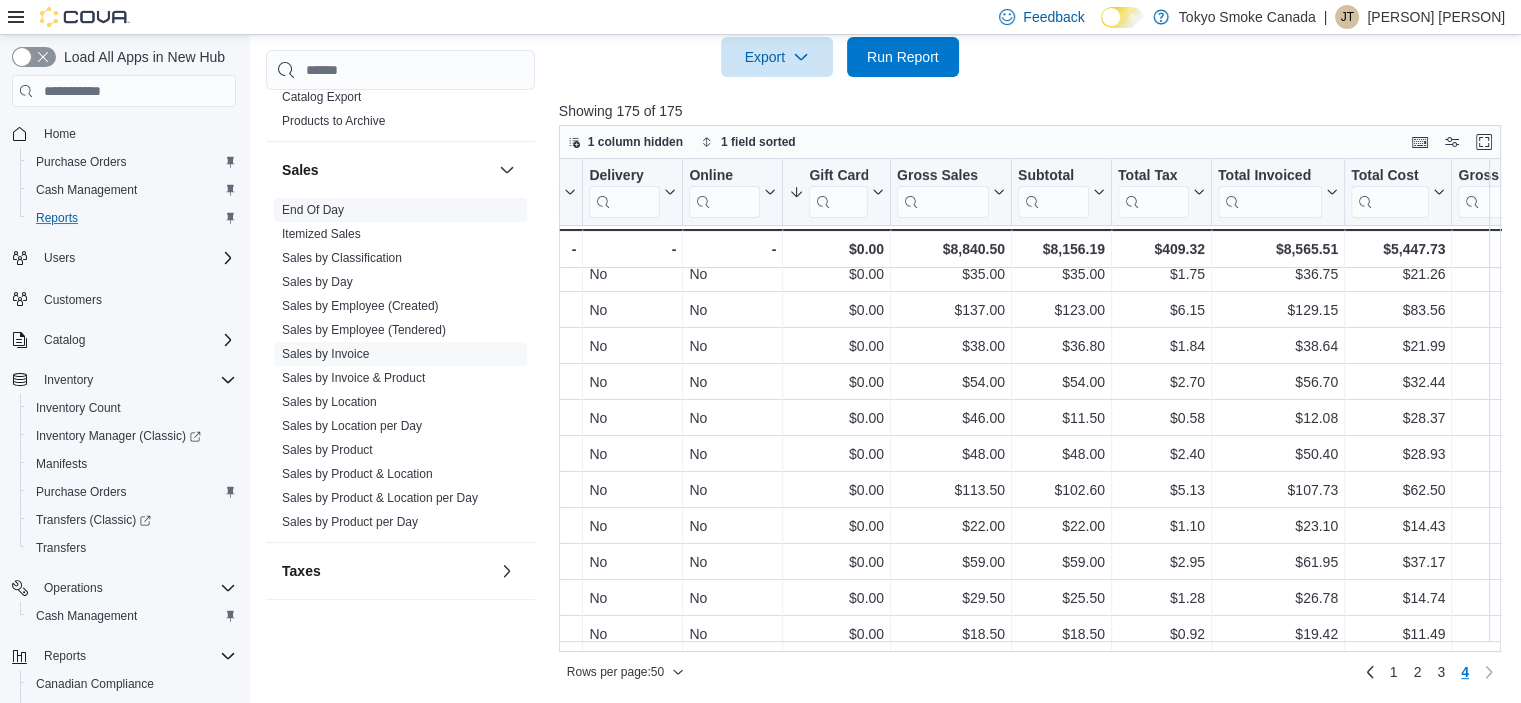 click on "End Of Day" at bounding box center [313, 210] 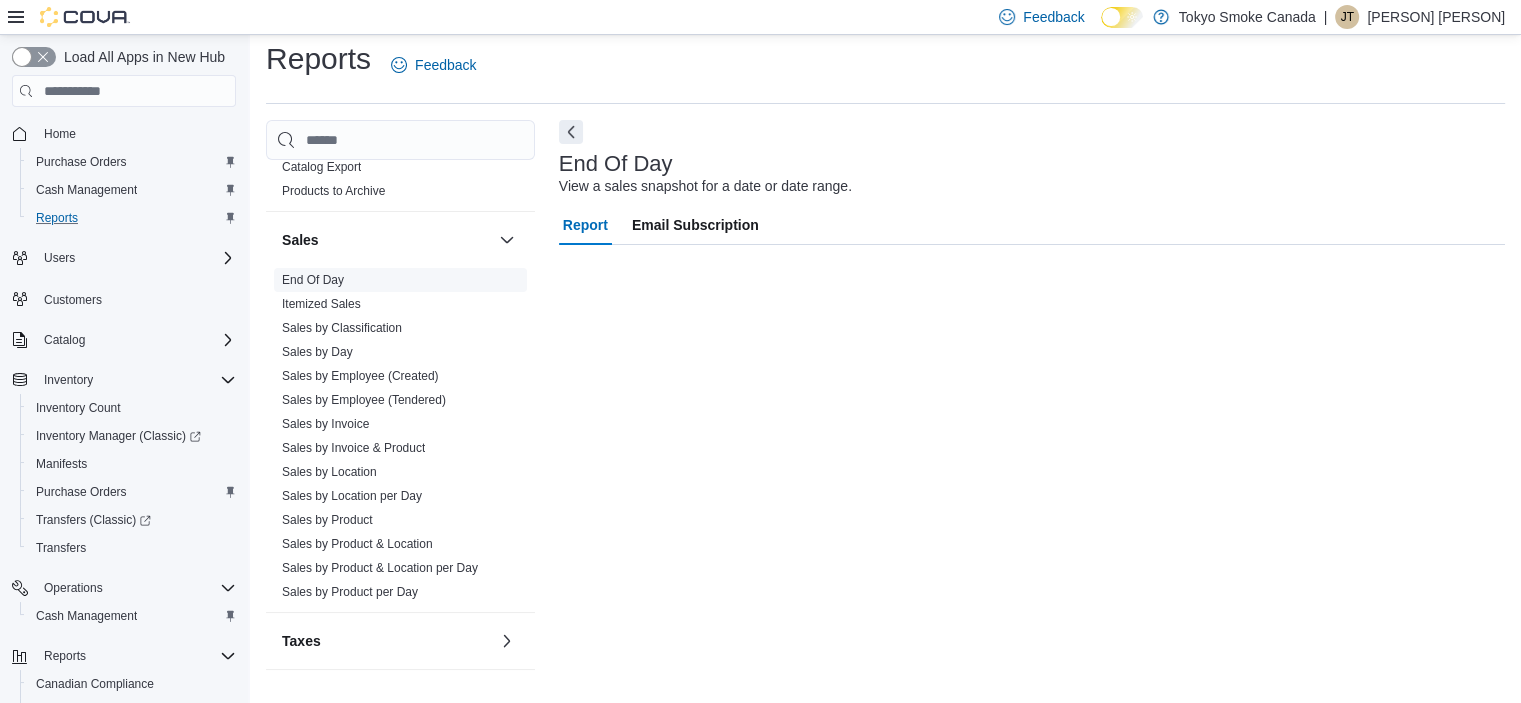 scroll, scrollTop: 12, scrollLeft: 0, axis: vertical 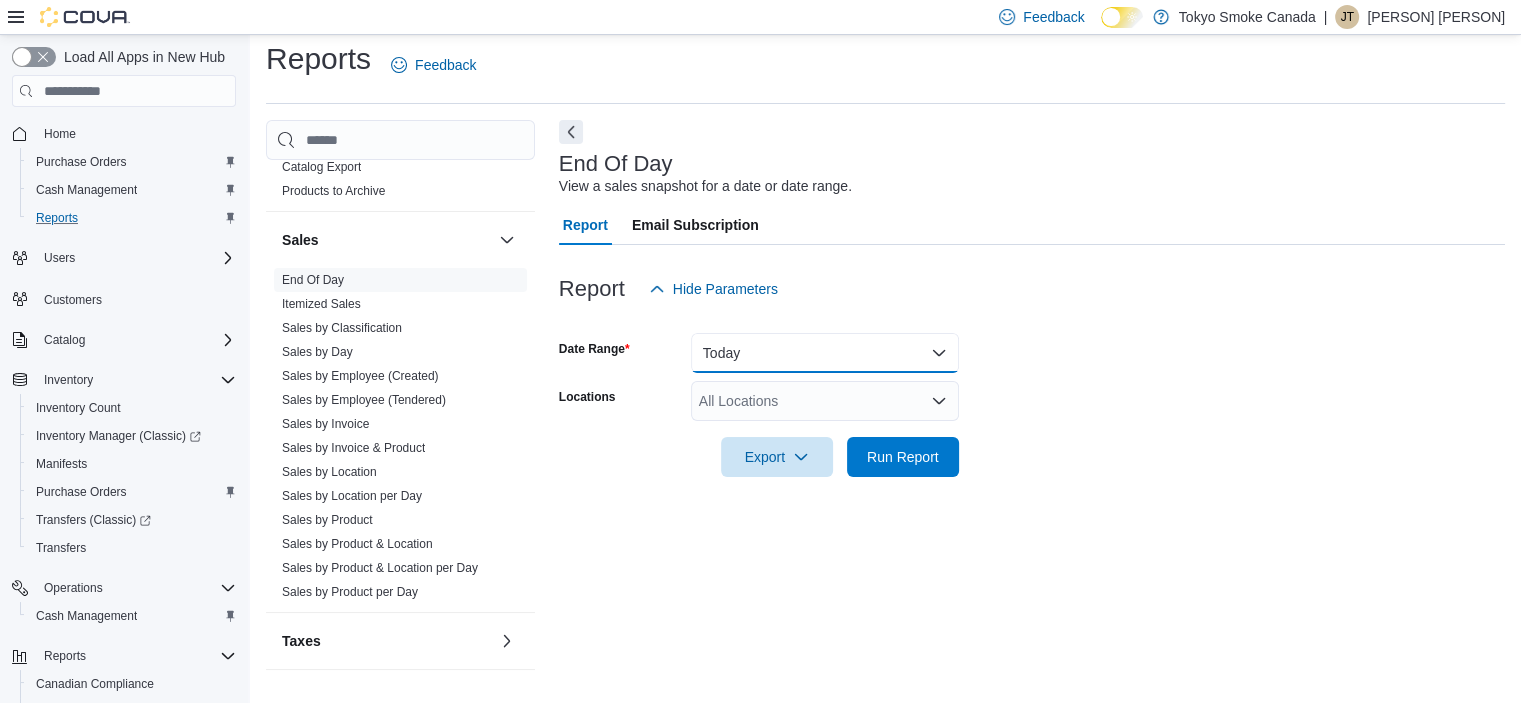 click on "Today" at bounding box center [825, 353] 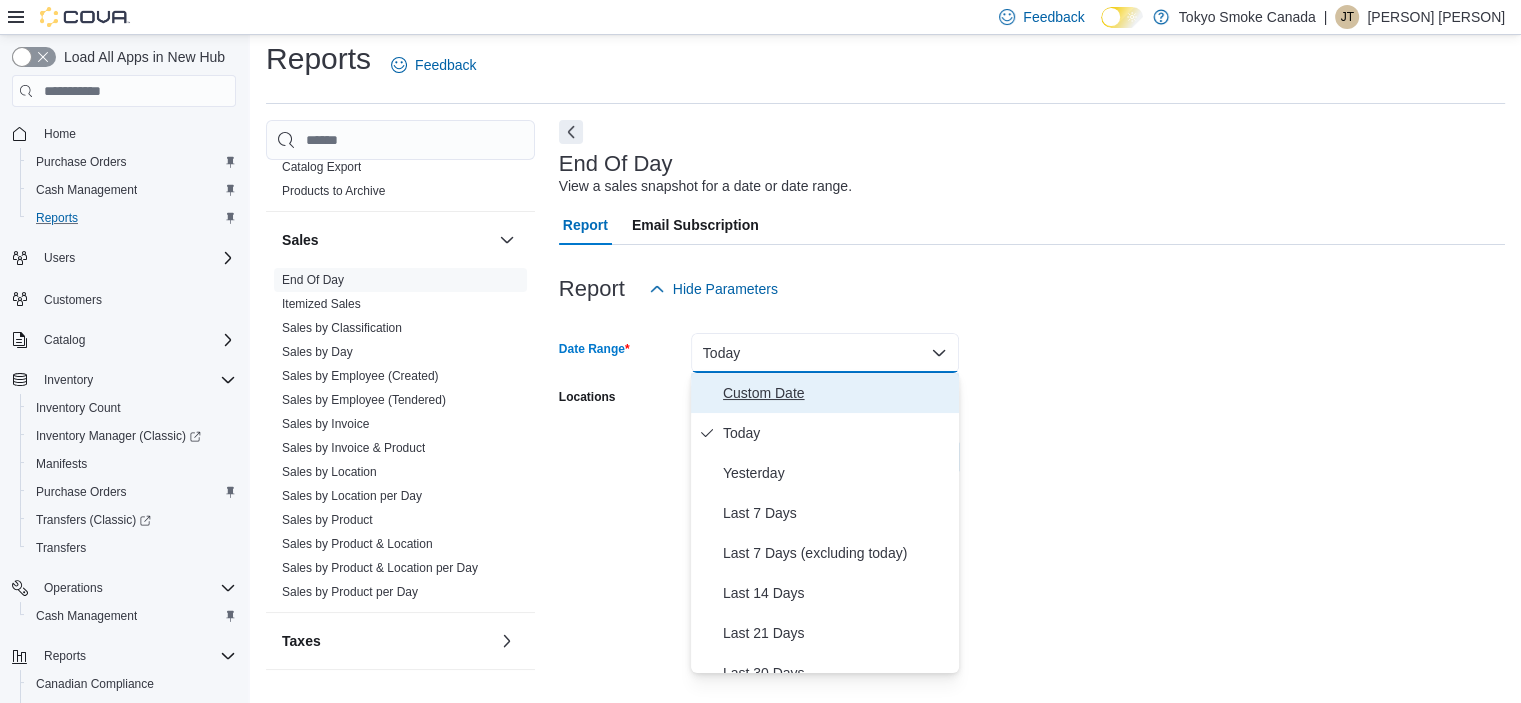 click on "Custom Date" at bounding box center [837, 393] 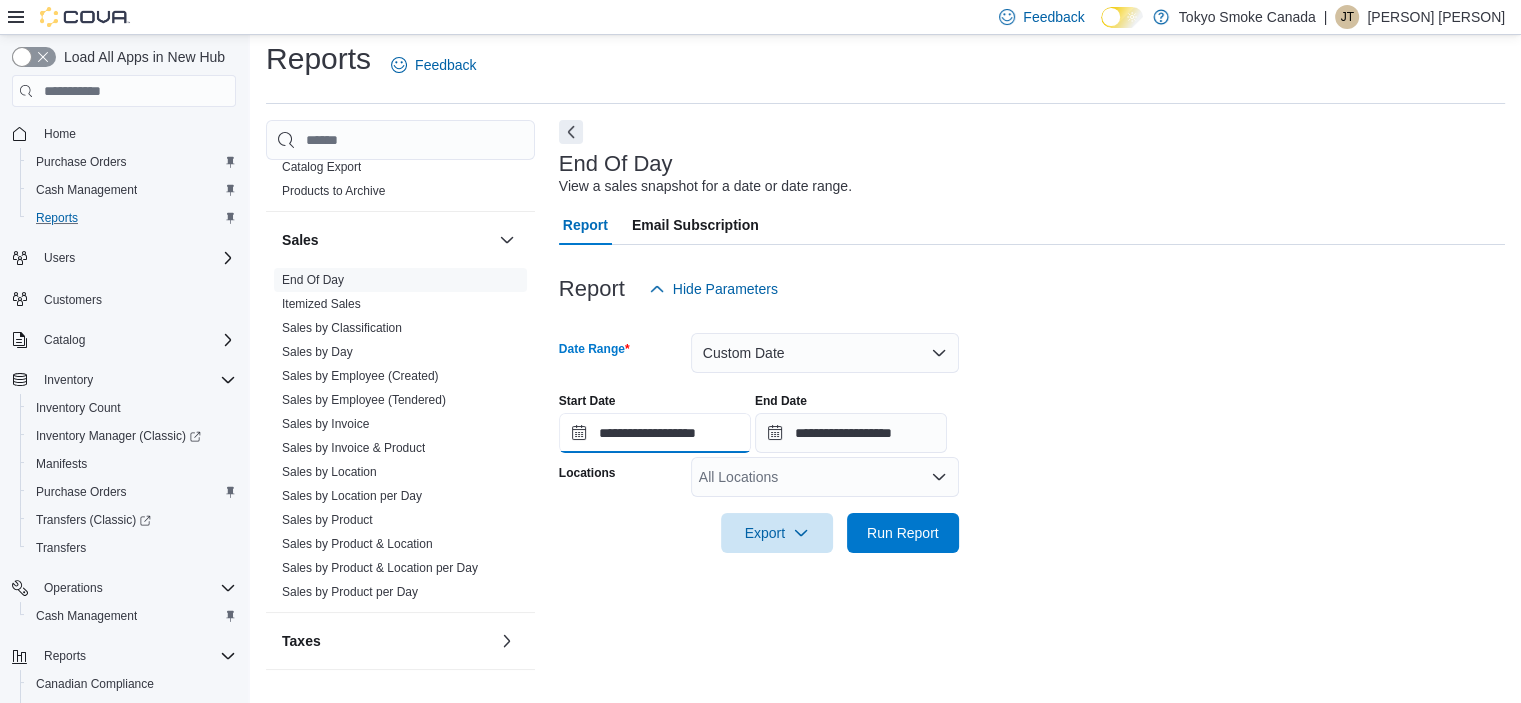 click on "**********" at bounding box center [655, 433] 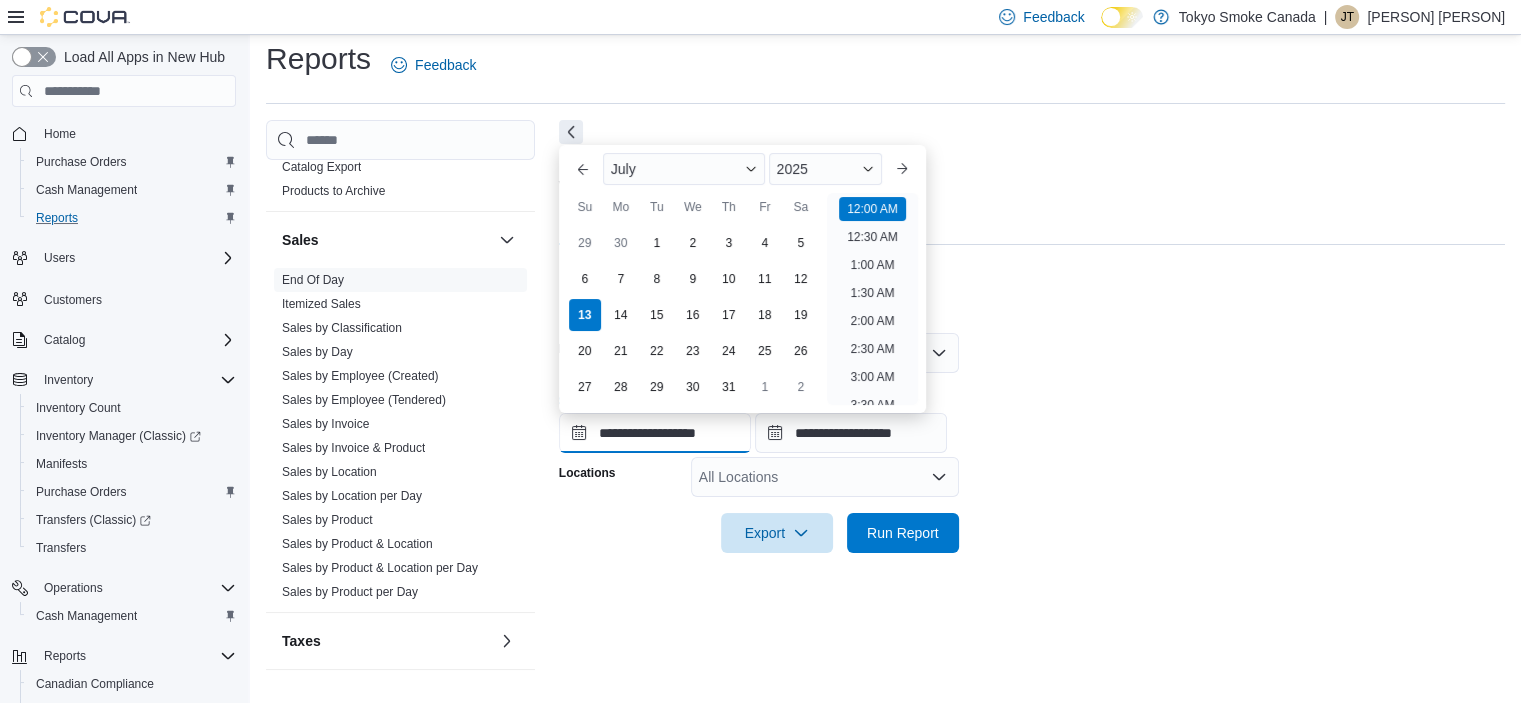 scroll, scrollTop: 62, scrollLeft: 0, axis: vertical 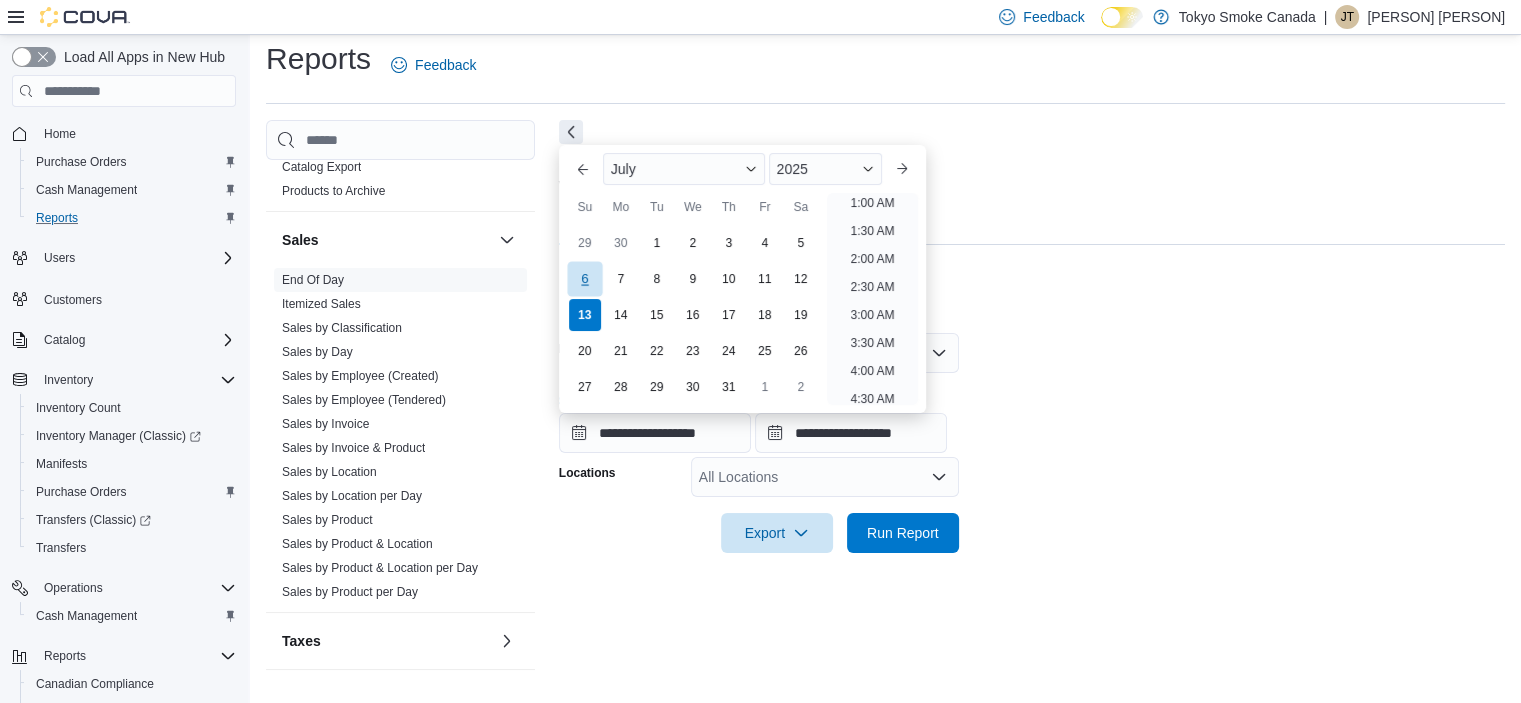 click on "6" at bounding box center (584, 279) 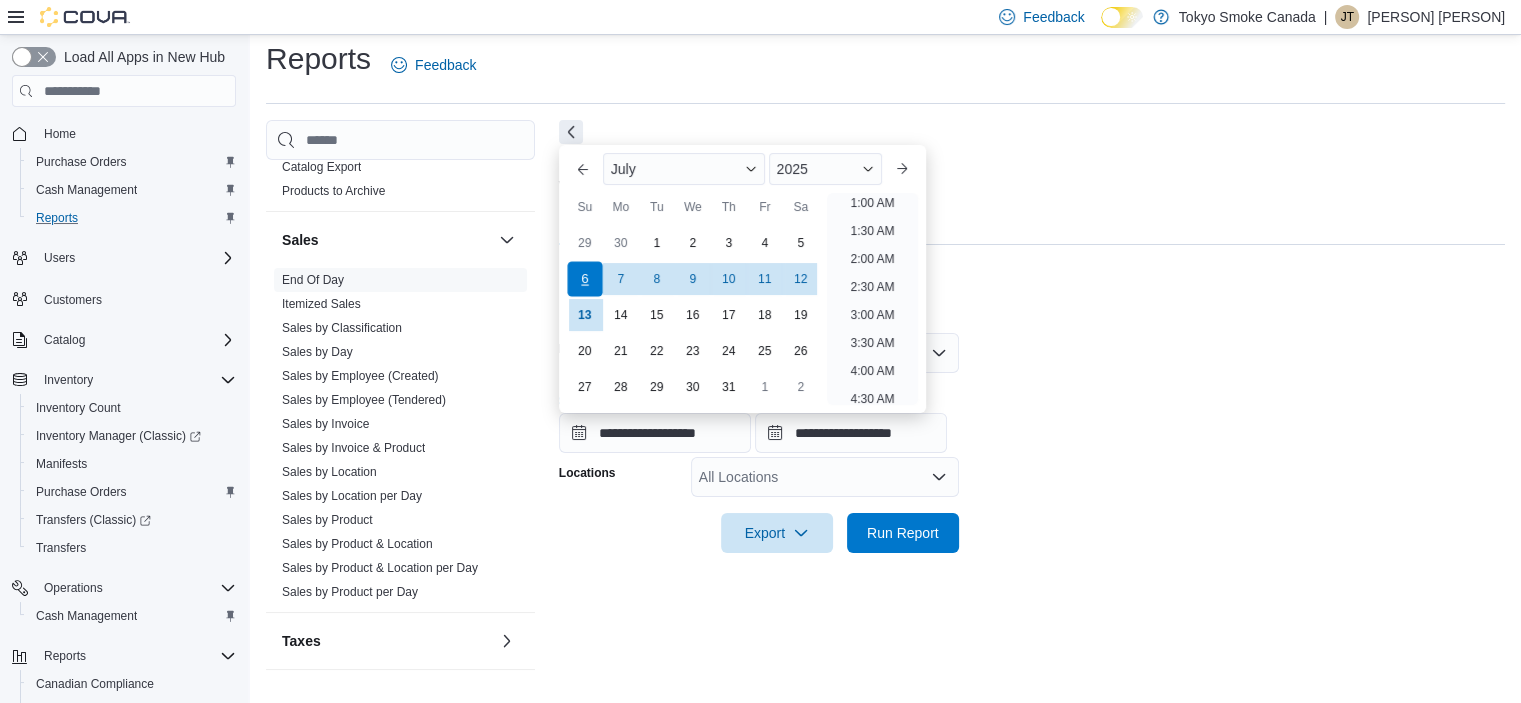 scroll, scrollTop: 4, scrollLeft: 0, axis: vertical 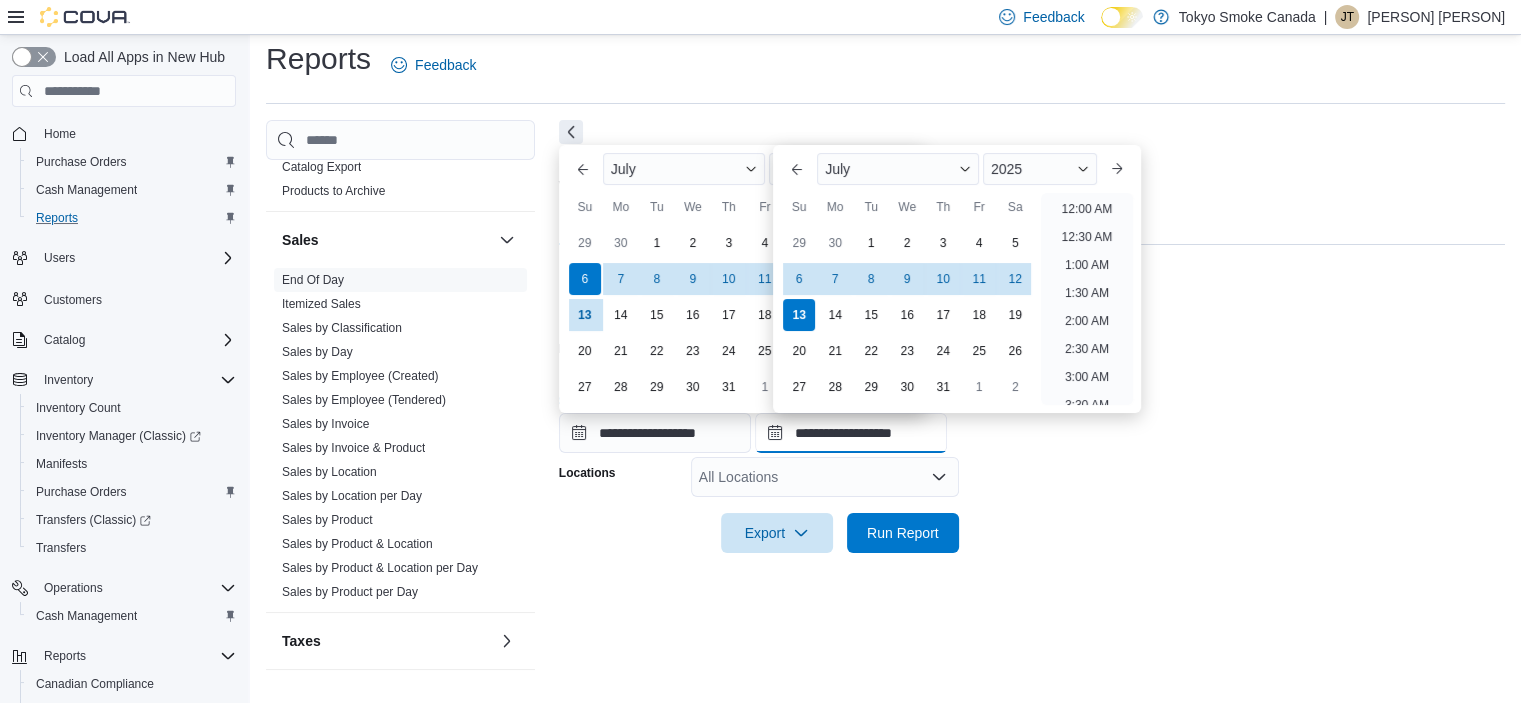 click on "**********" at bounding box center (851, 433) 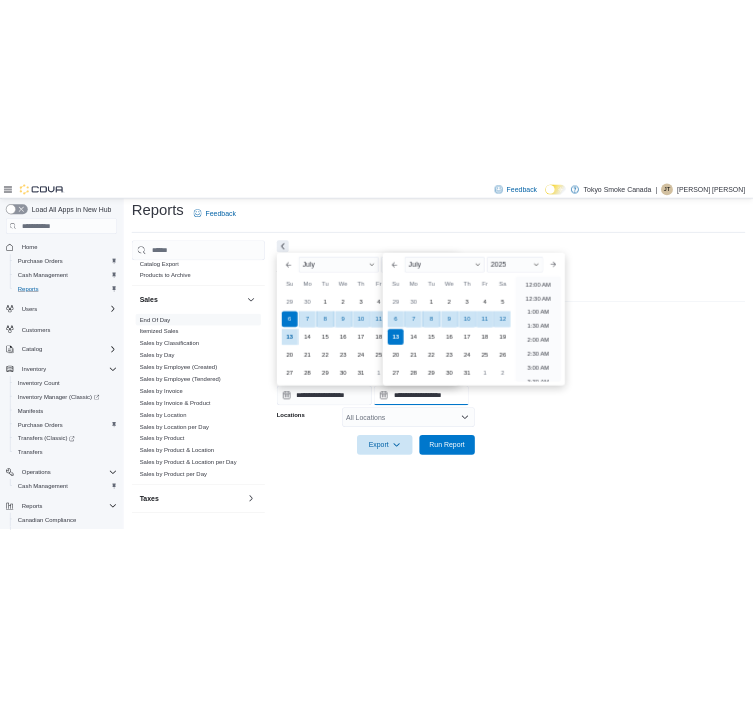 scroll, scrollTop: 1136, scrollLeft: 0, axis: vertical 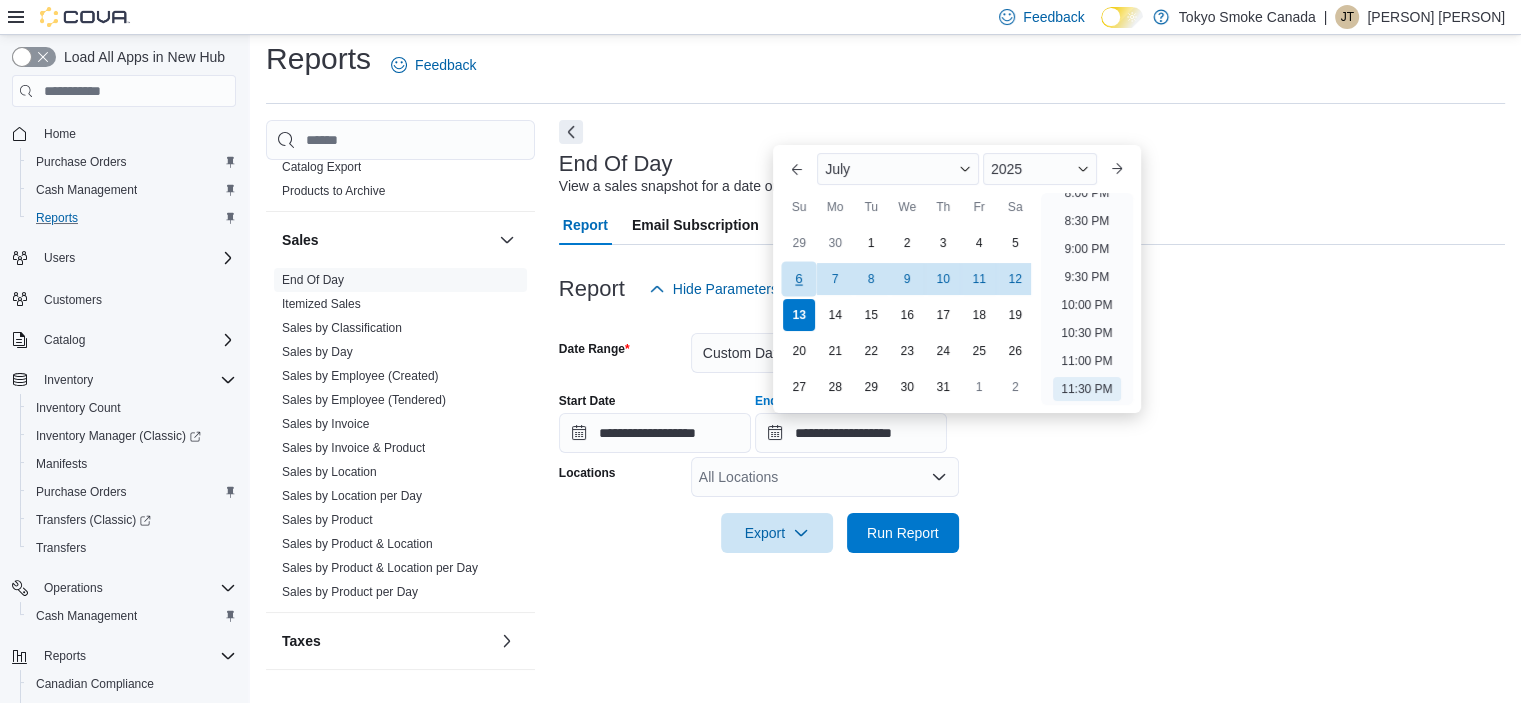 click on "6" at bounding box center [799, 279] 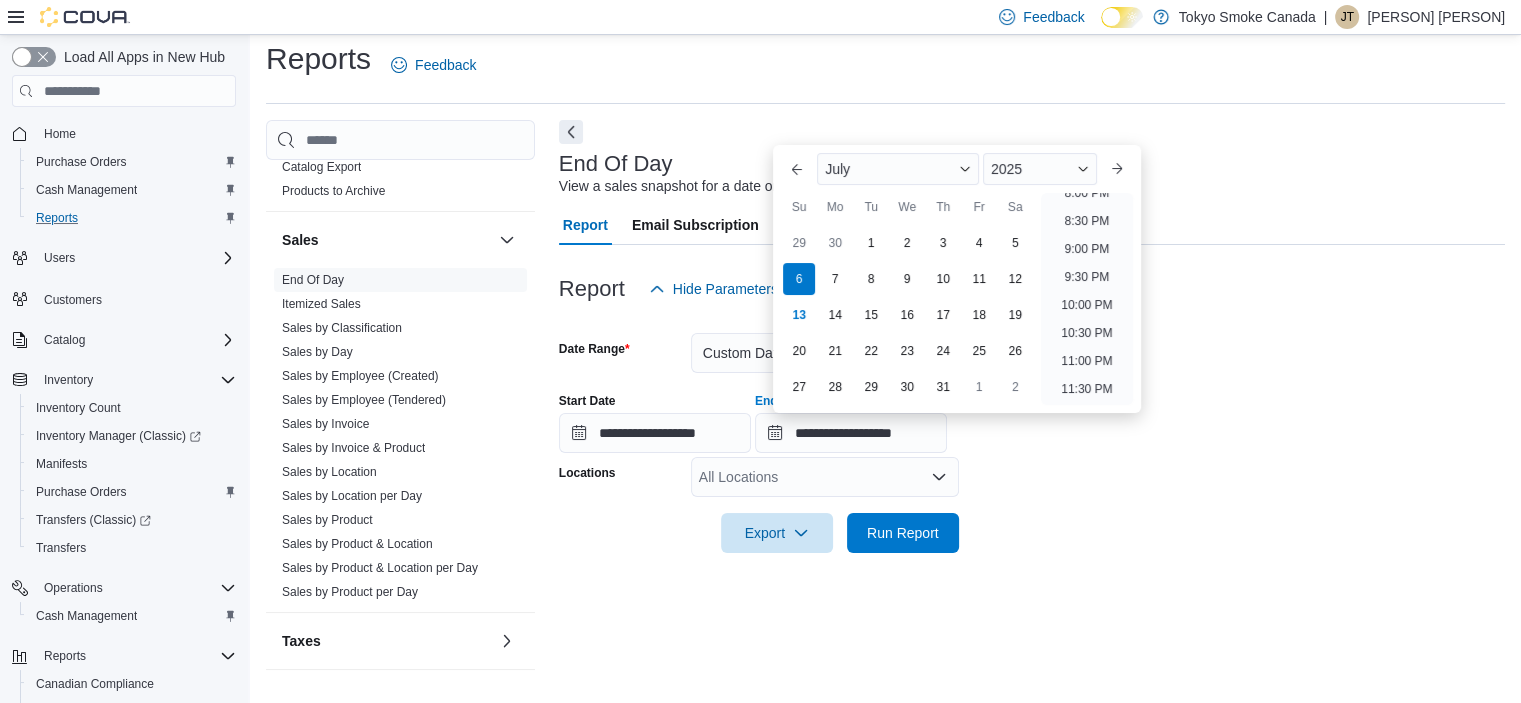 click on "**********" at bounding box center [1032, 431] 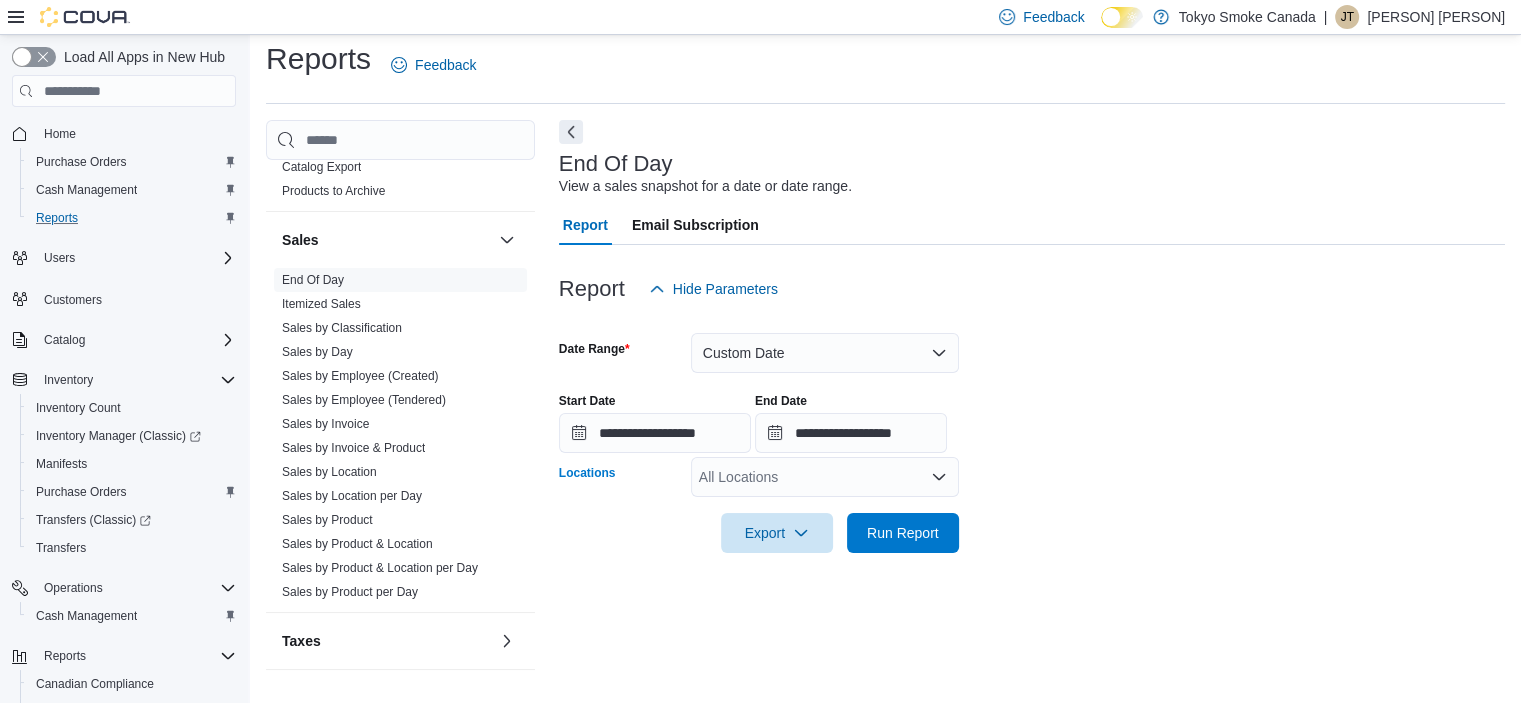 click on "All Locations" at bounding box center [825, 477] 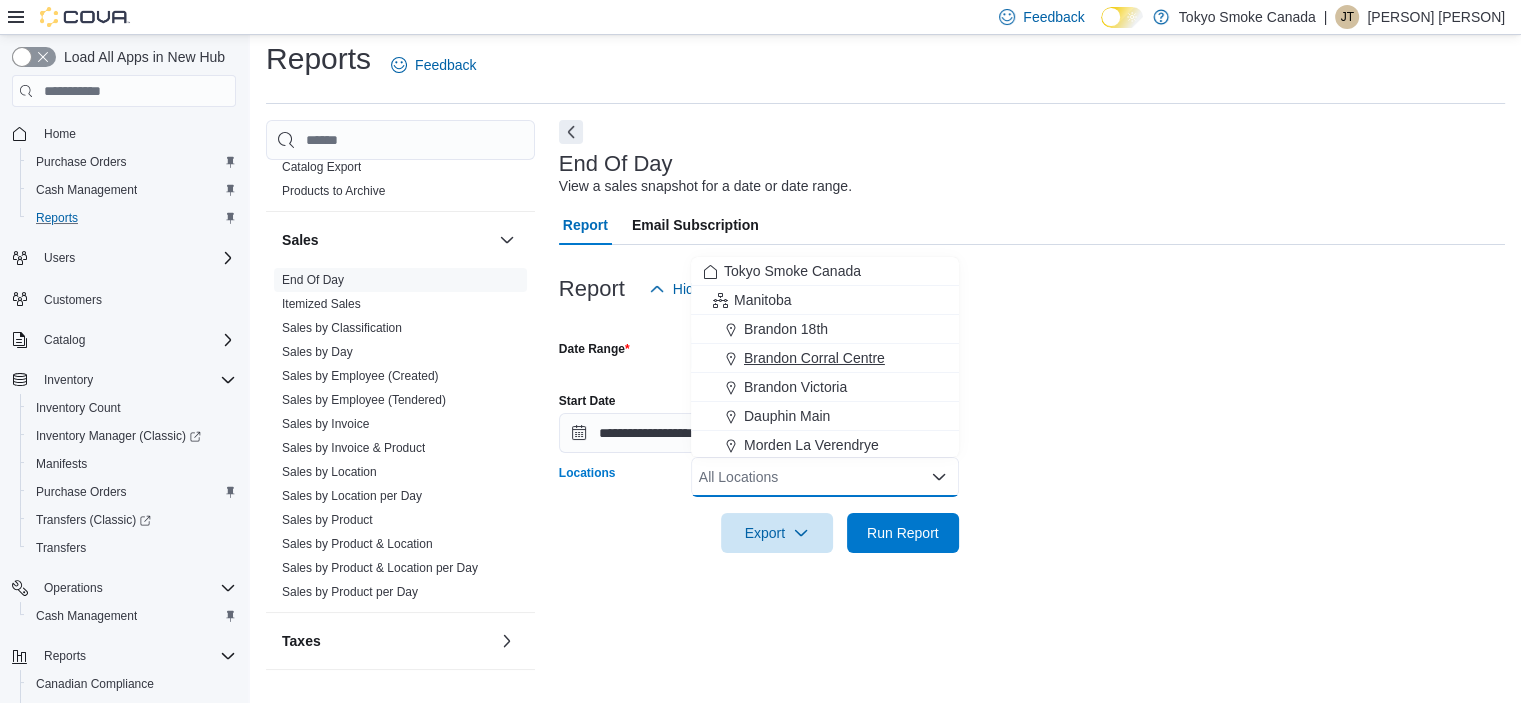 click on "Brandon Corral Centre" at bounding box center [825, 358] 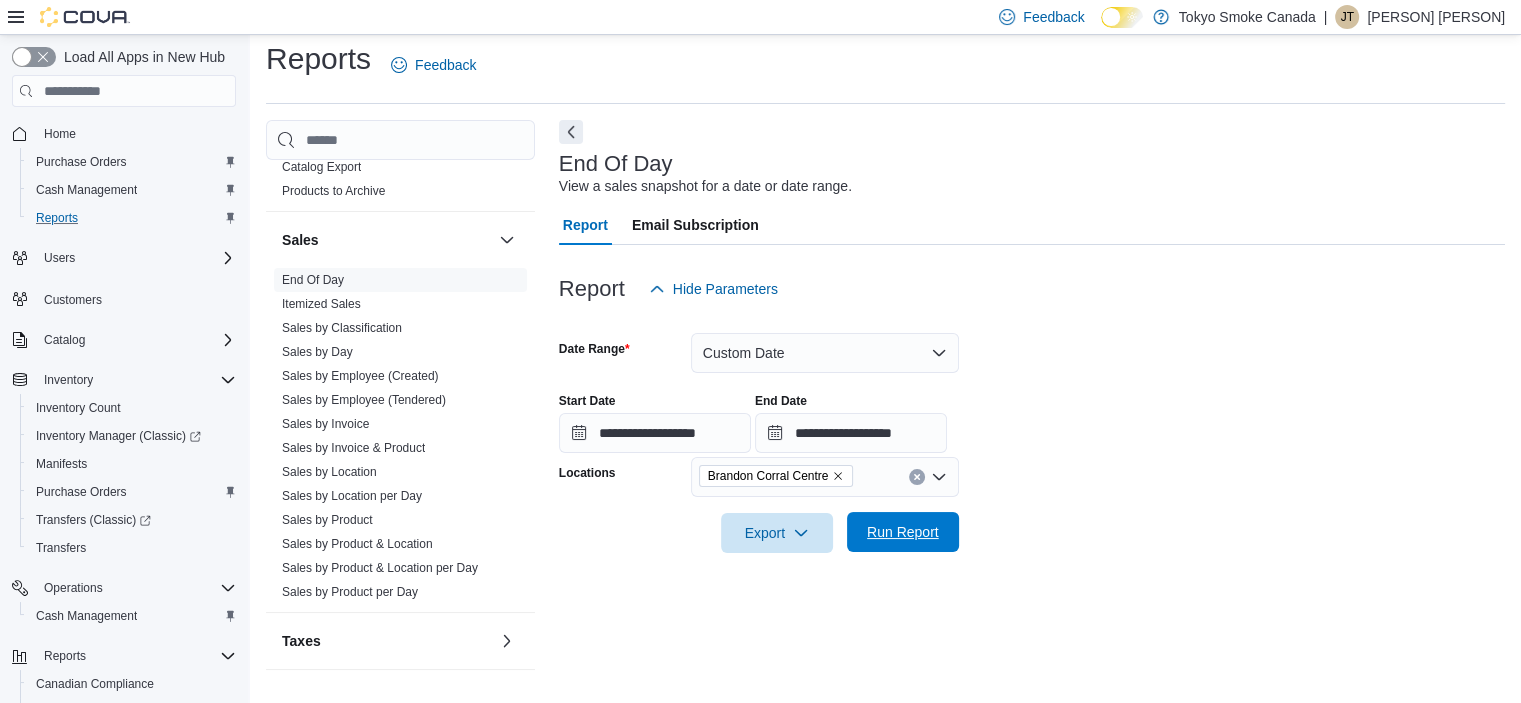 click on "Run Report" at bounding box center [903, 532] 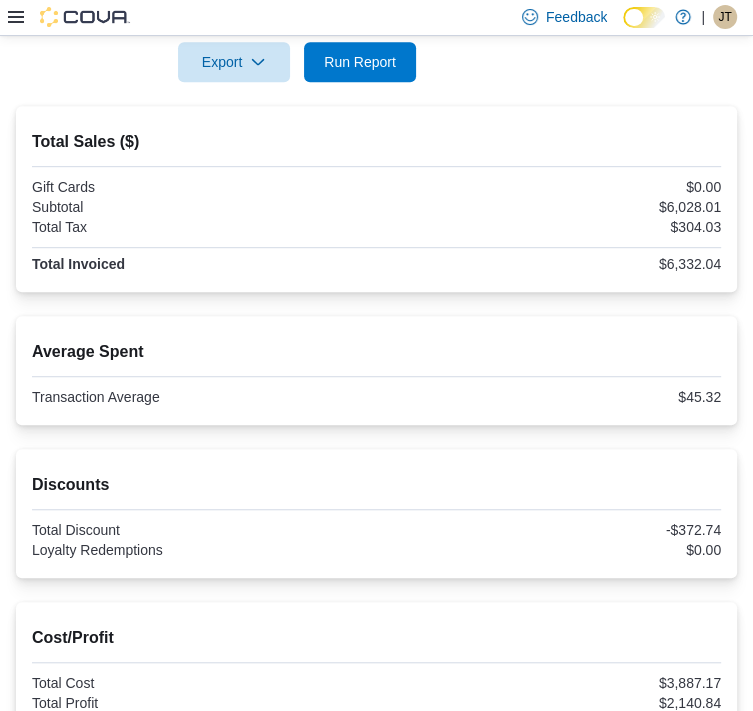 scroll, scrollTop: 684, scrollLeft: 0, axis: vertical 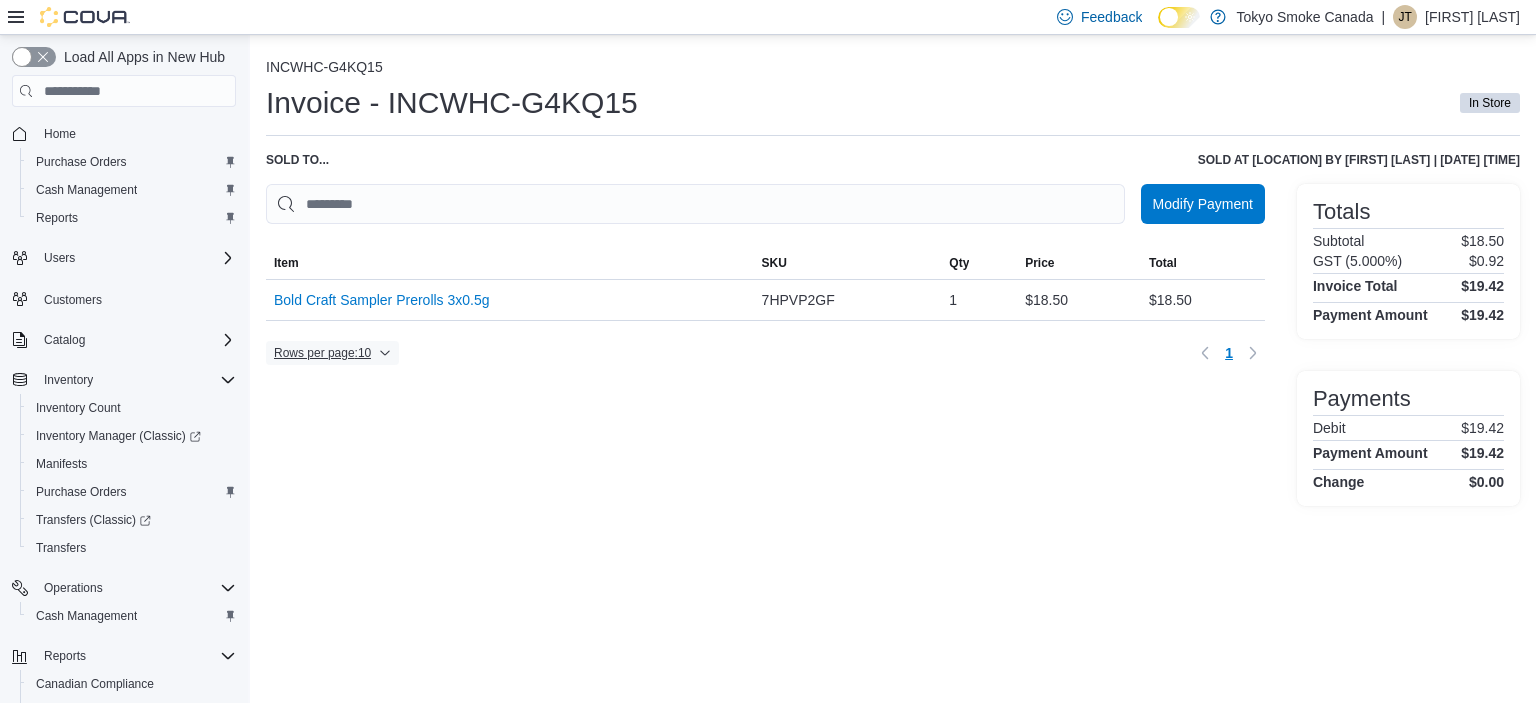 click on "Rows per page :  10" at bounding box center (322, 353) 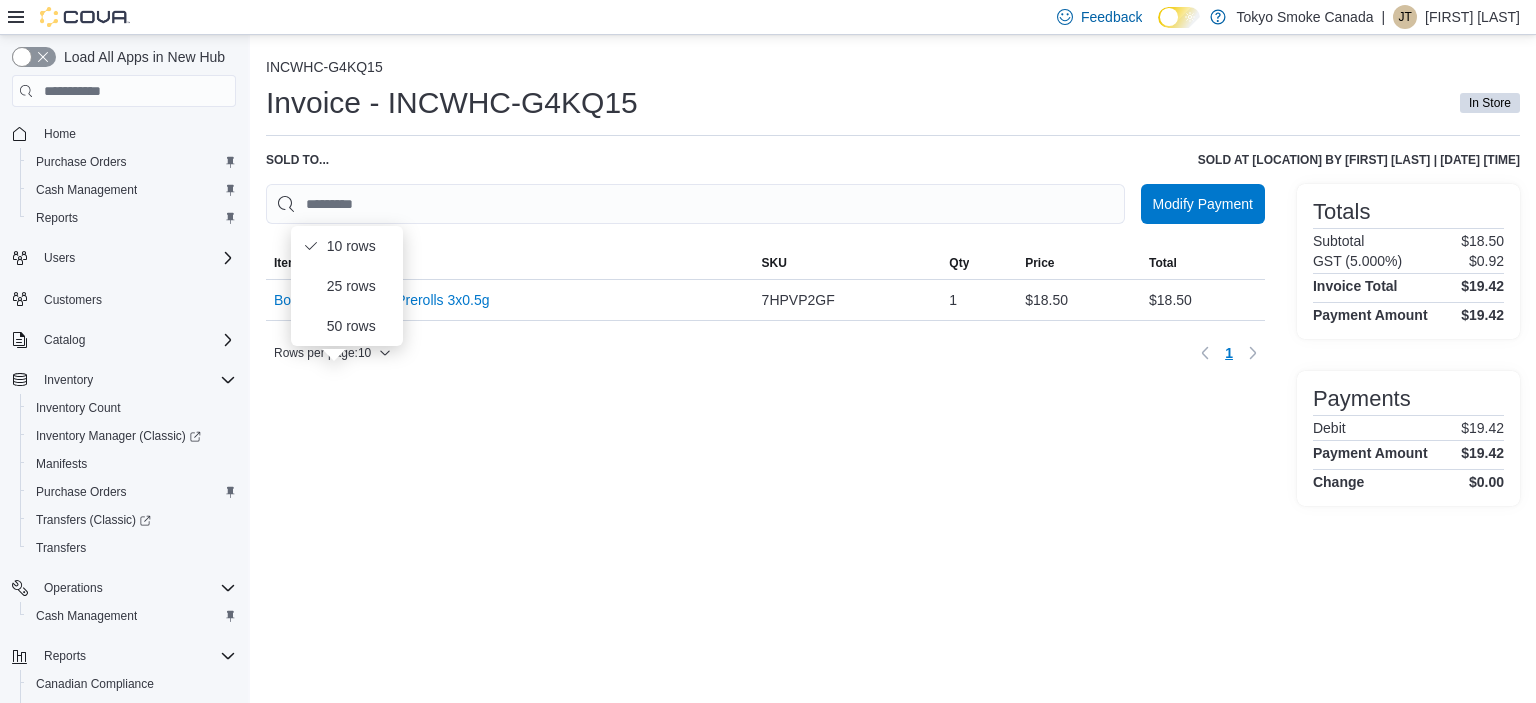 click on "Modify Payment Sorting MemoryTable from EuiInMemoryTable; Page 1 of 1. Item SKU Qty Price Total Item Bold Craft Sampler Prerolls 3x0.5g SKU 7HPVP2GF Qty 1 Price $18.50 Total $18.50 Rows per page :  10 Page 1 of 1 1" at bounding box center [765, 345] 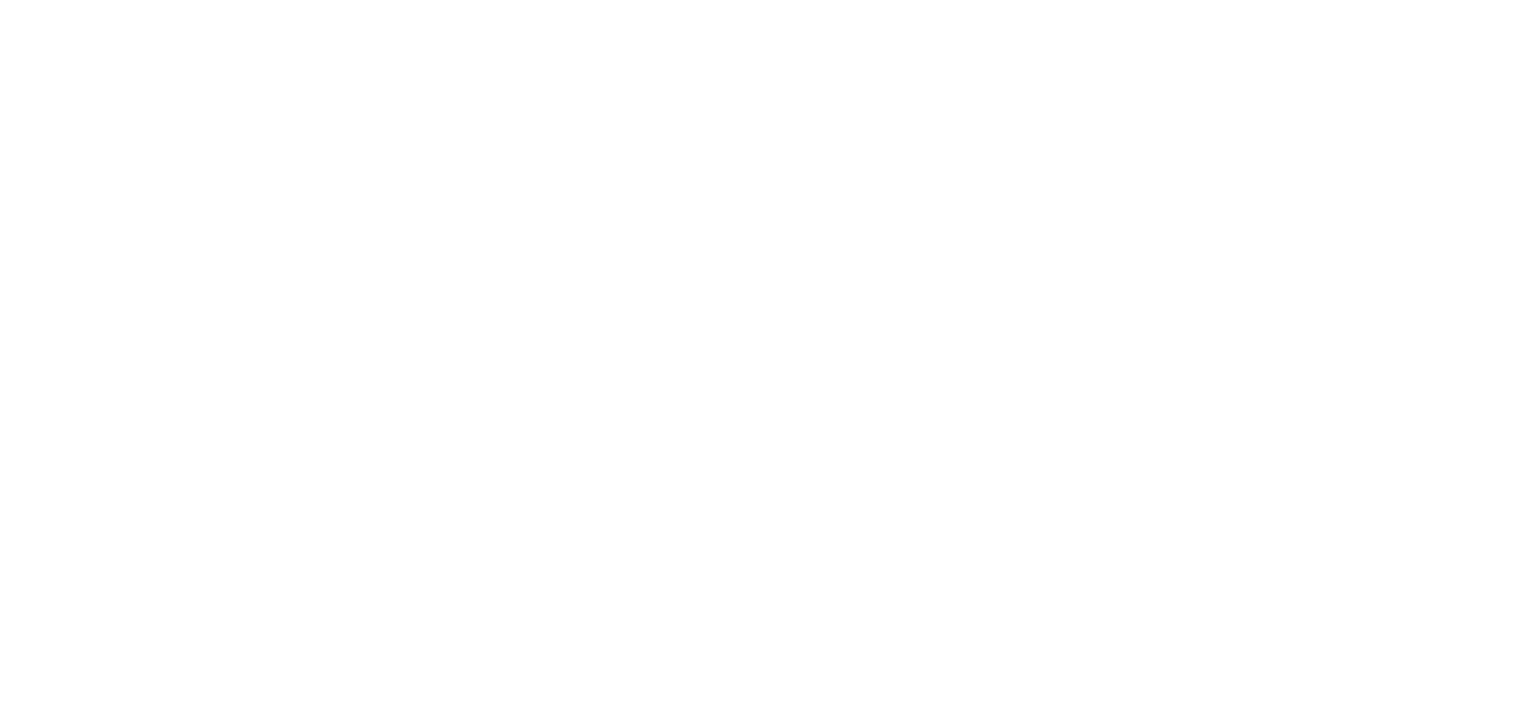 scroll, scrollTop: 0, scrollLeft: 0, axis: both 